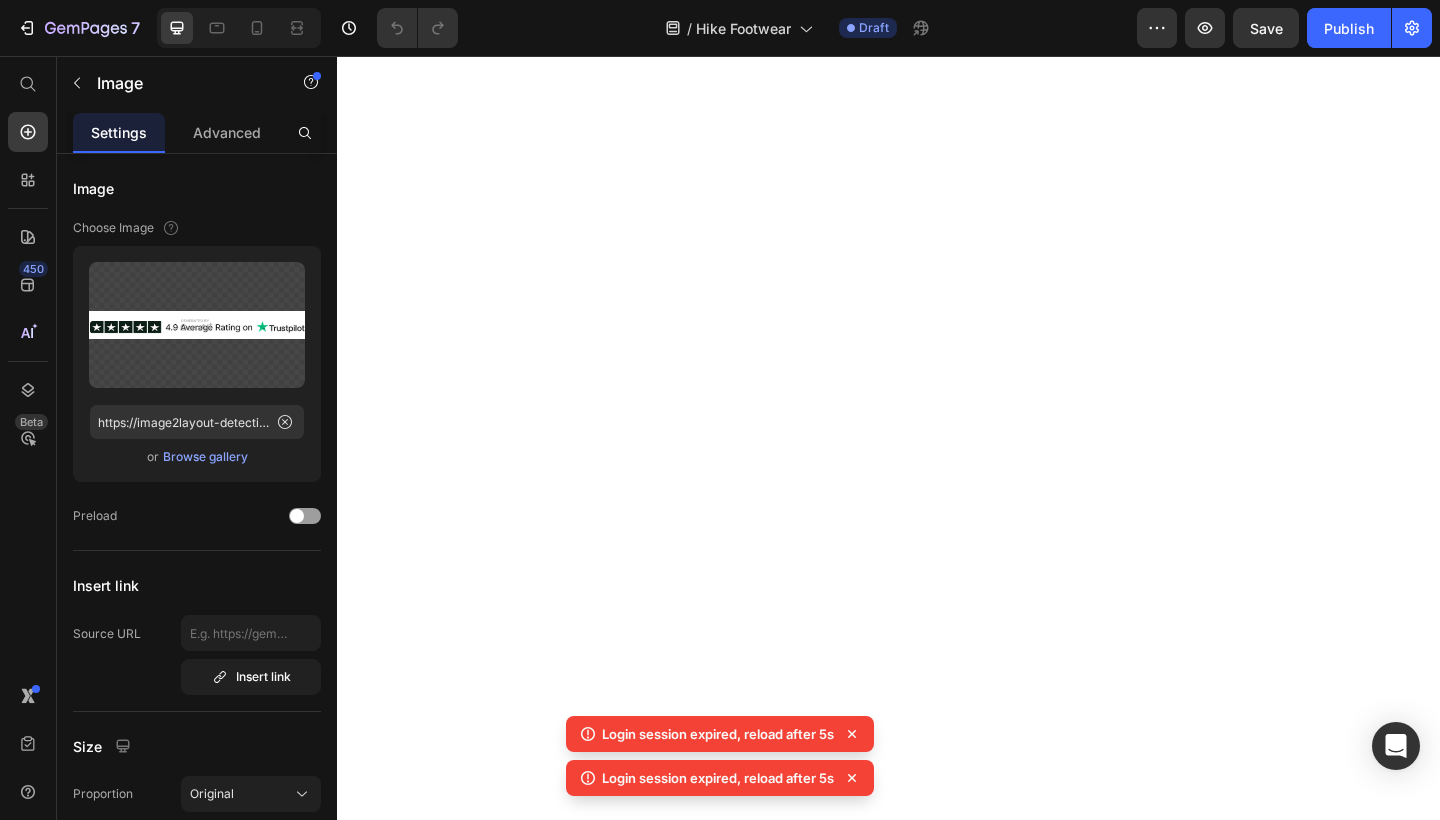 scroll, scrollTop: 0, scrollLeft: 0, axis: both 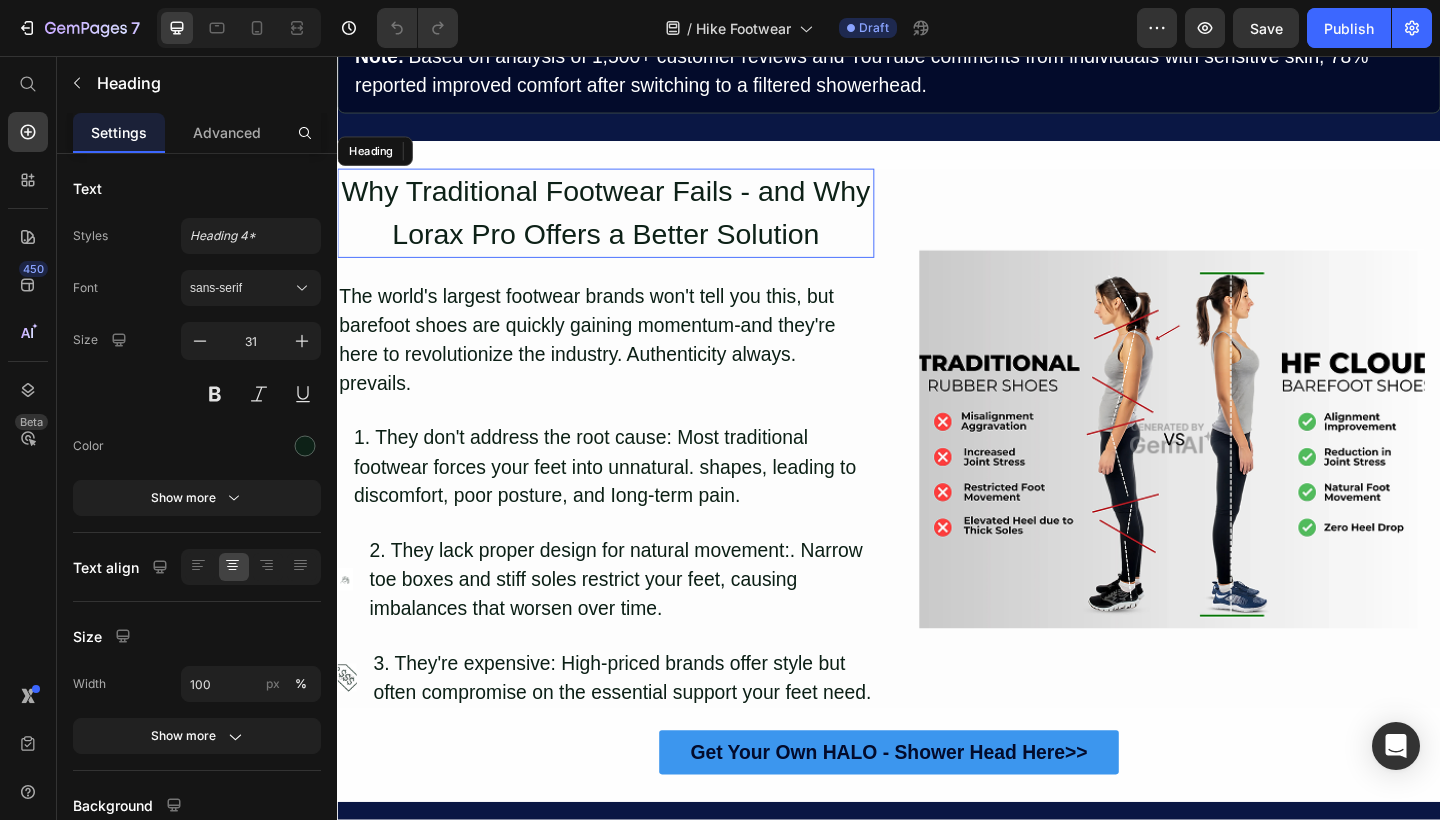 click on "Why Traditional Footwear Fails - and Why Lorax Pro Offers a Better Solution" at bounding box center (629, 227) 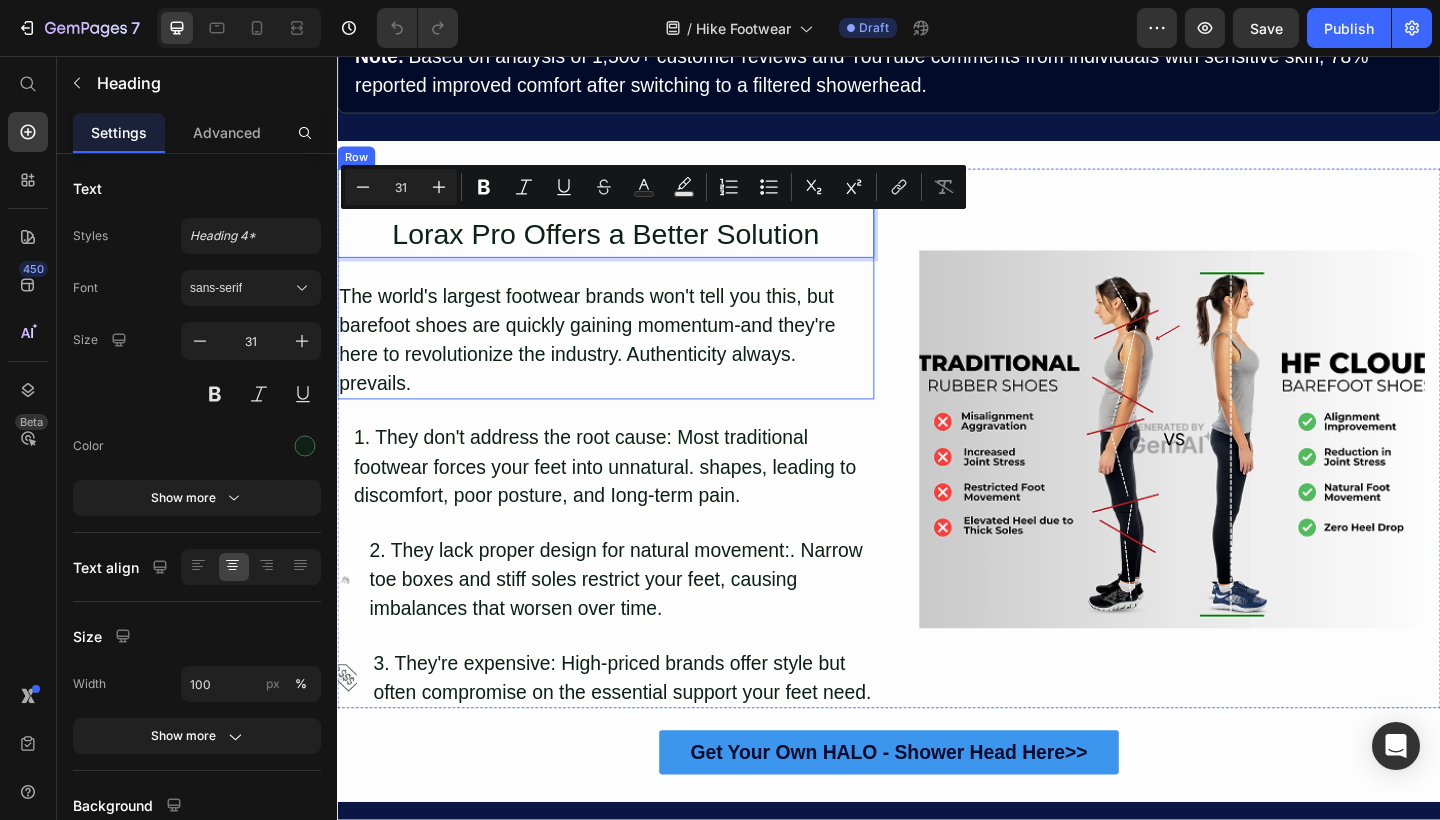 click on "Why Traditional Footwear Fails - and Why Lorax Pro Offers a Better Solution" at bounding box center (629, 227) 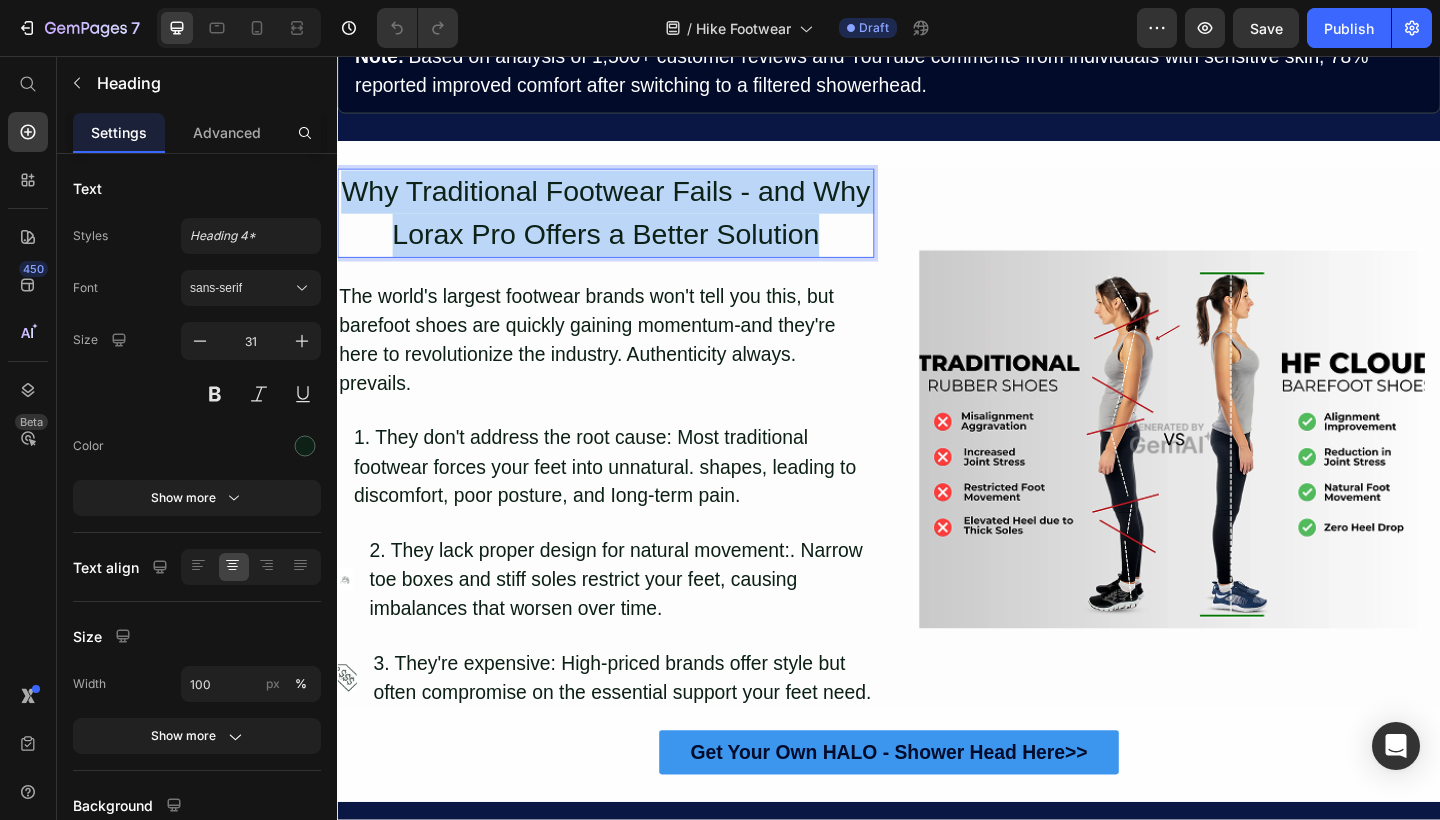 drag, startPoint x: 871, startPoint y: 234, endPoint x: 349, endPoint y: 189, distance: 523.93604 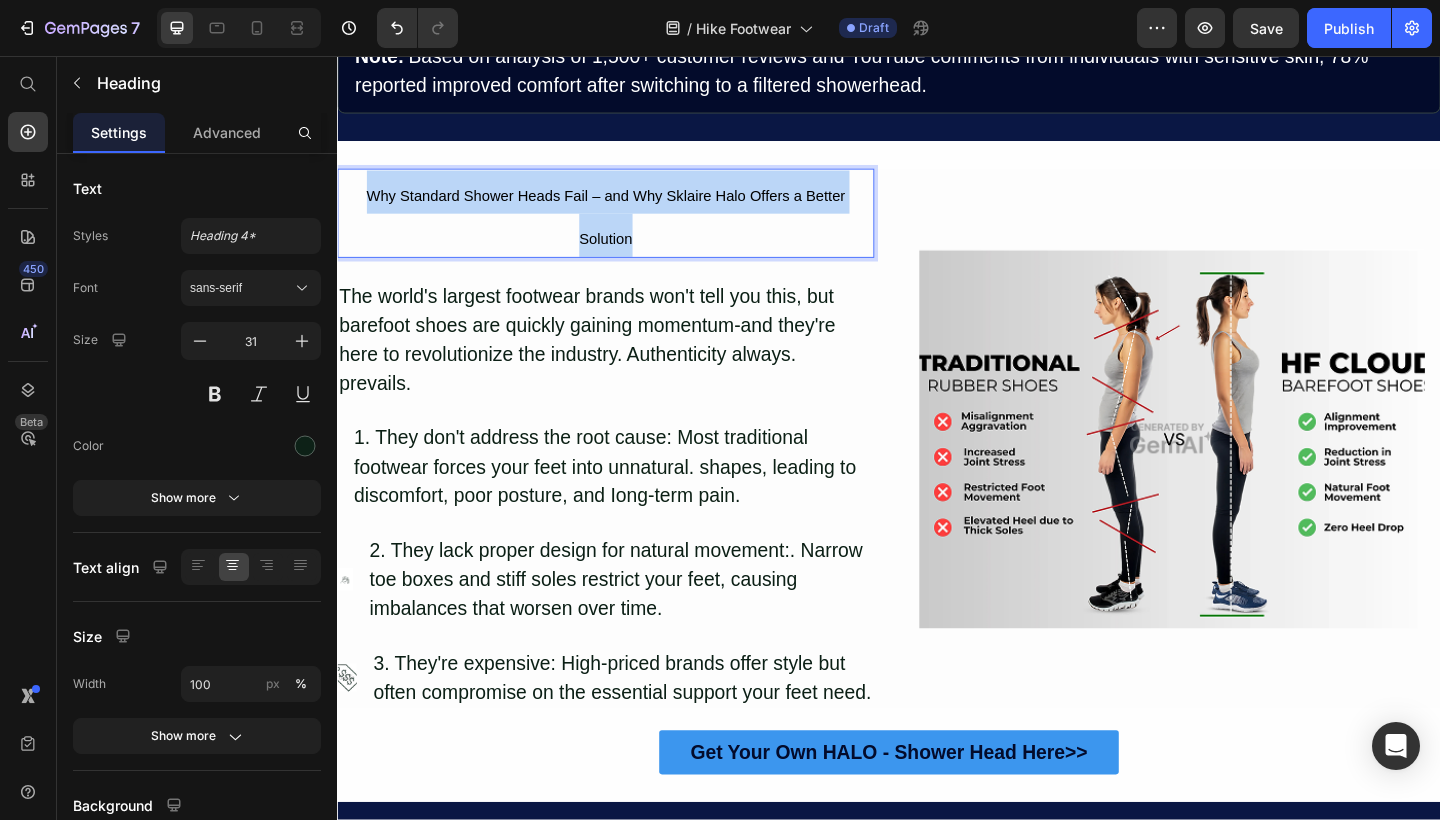 drag, startPoint x: 663, startPoint y: 242, endPoint x: 362, endPoint y: 189, distance: 305.6305 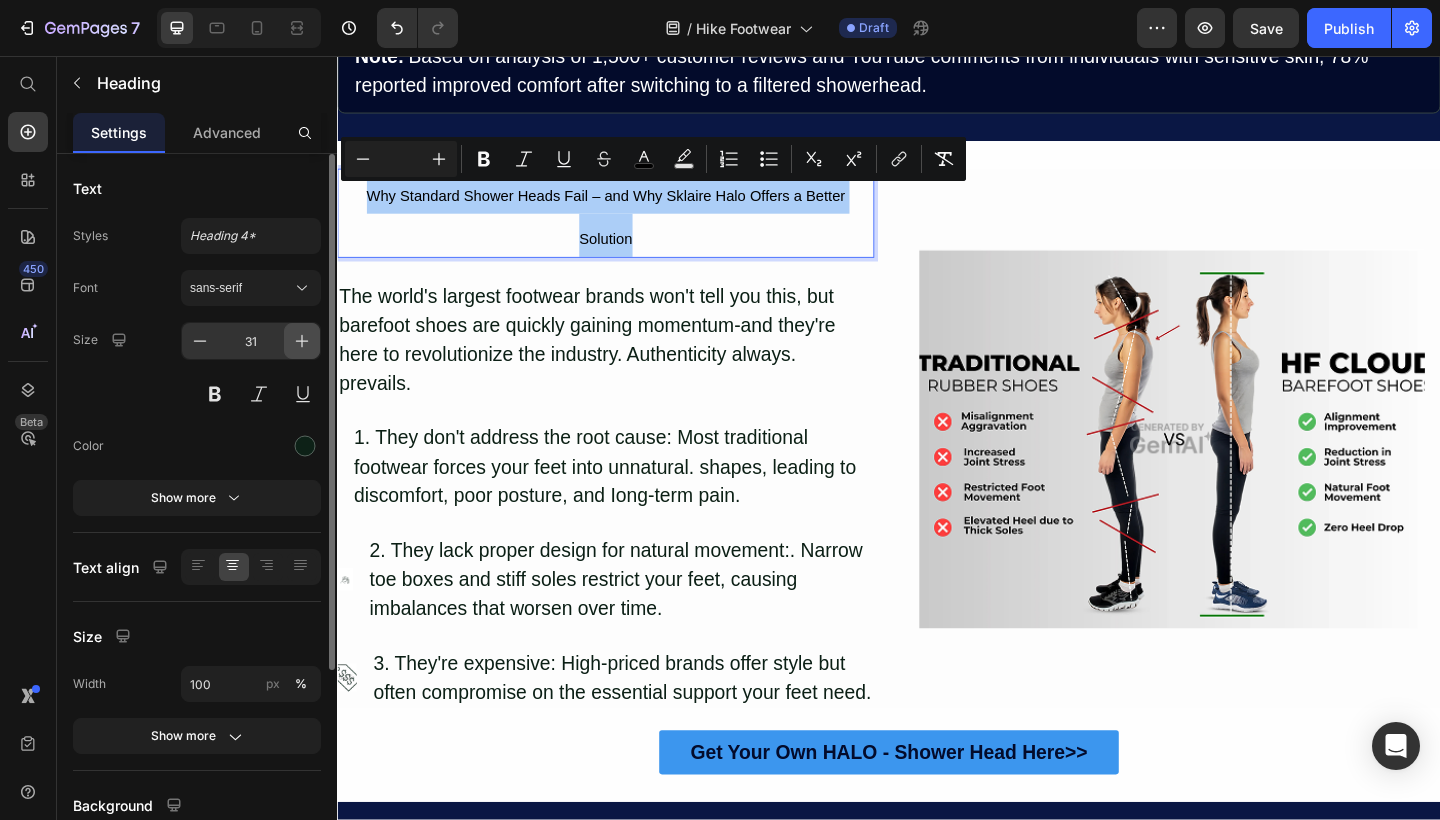 click at bounding box center (302, 341) 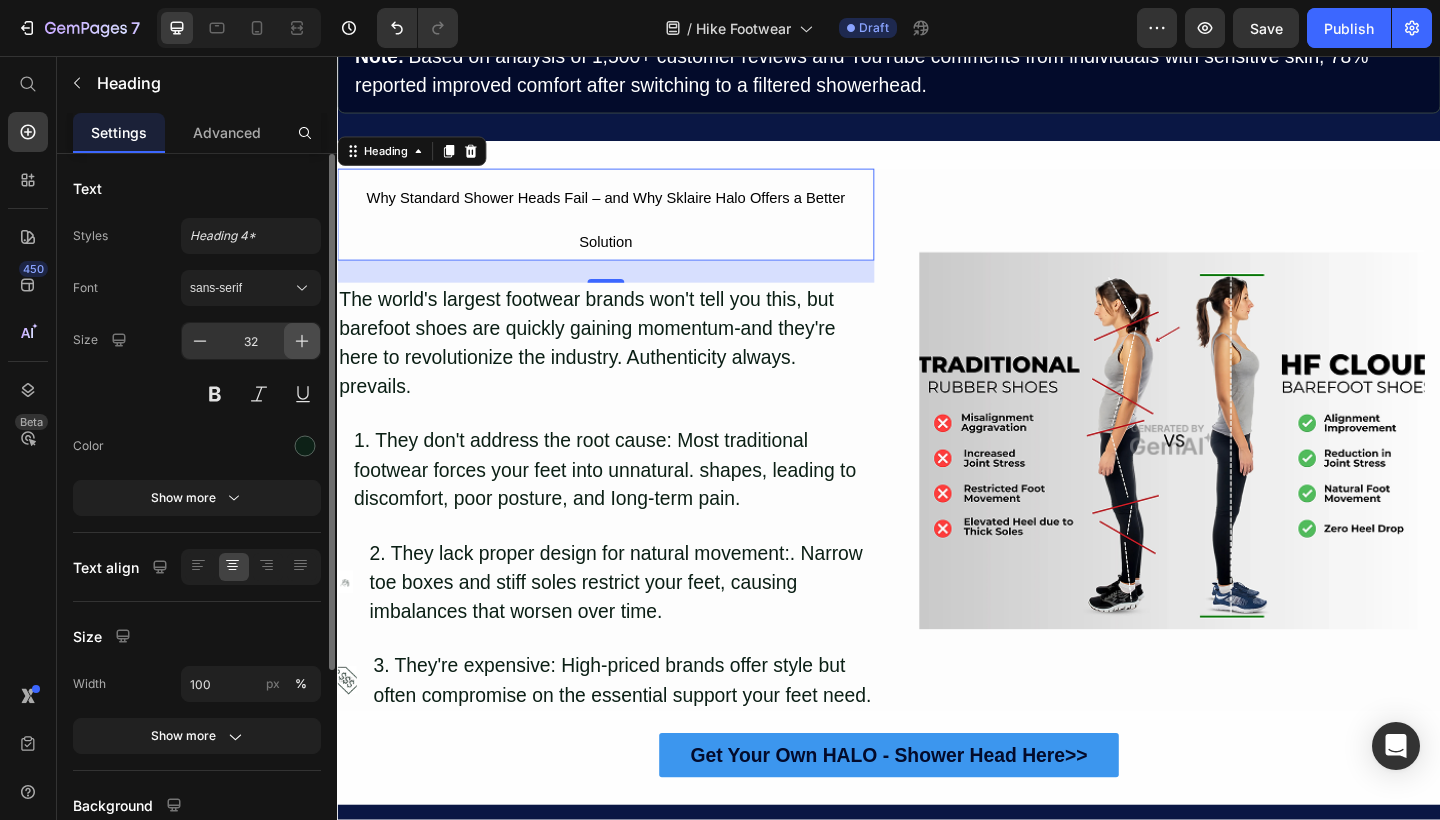 click 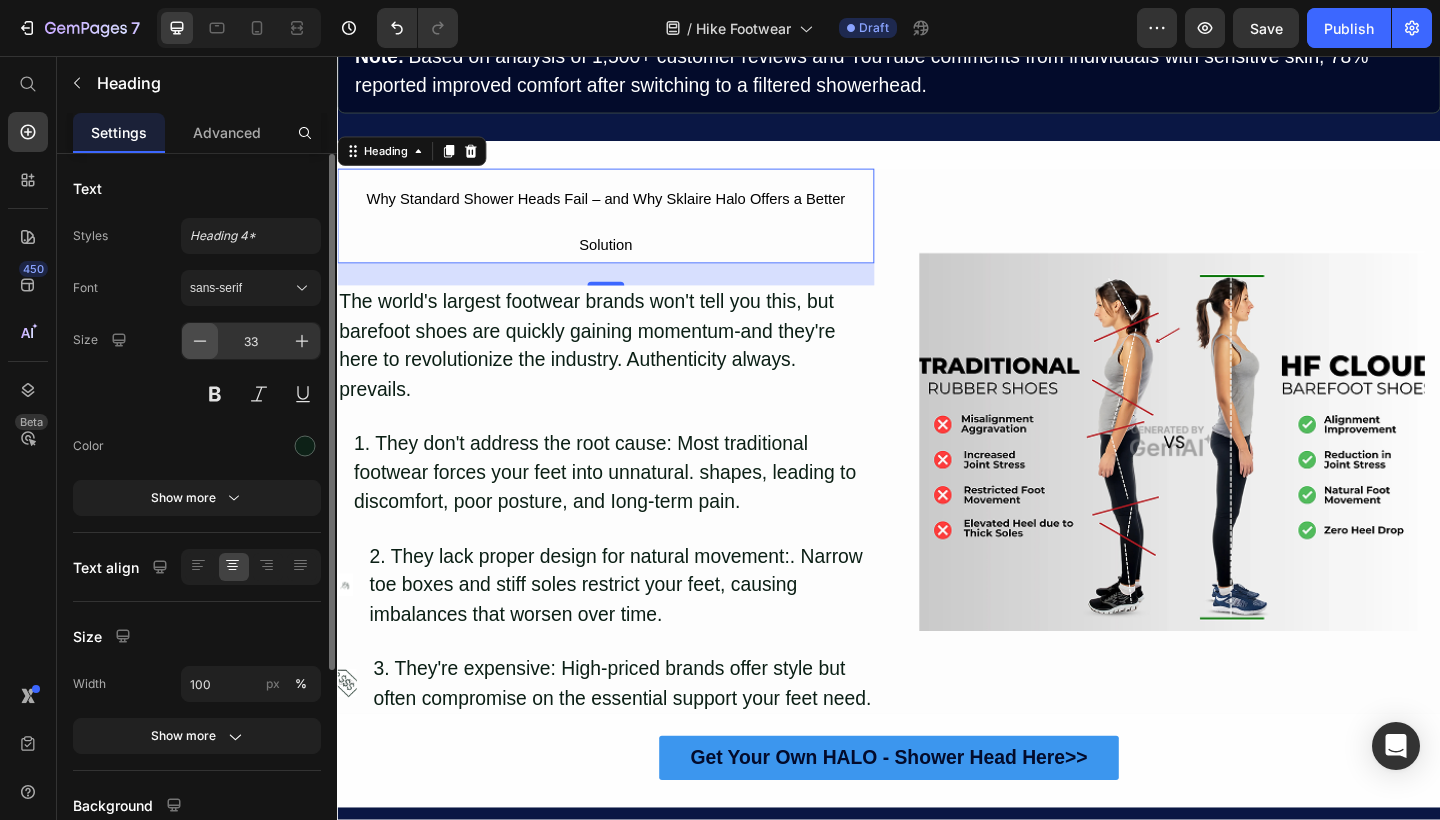 click 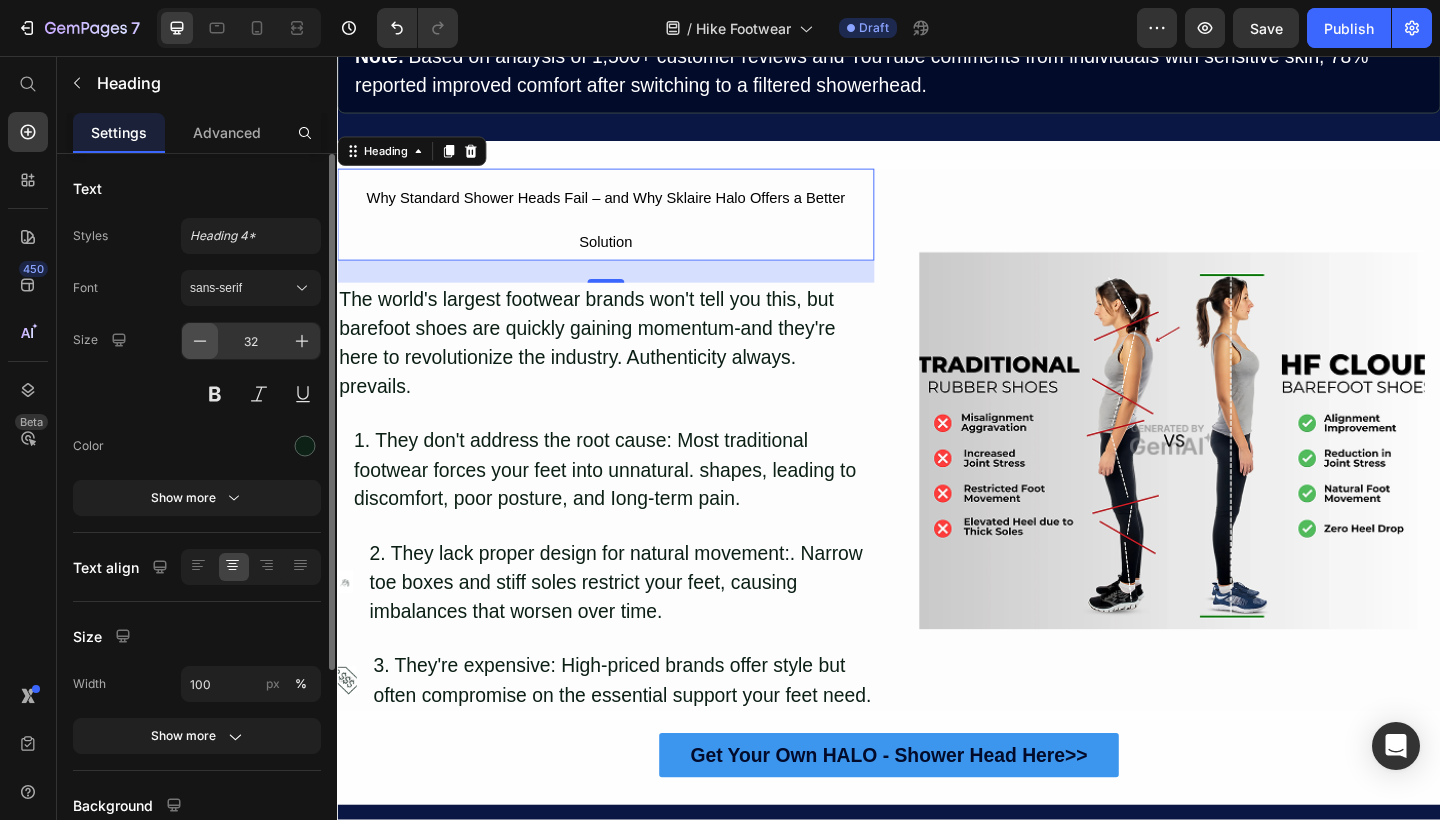 click 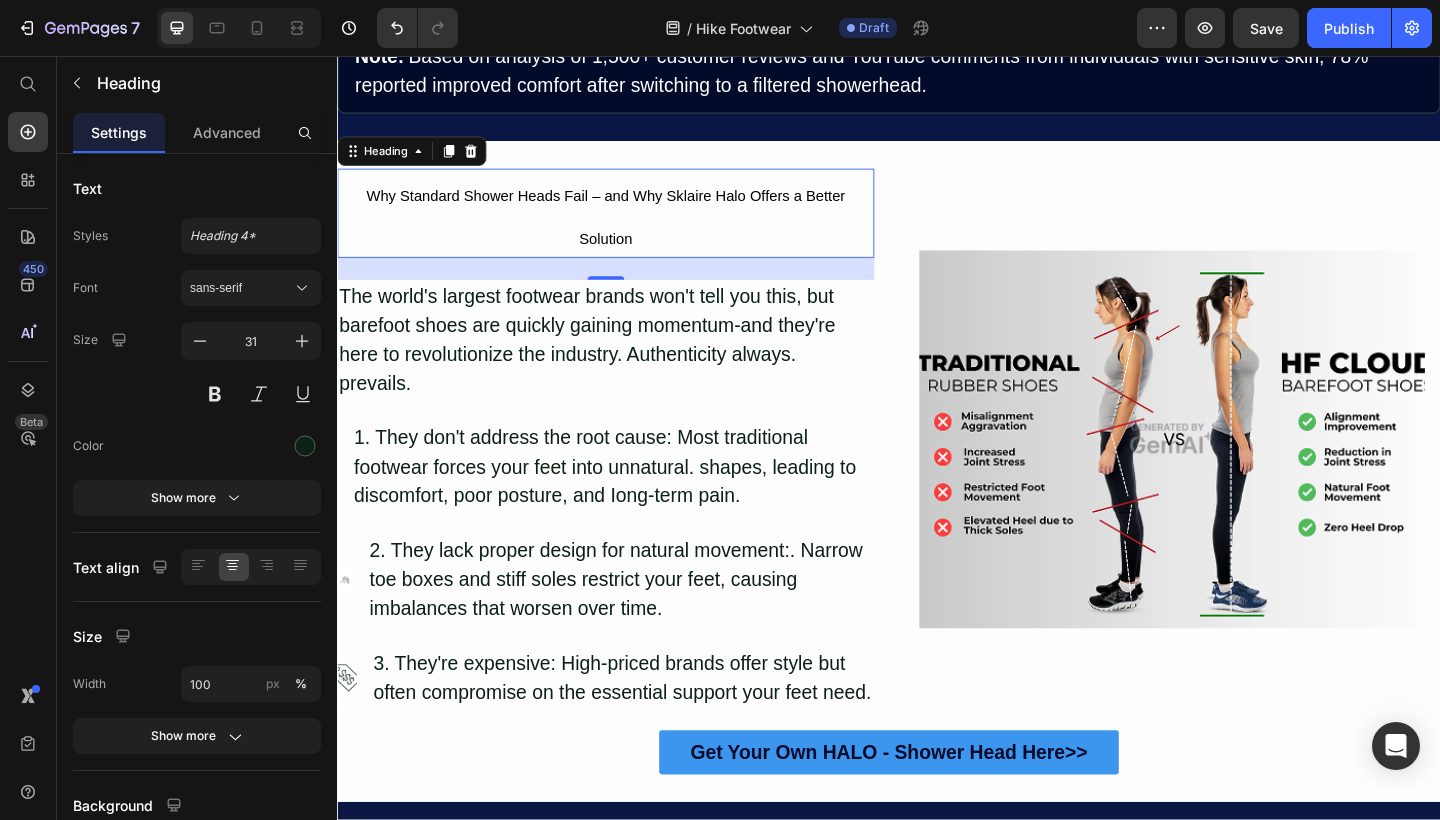 click on "24" at bounding box center [629, 288] 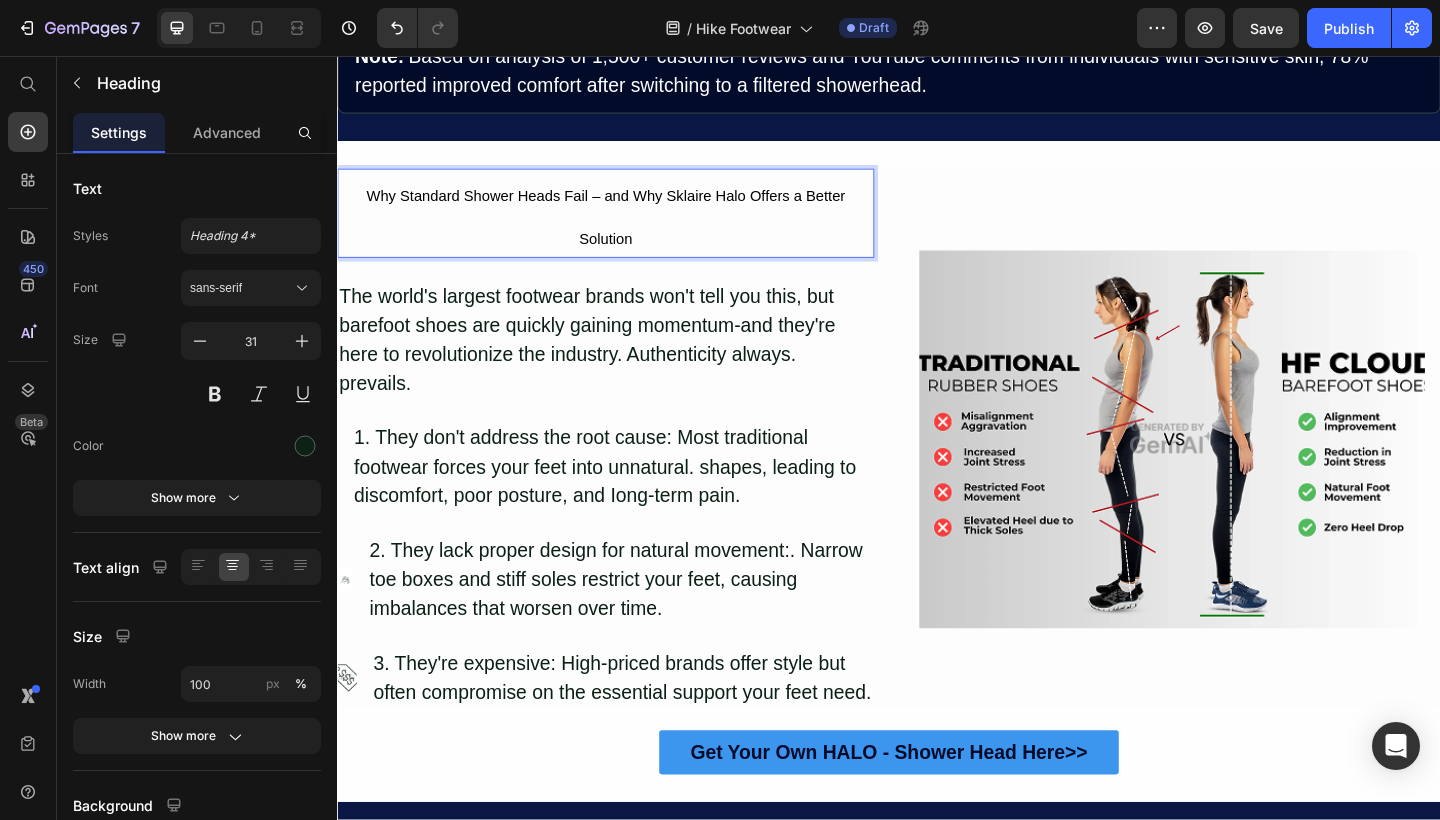 click on "Why Standard Shower Heads Fail – and Why Sklaire Halo Offers a Better Solution Heading   24 The world's largest footwear brands won't tell you this, but barefoot shoes are quickly gaining momentum-and they're here to revolutionize the industry. Authenticity always. prevails. Text Block" at bounding box center (629, 304) 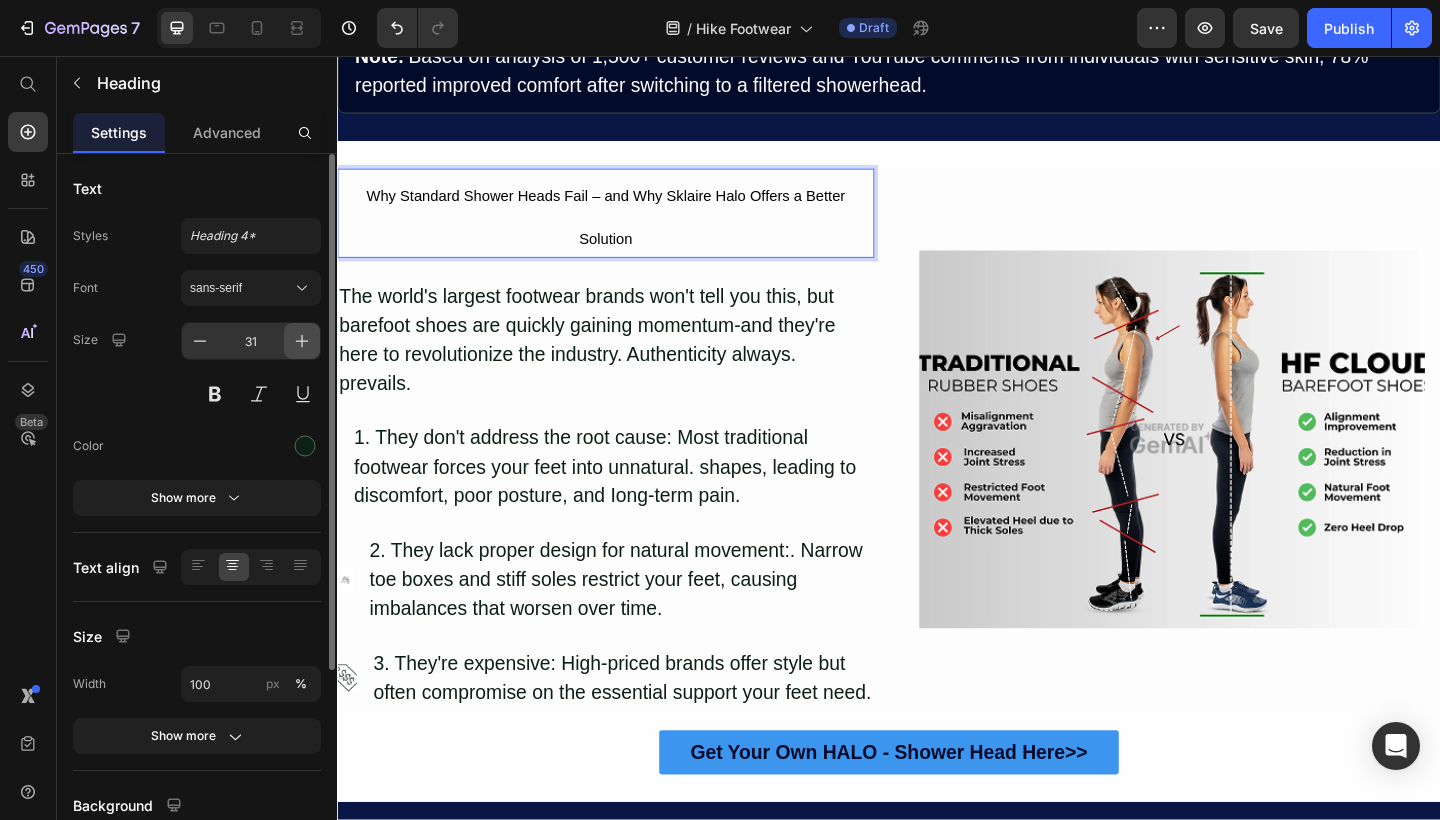 click at bounding box center (302, 341) 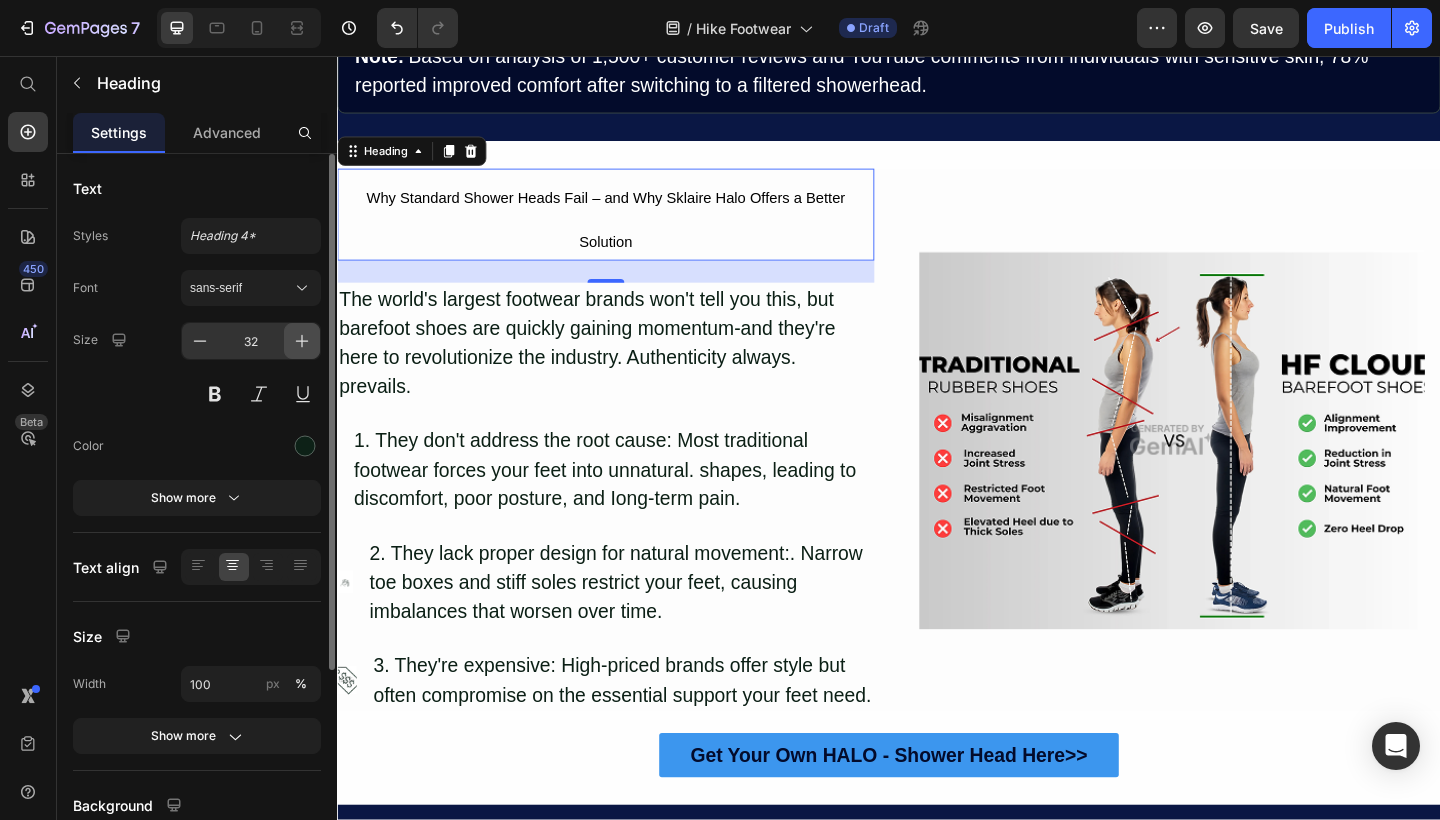 click at bounding box center [302, 341] 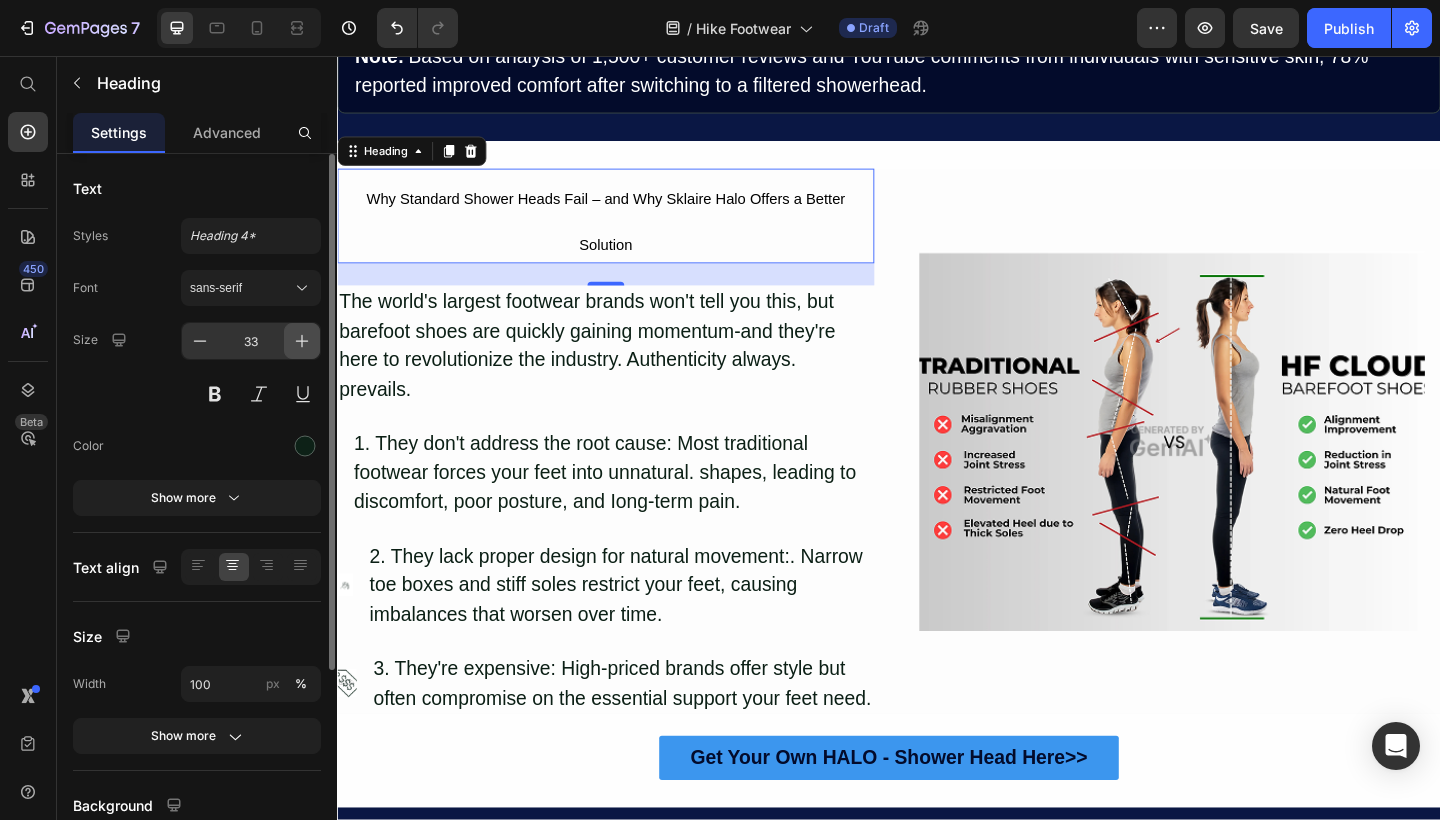 click at bounding box center (302, 341) 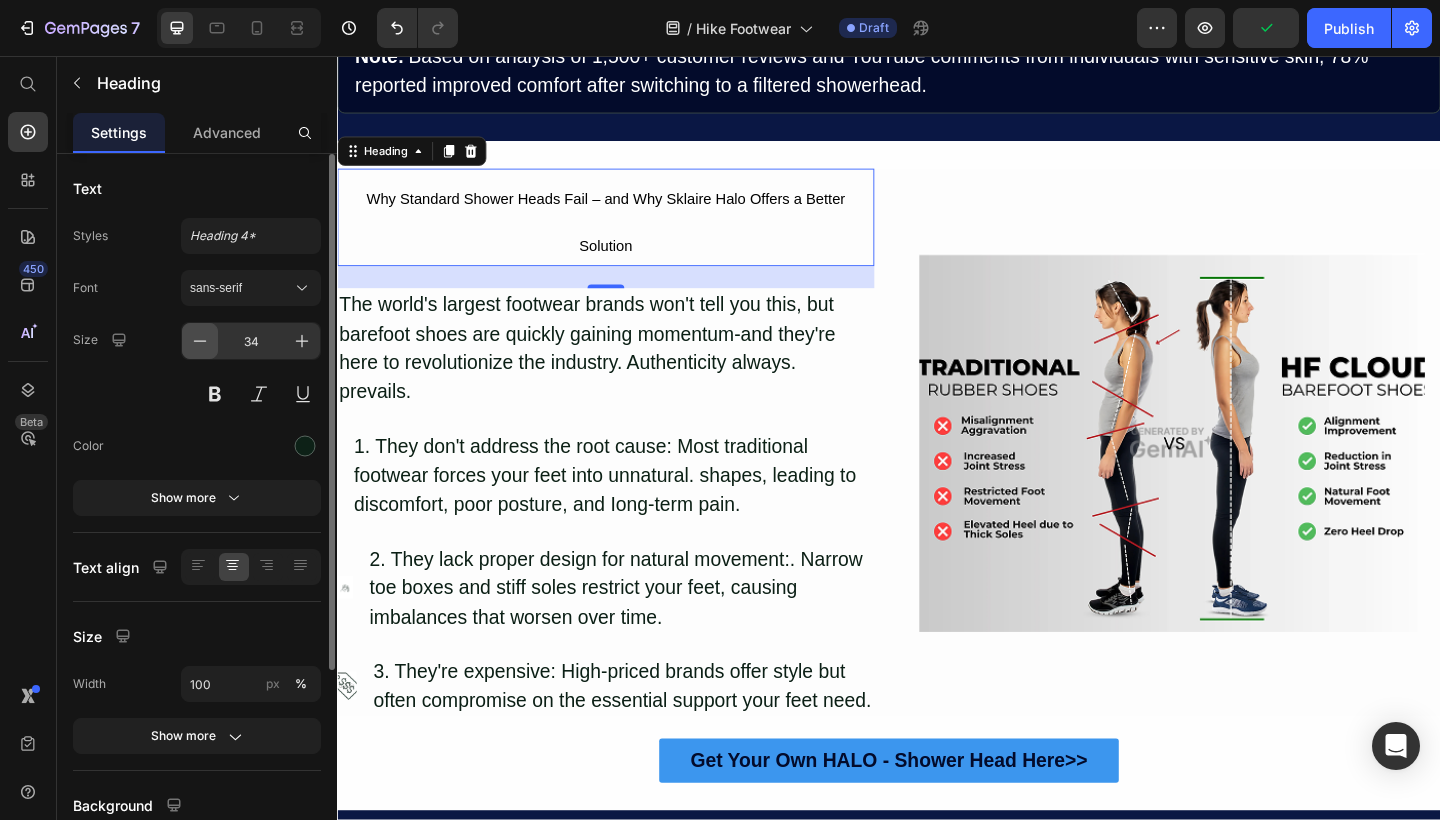 click at bounding box center [200, 341] 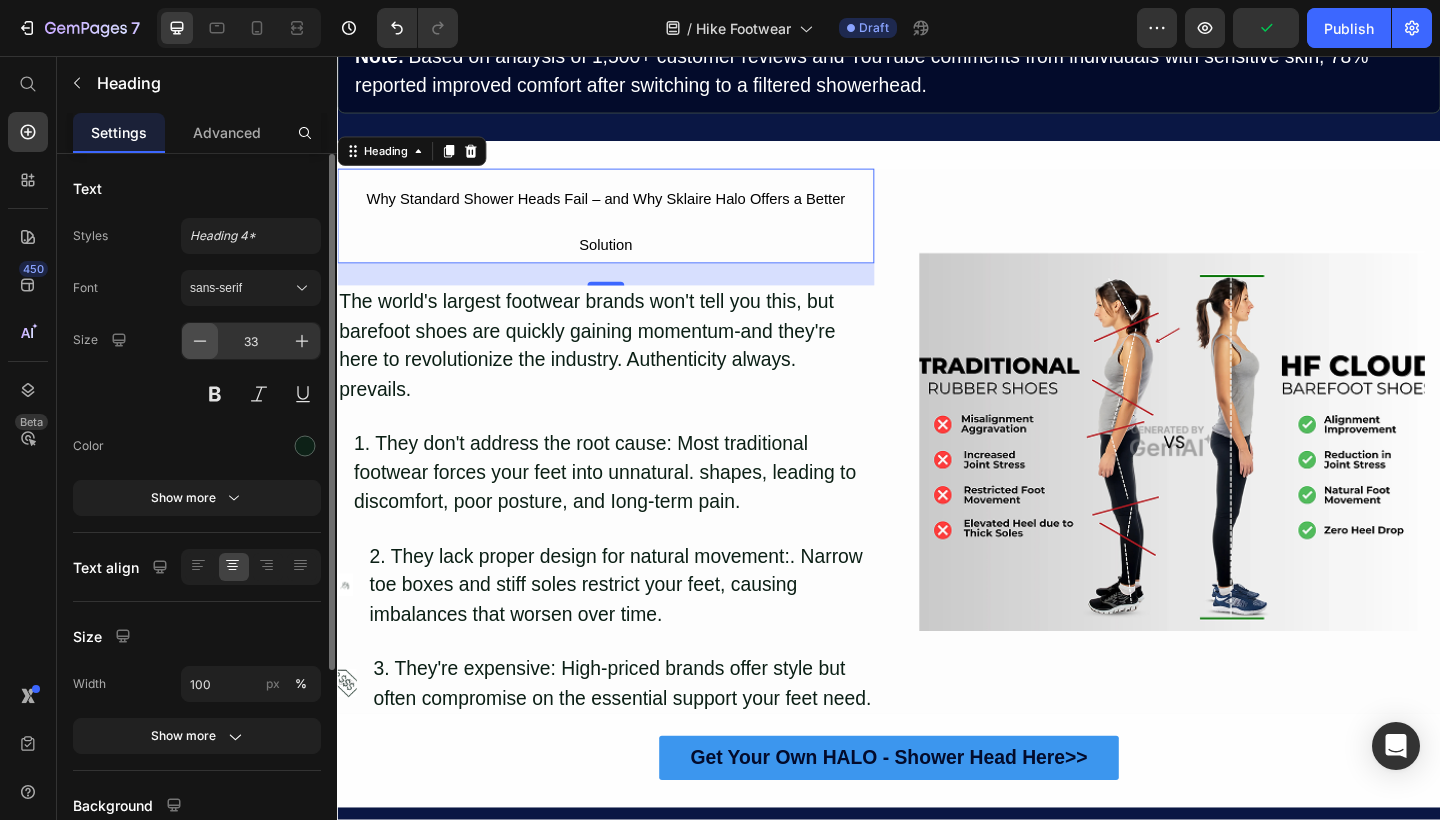 click at bounding box center (200, 341) 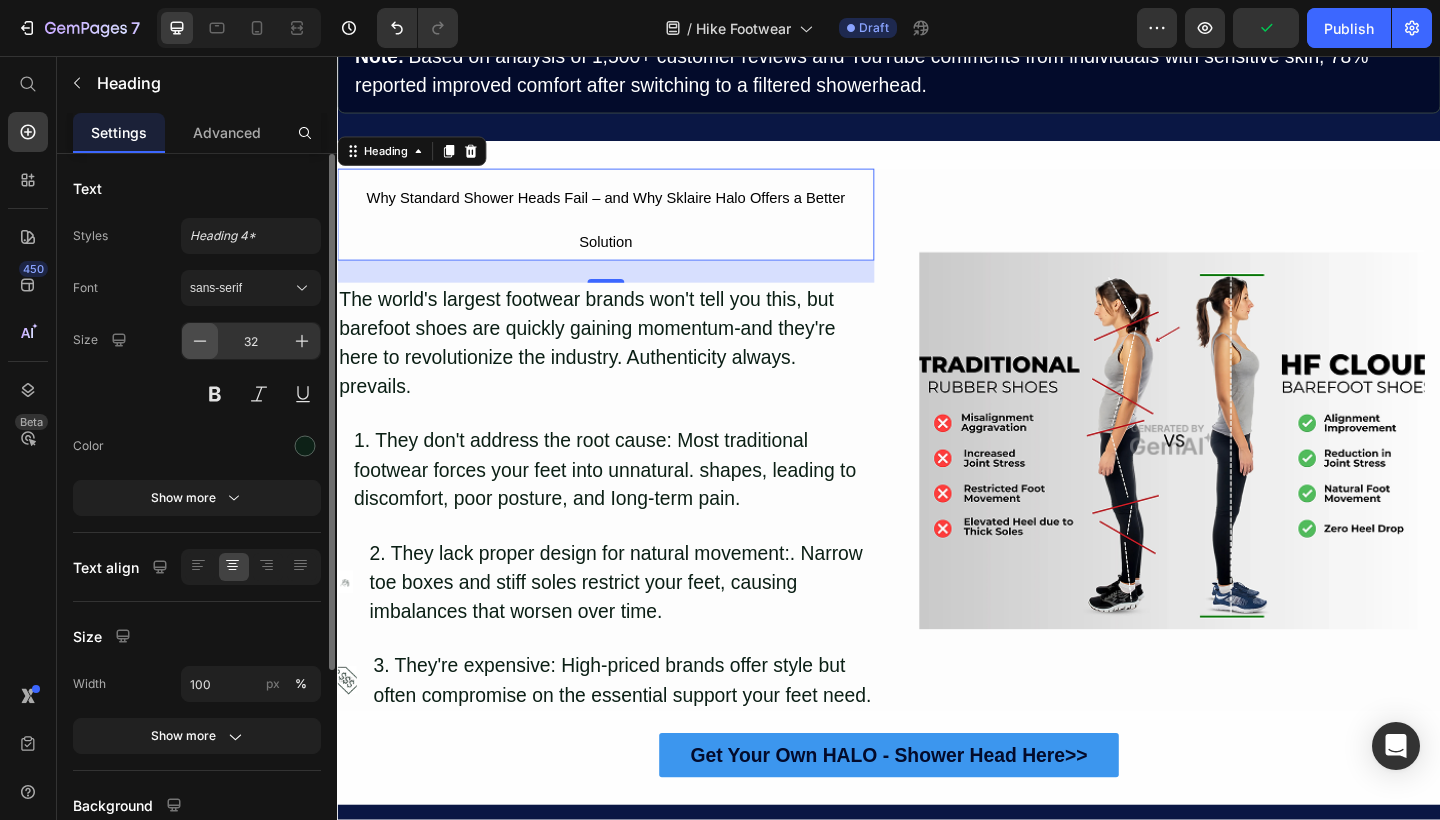 click at bounding box center [200, 341] 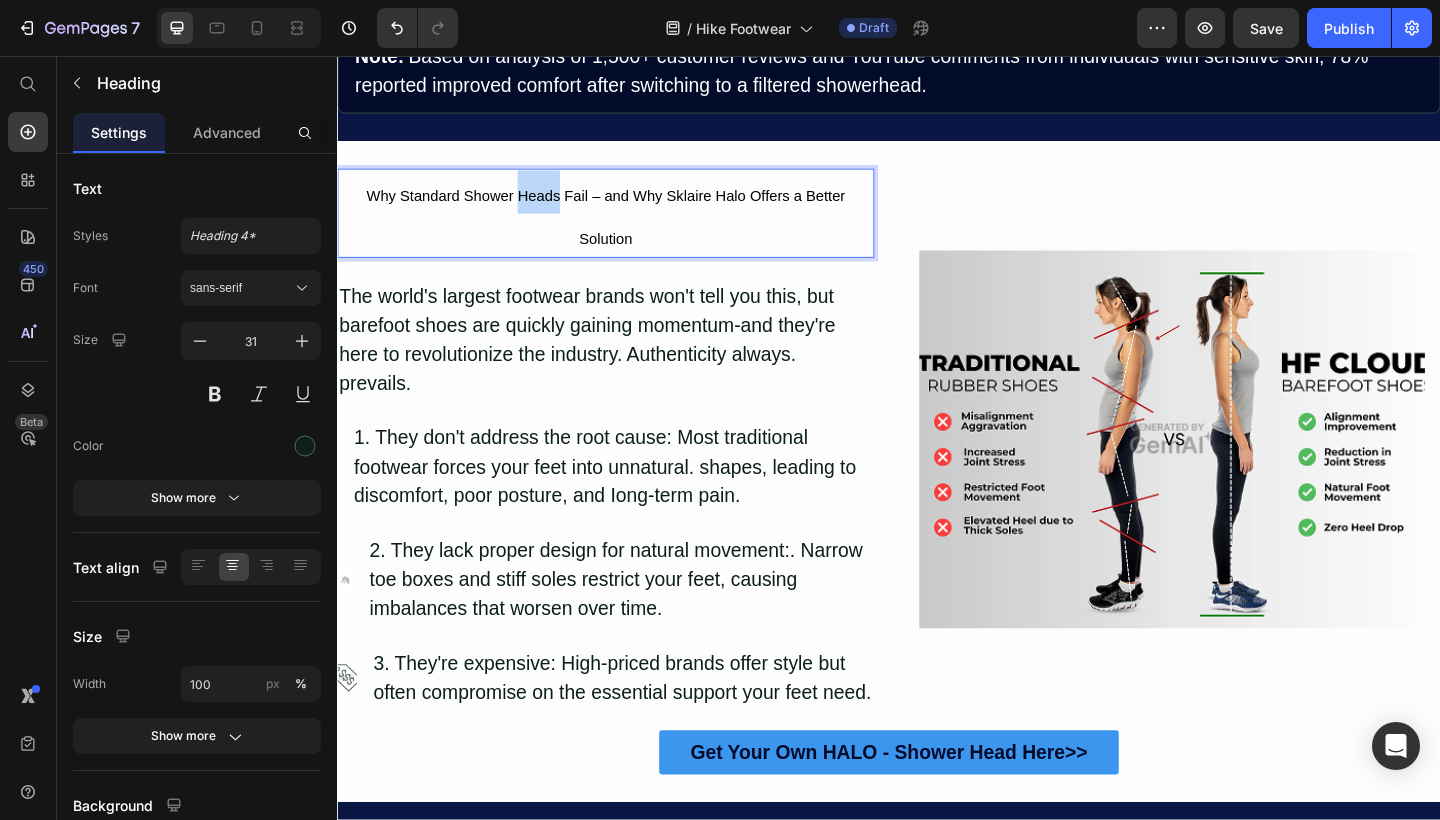 click on "Why Standard Shower Heads Fail – and Why Sklaire Halo Offers a Better Solution" at bounding box center [629, 232] 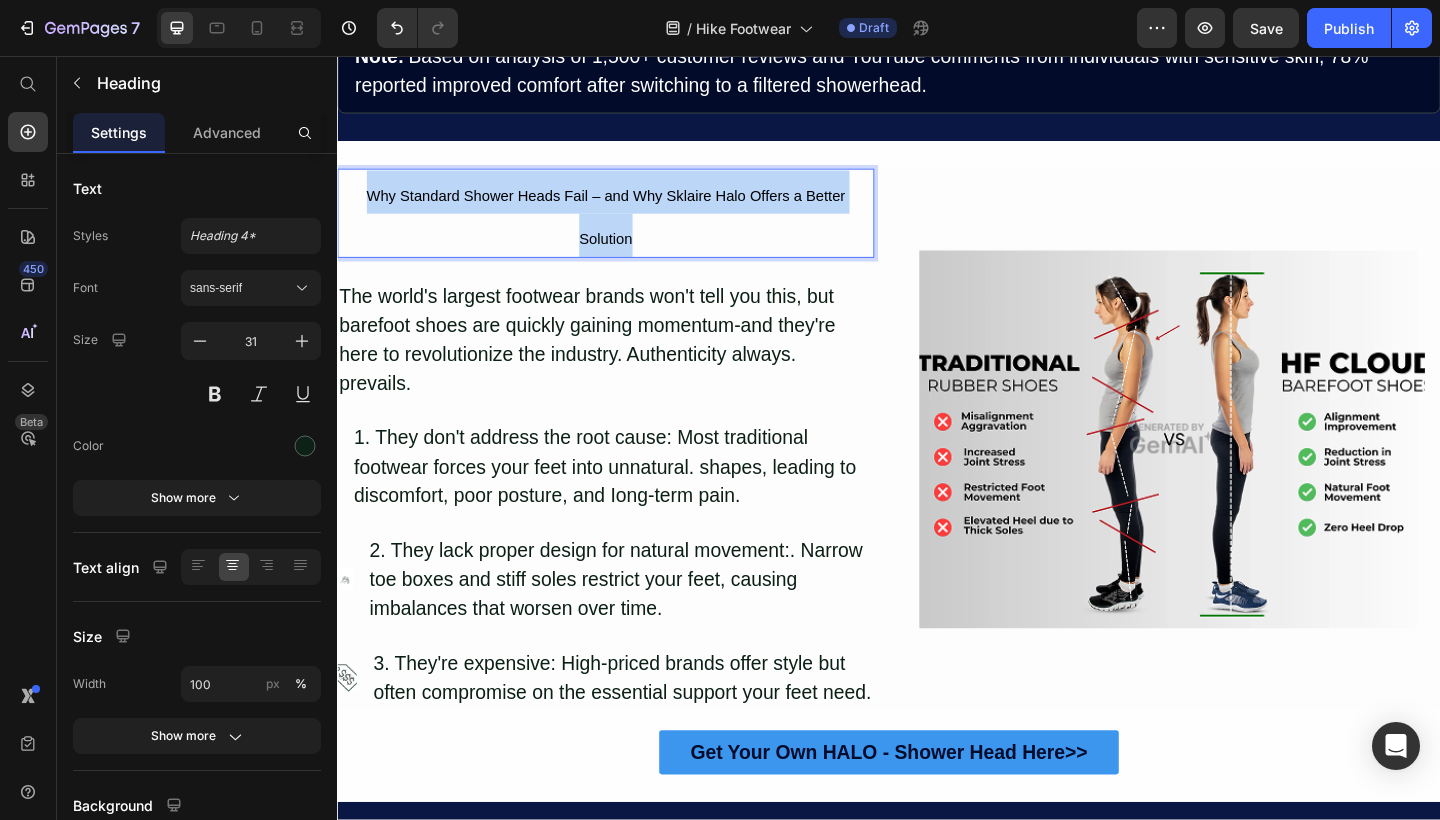 click on "Why Standard Shower Heads Fail – and Why Sklaire Halo Offers a Better Solution" at bounding box center [629, 232] 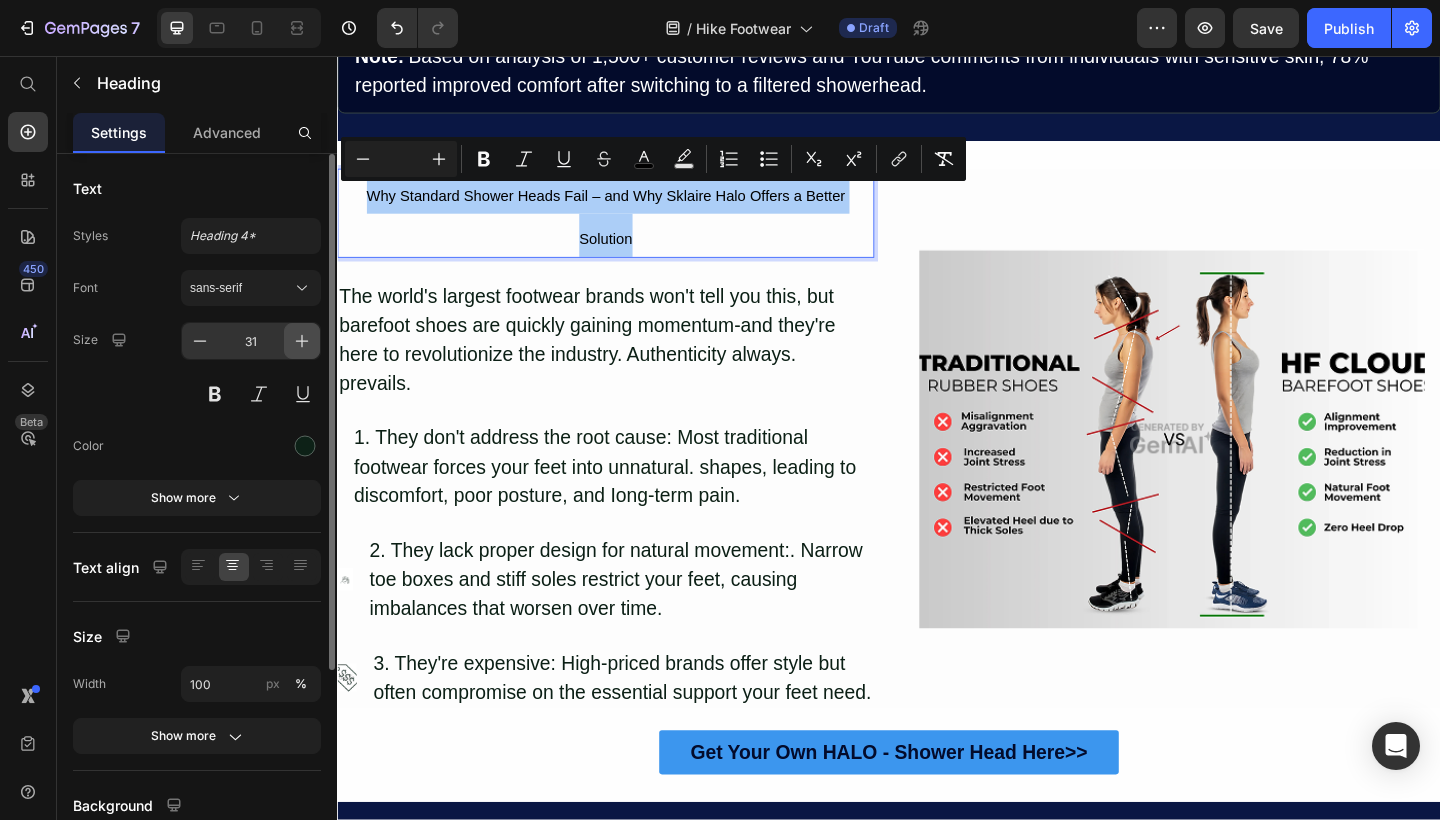 click at bounding box center [302, 341] 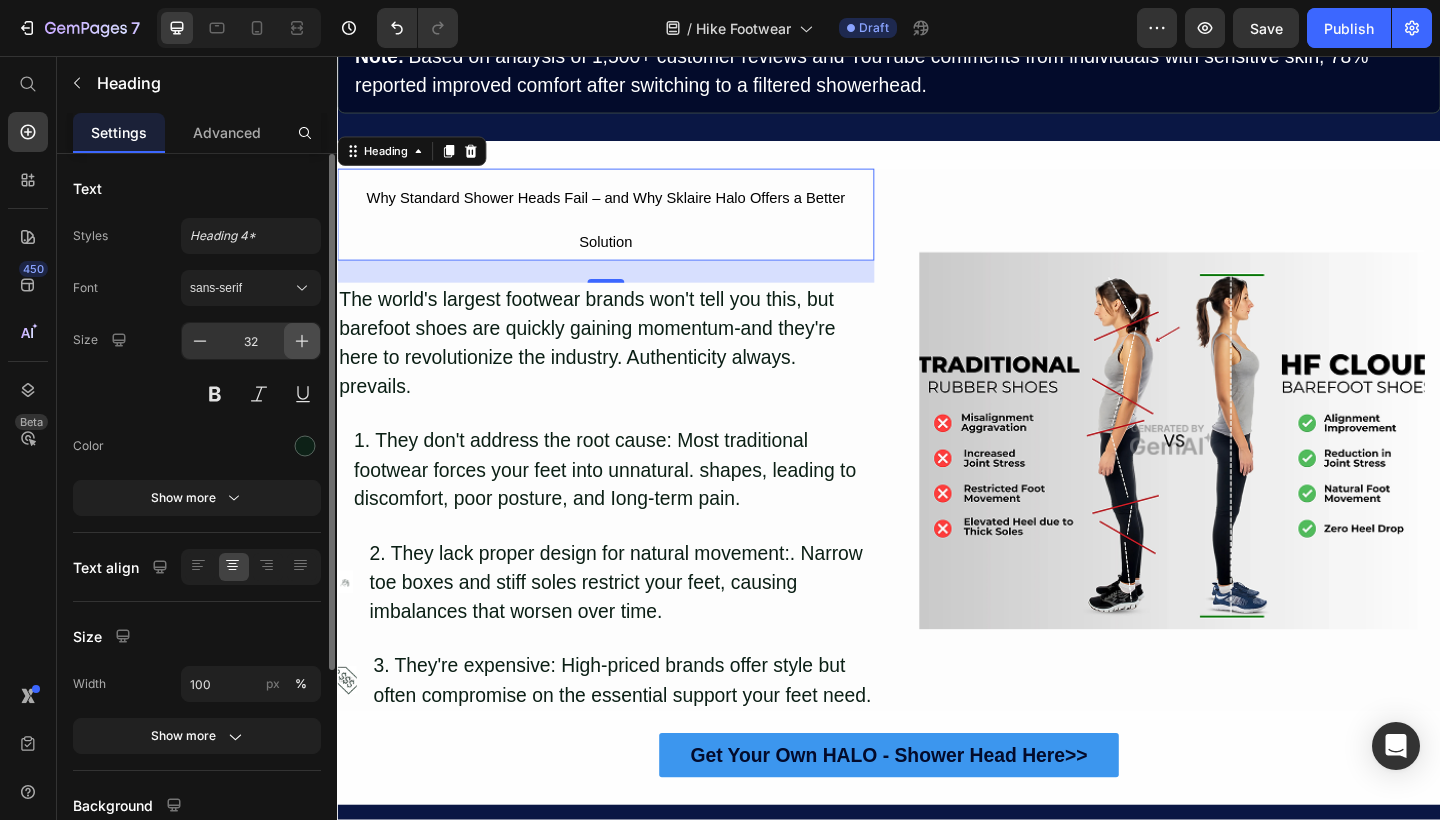 click at bounding box center (302, 341) 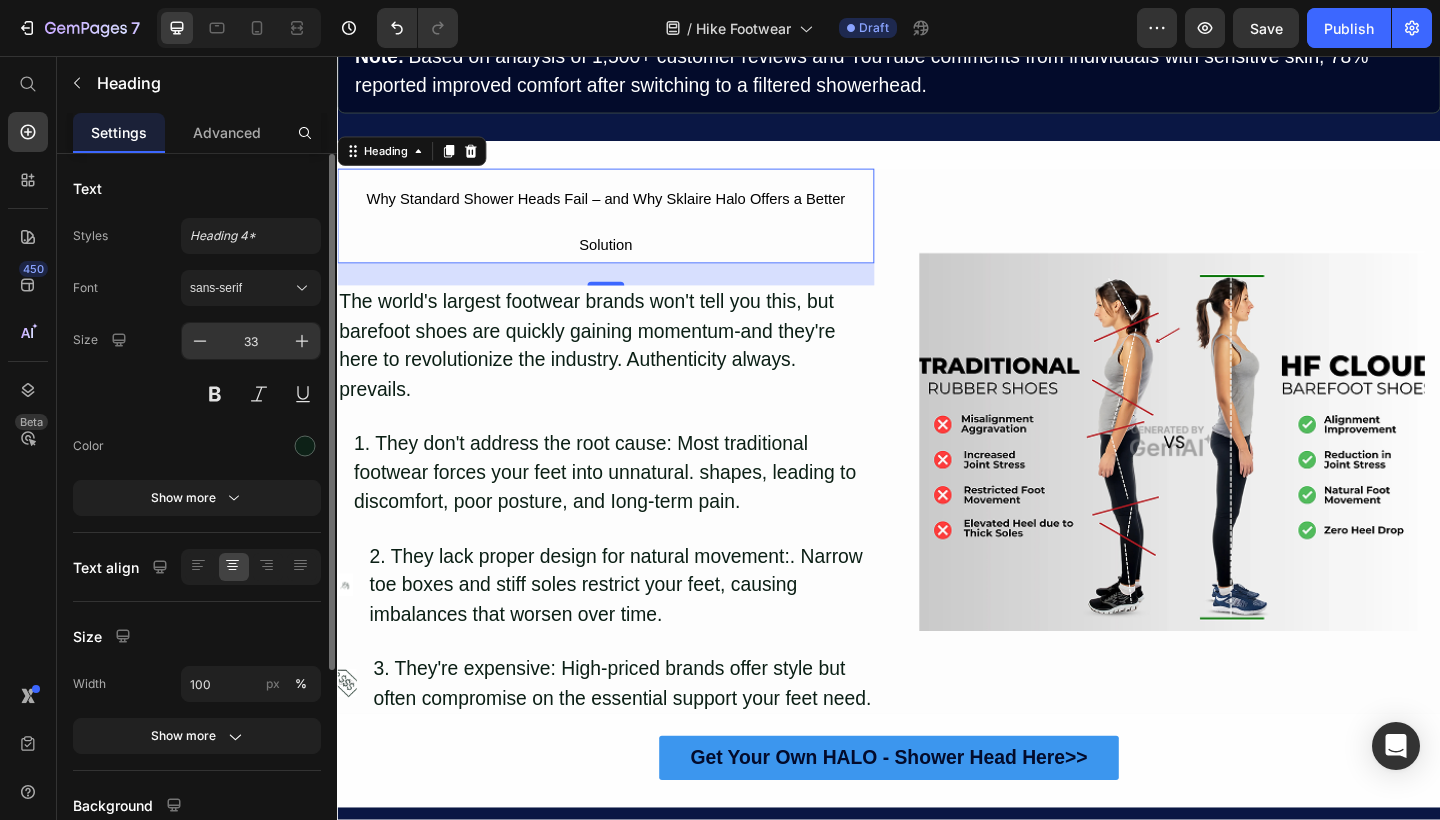 click on "33" at bounding box center (251, 341) 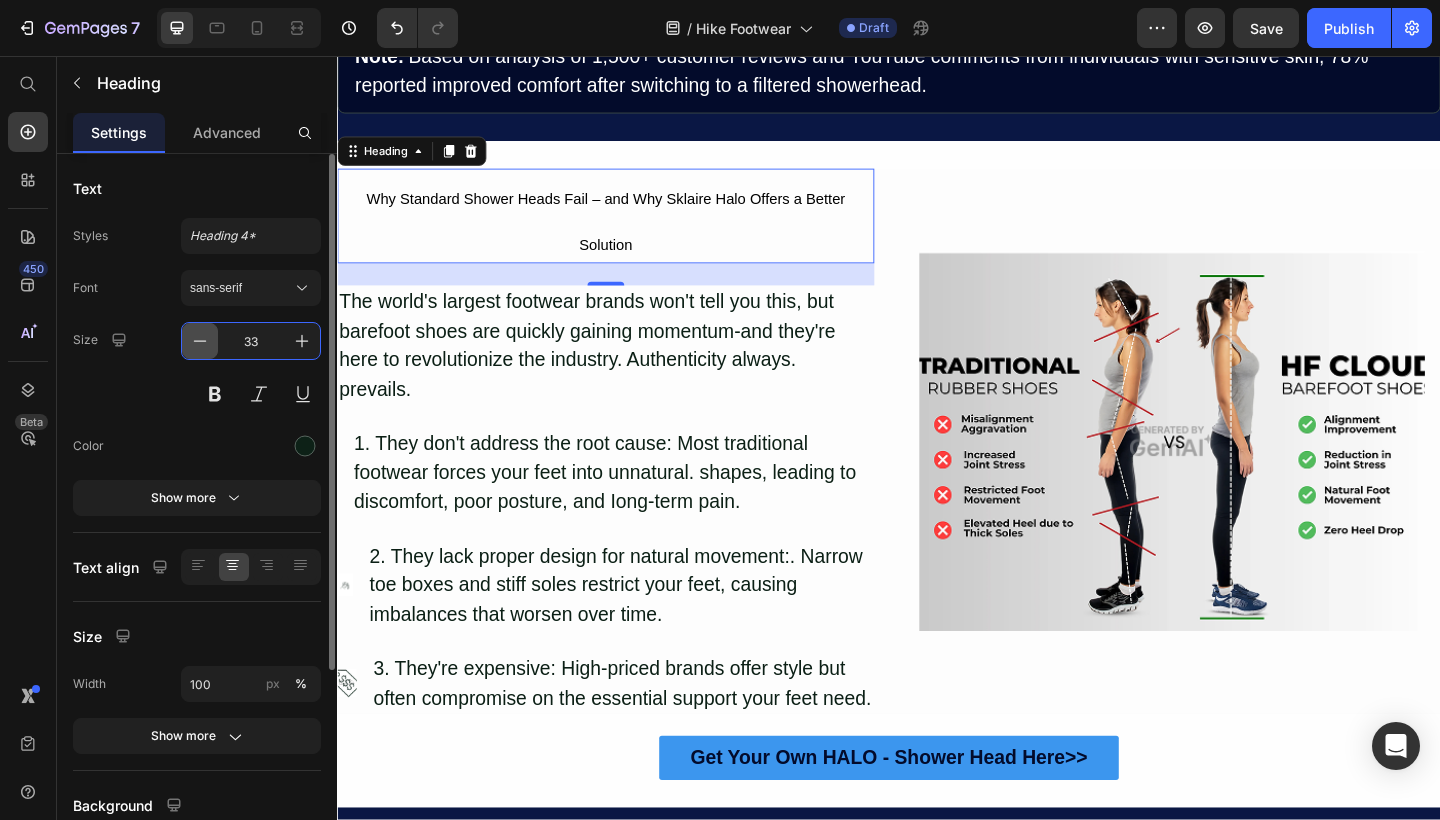 click at bounding box center (200, 341) 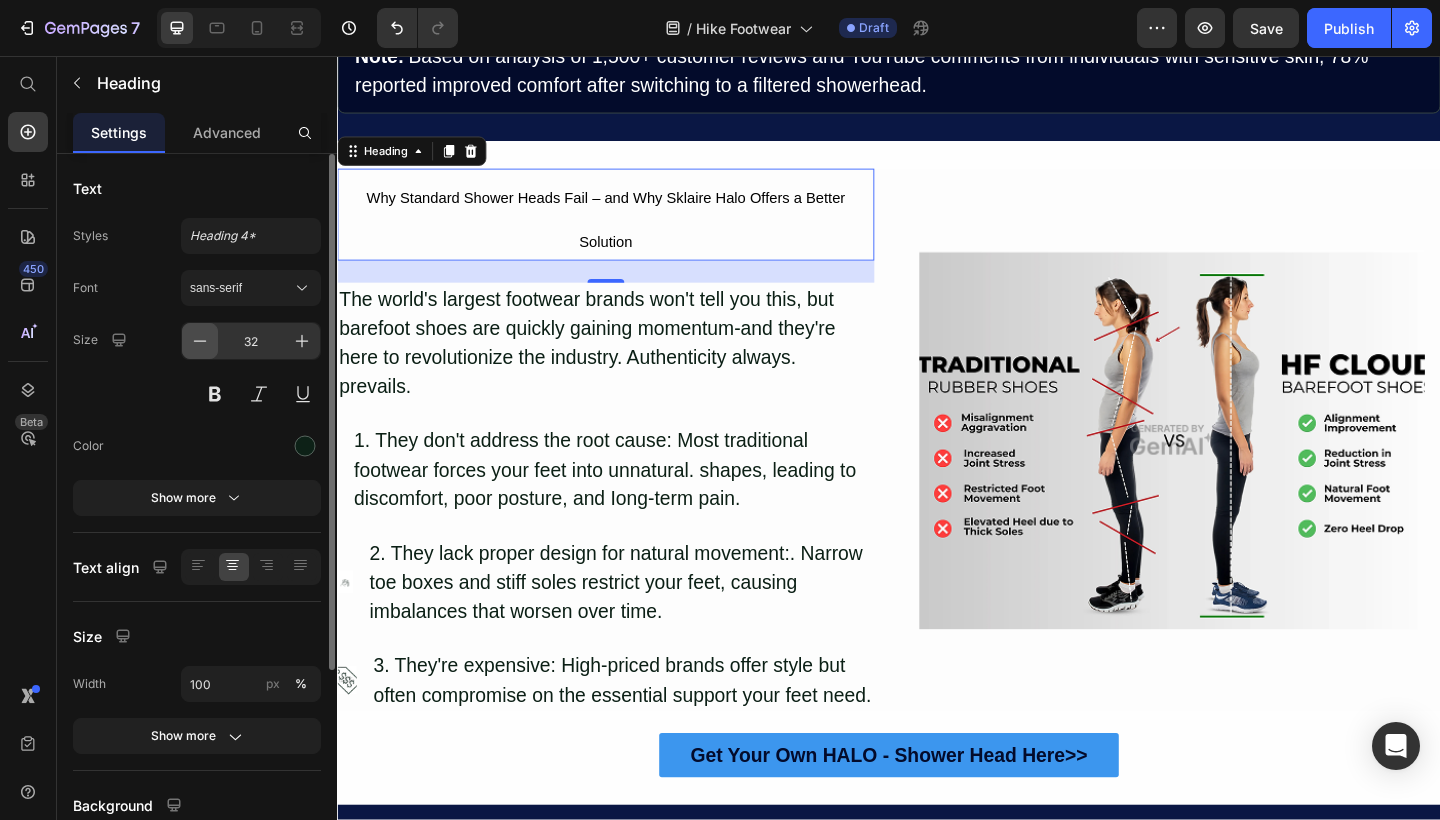 click at bounding box center (200, 341) 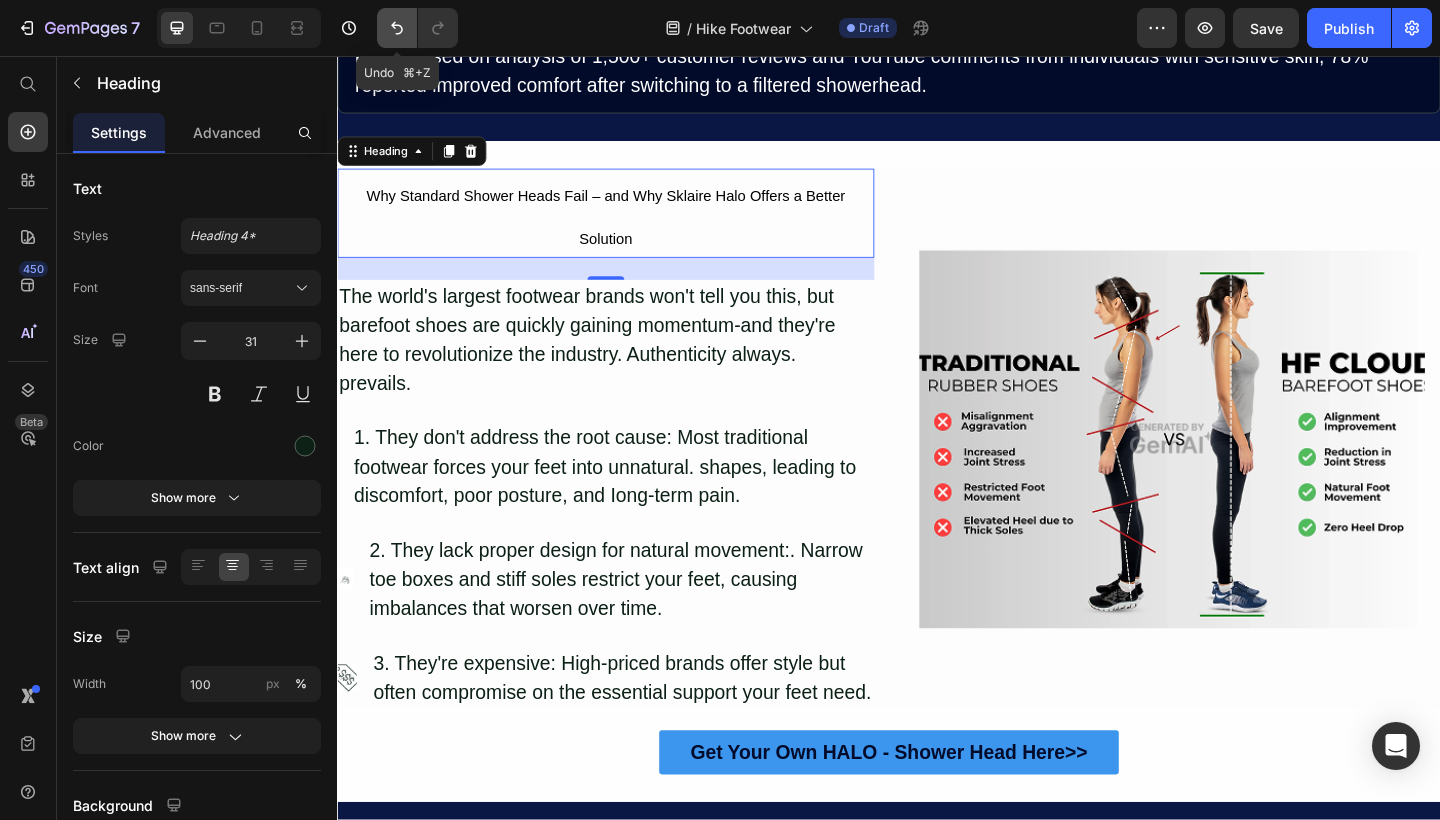 click 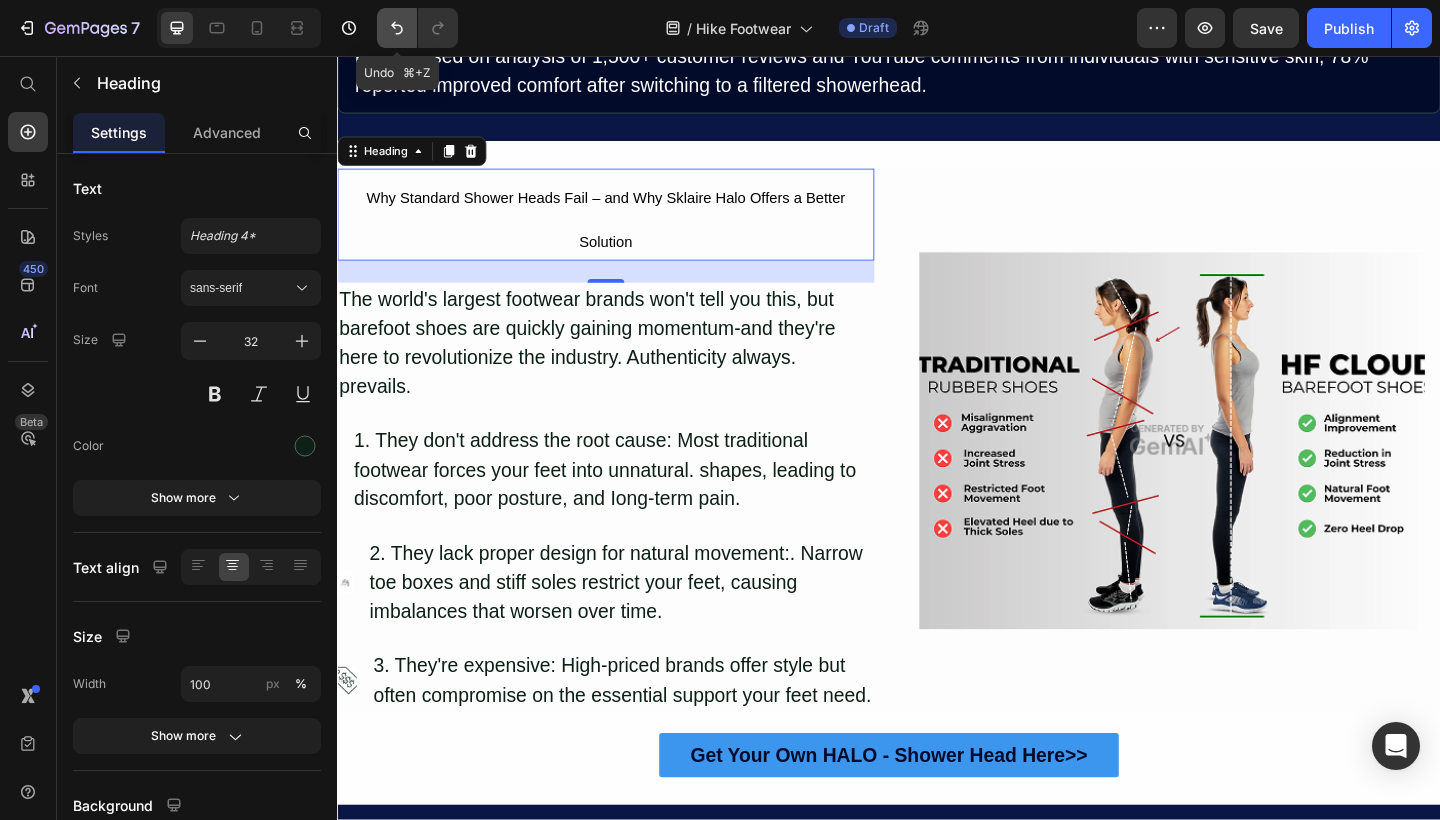 click 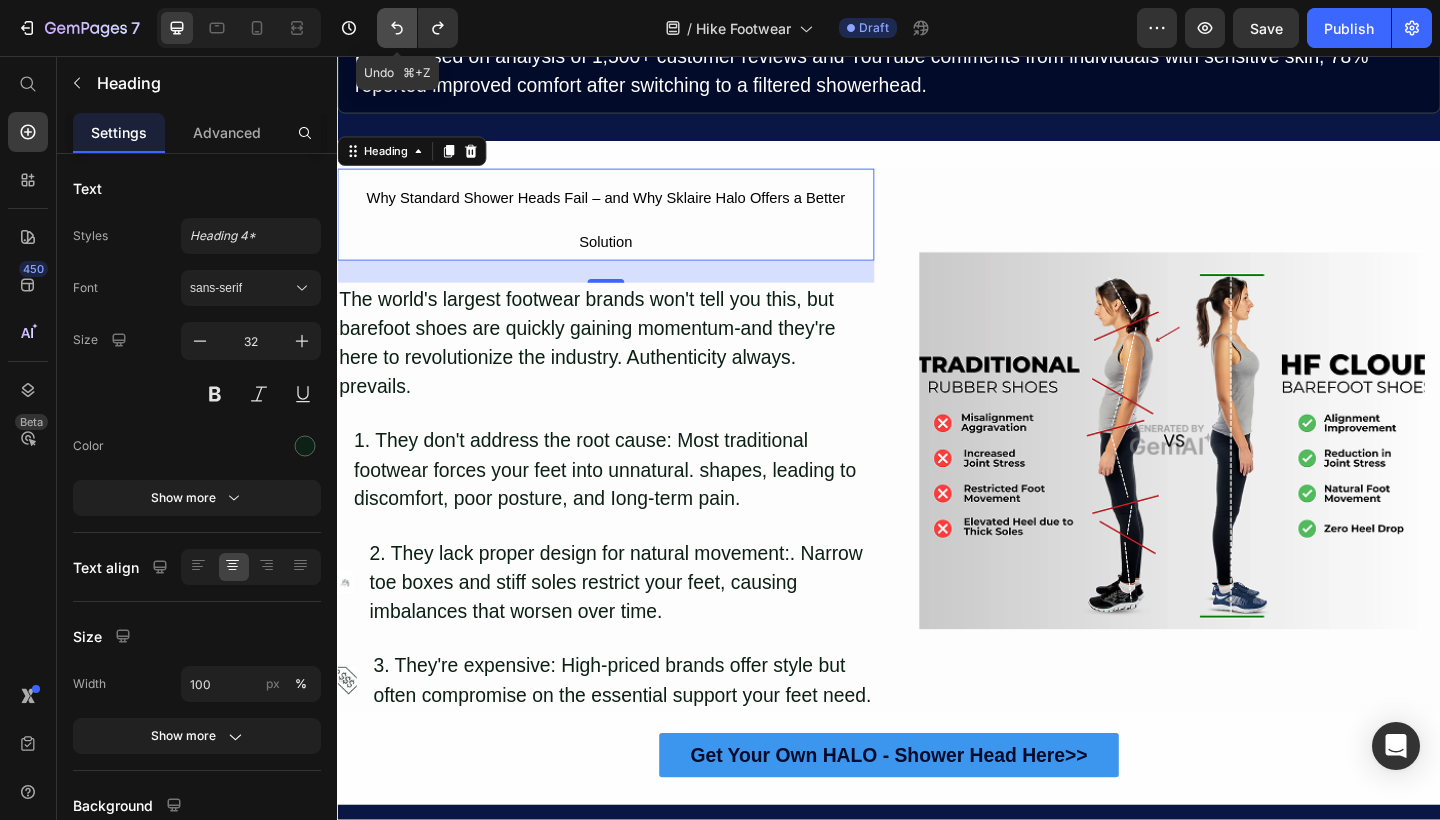 click 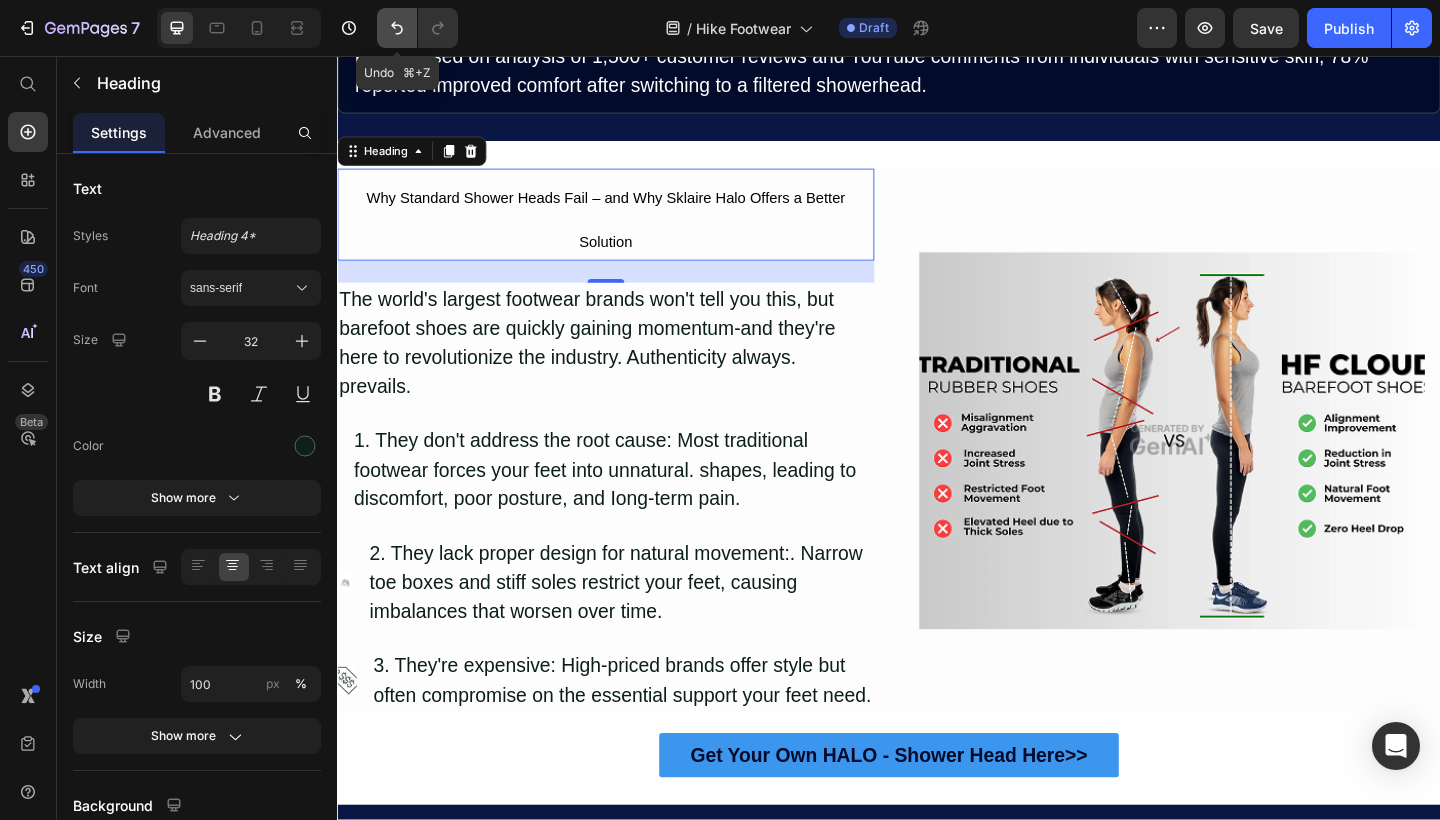 click 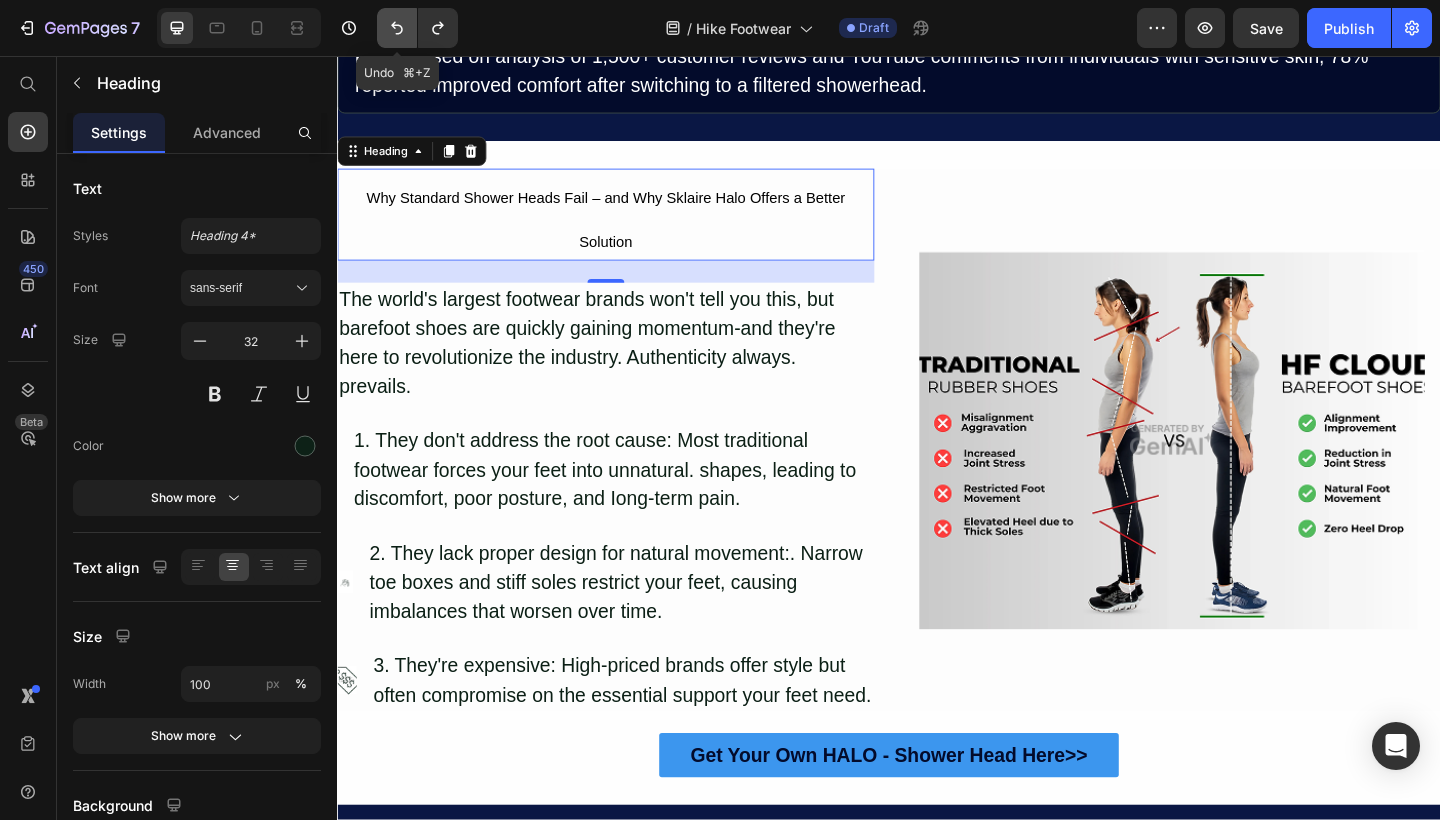click 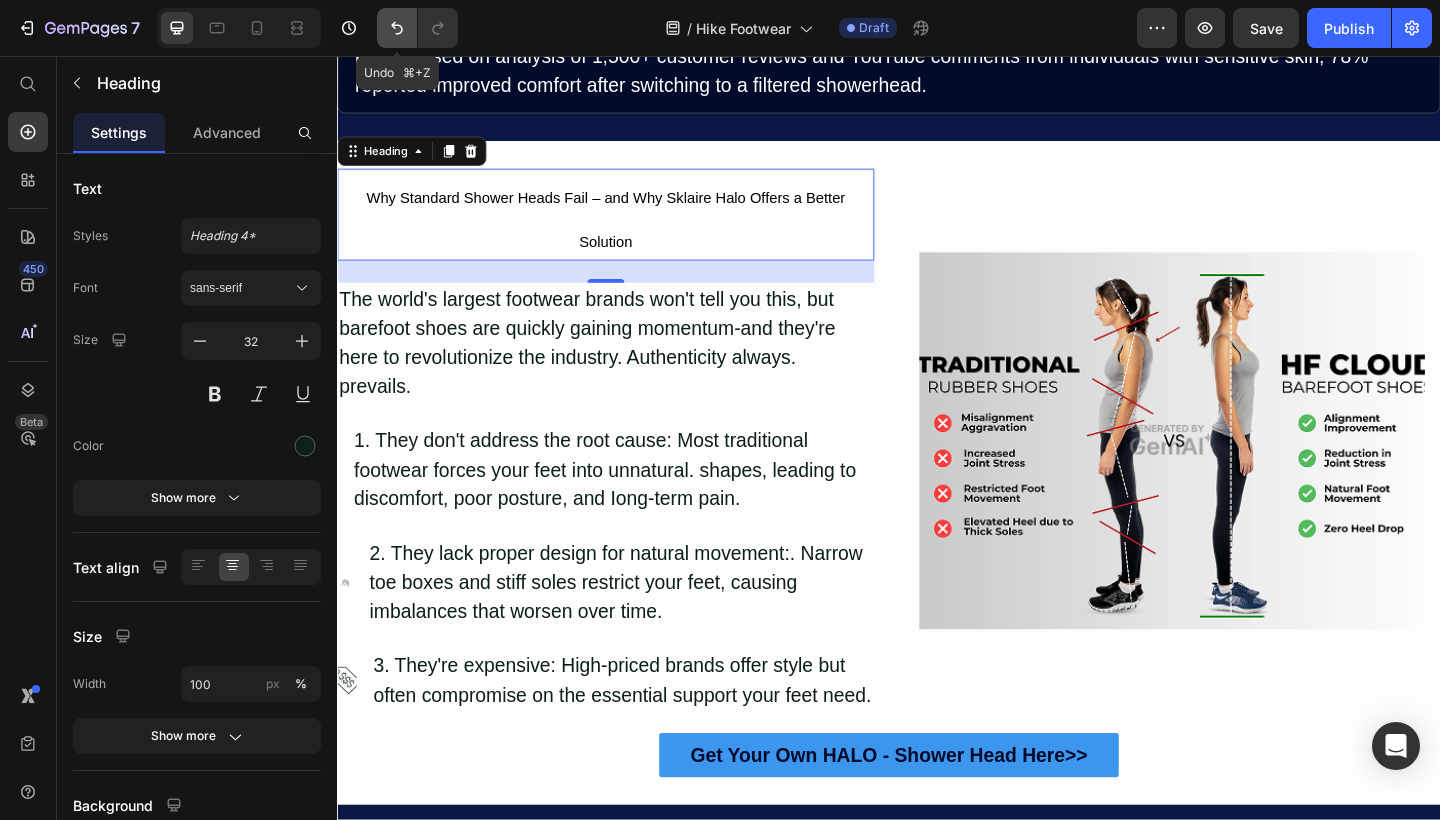 click 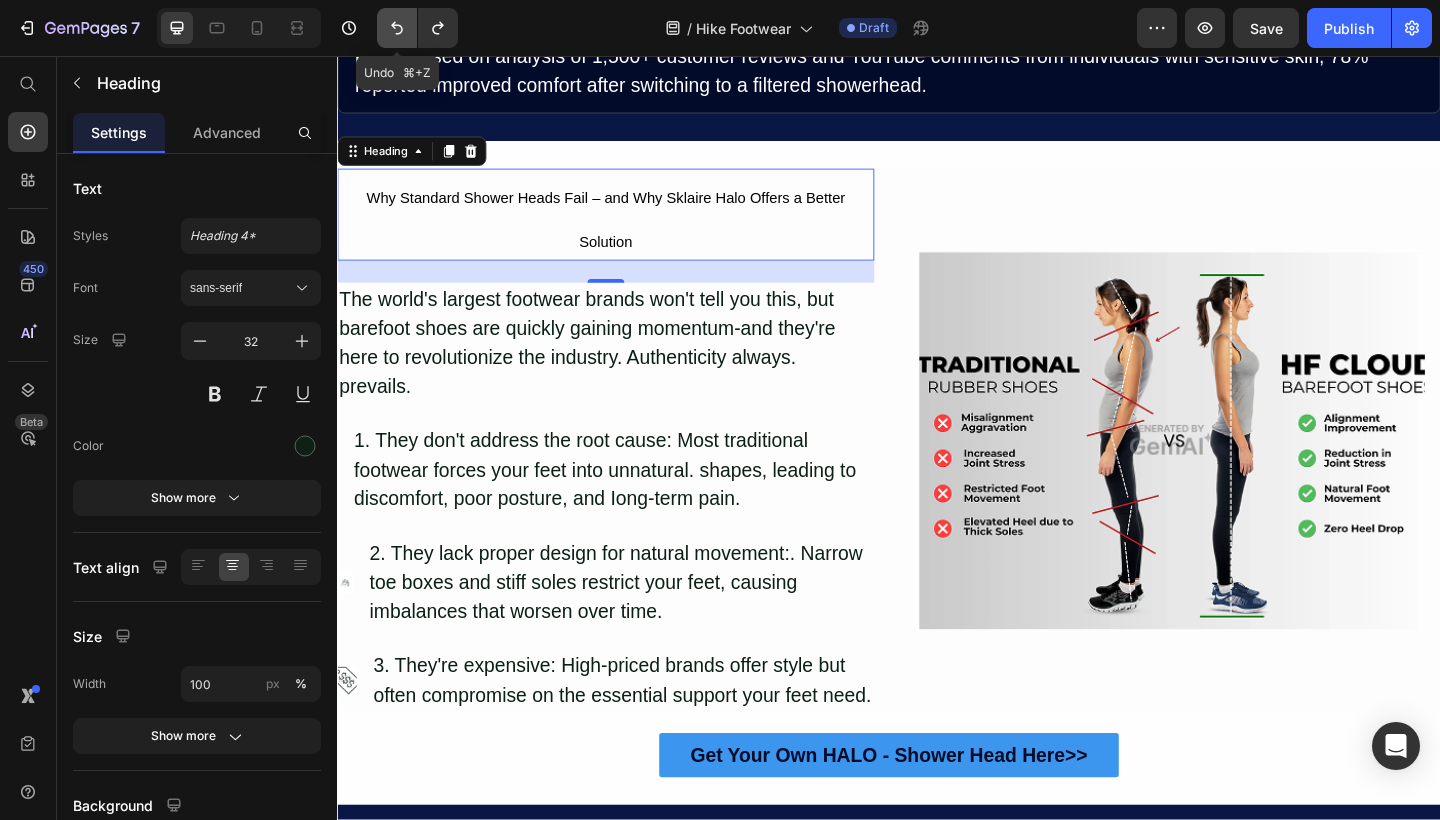 click 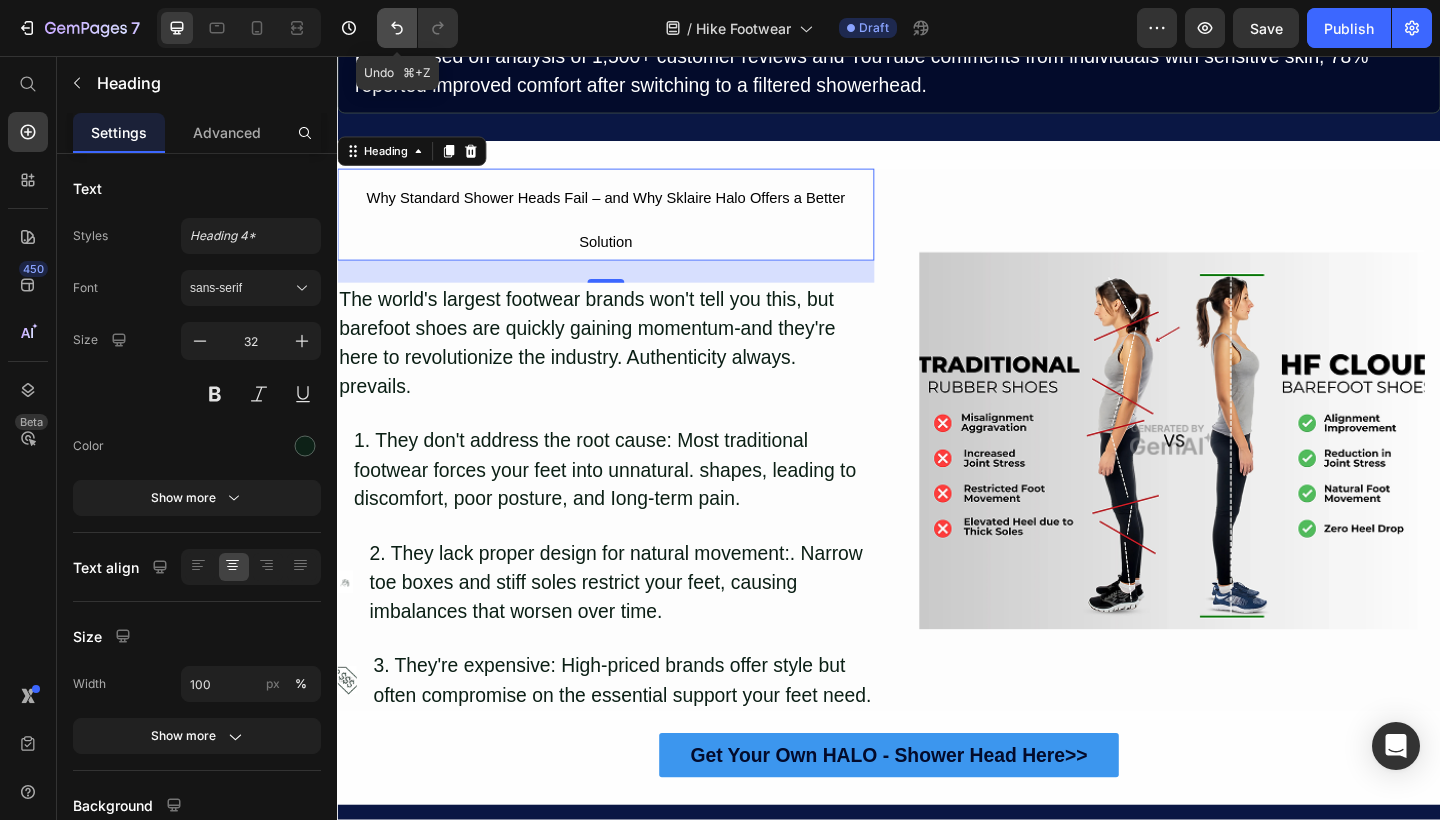 click 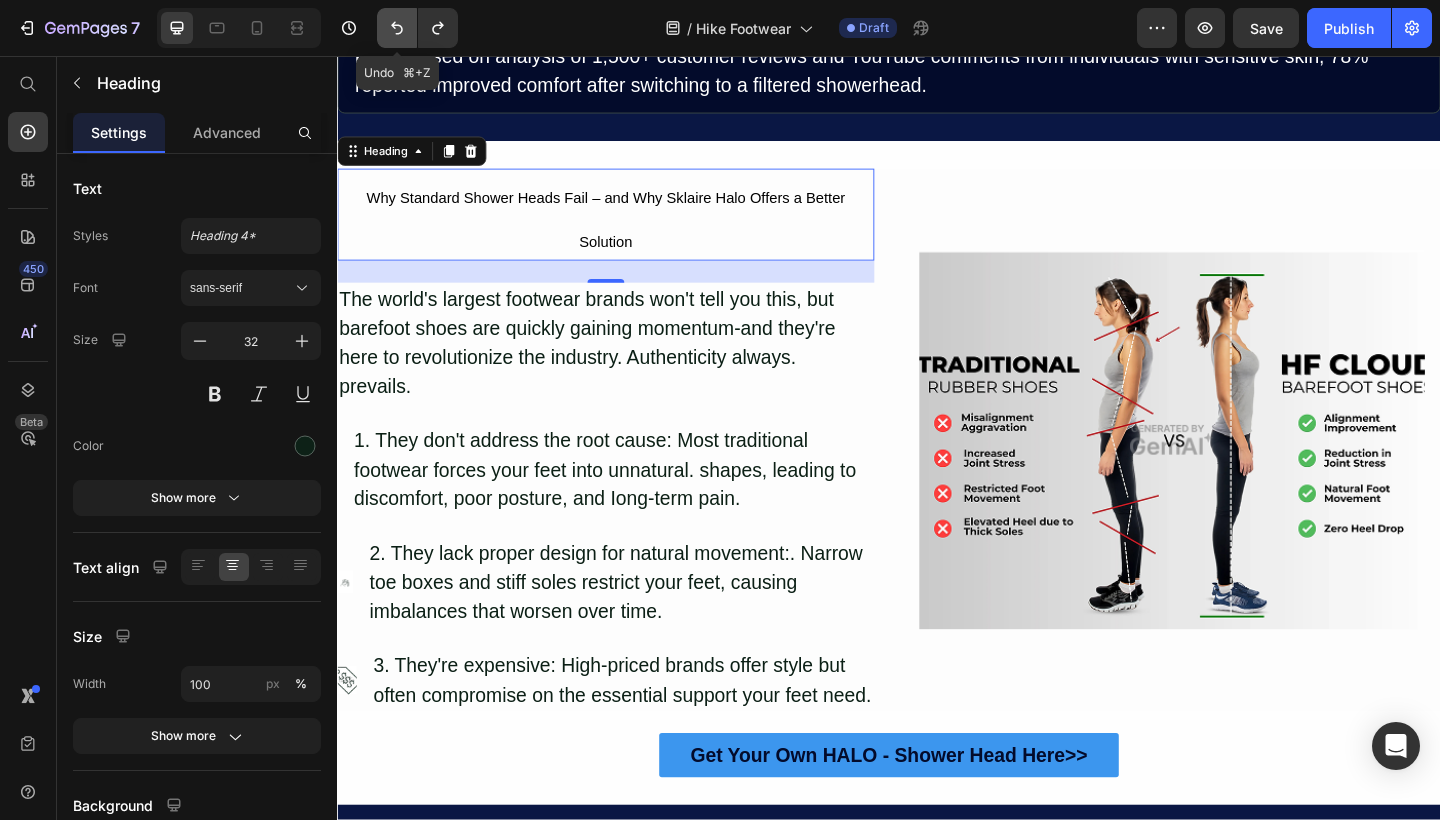 click 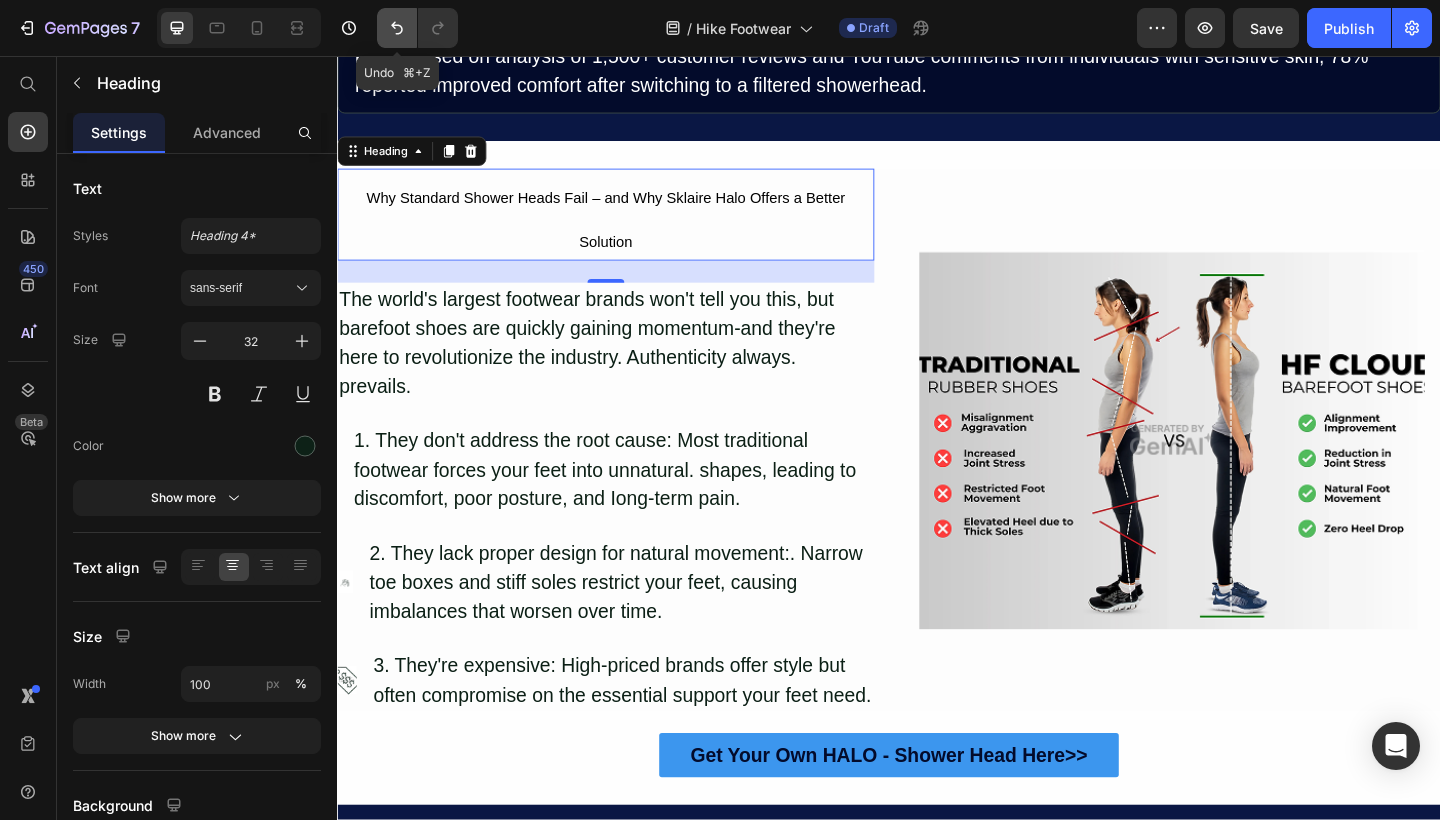 click 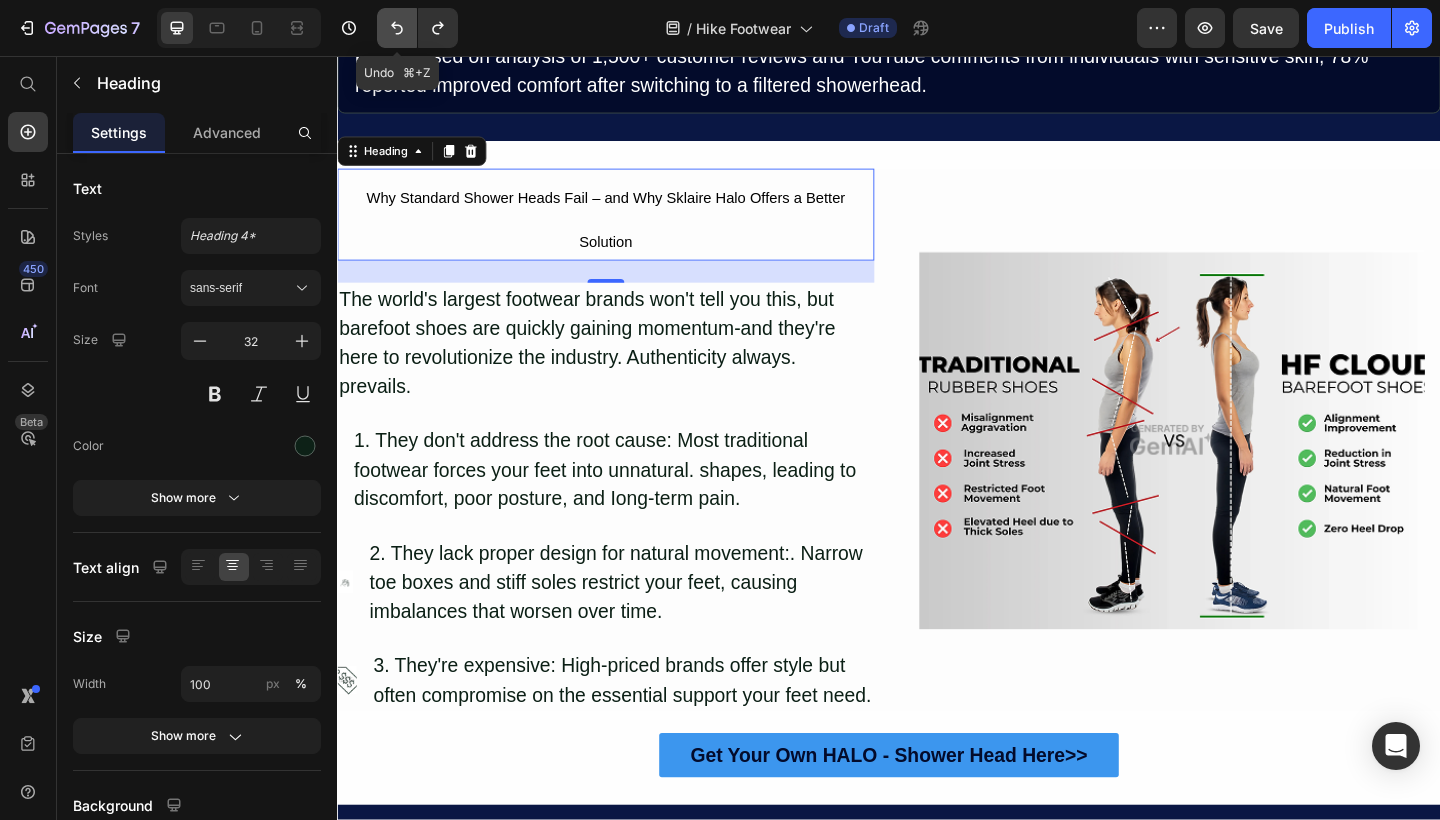 click 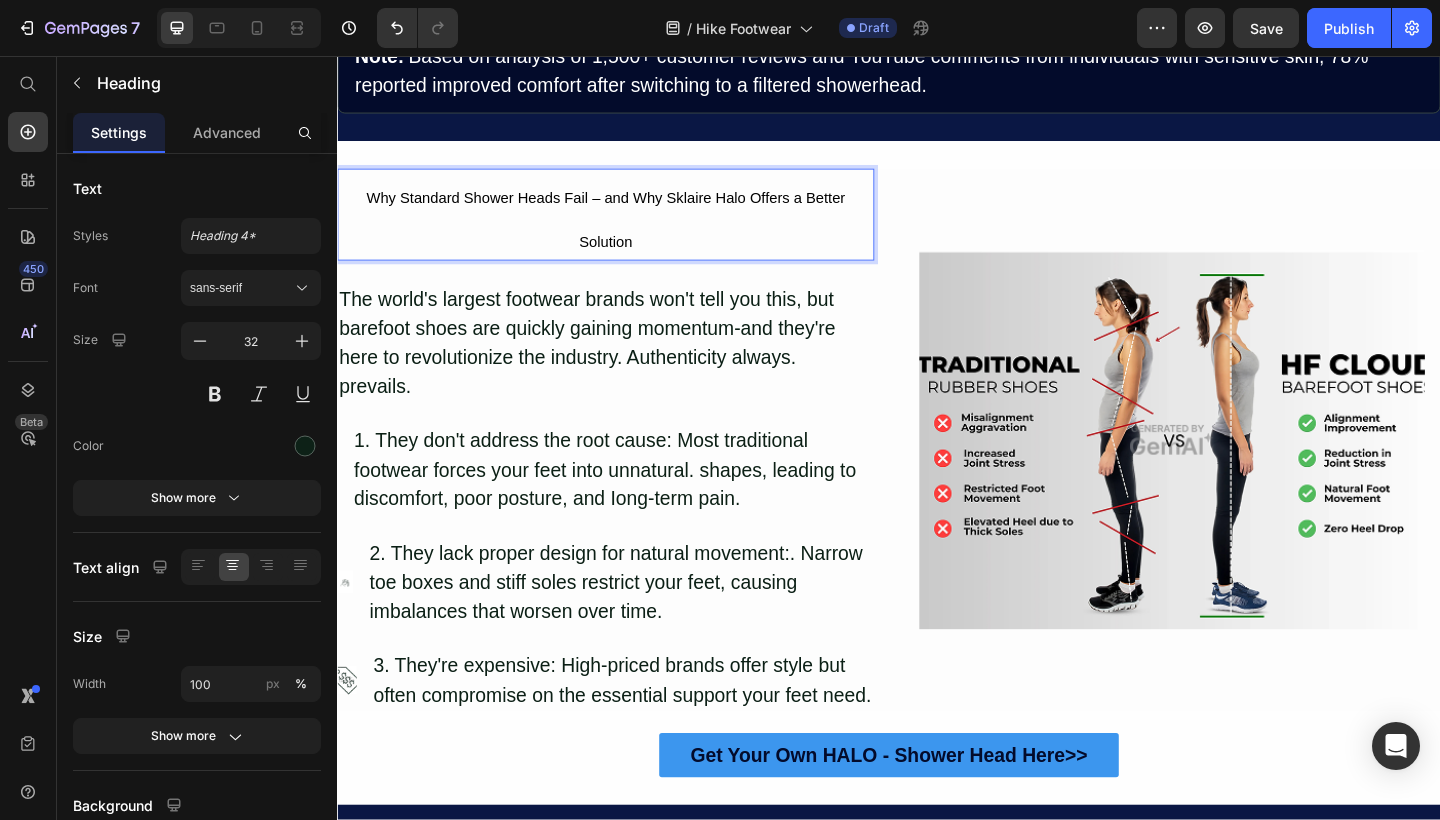 click on "Why Standard Shower Heads Fail – and Why Sklaire Halo Offers a Better Solution" at bounding box center (629, 234) 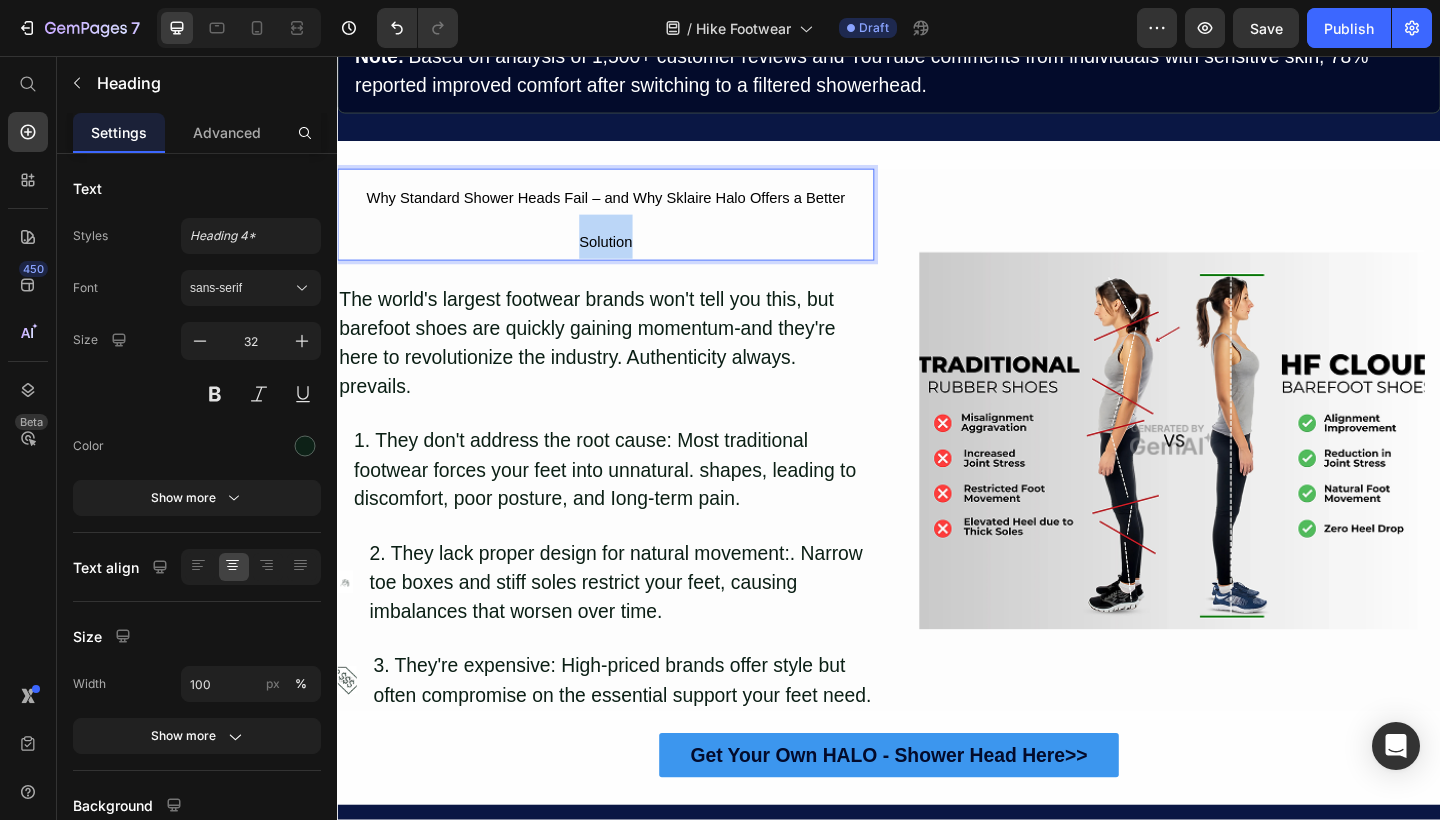 click on "Why Standard Shower Heads Fail – and Why Sklaire Halo Offers a Better Solution" at bounding box center (629, 234) 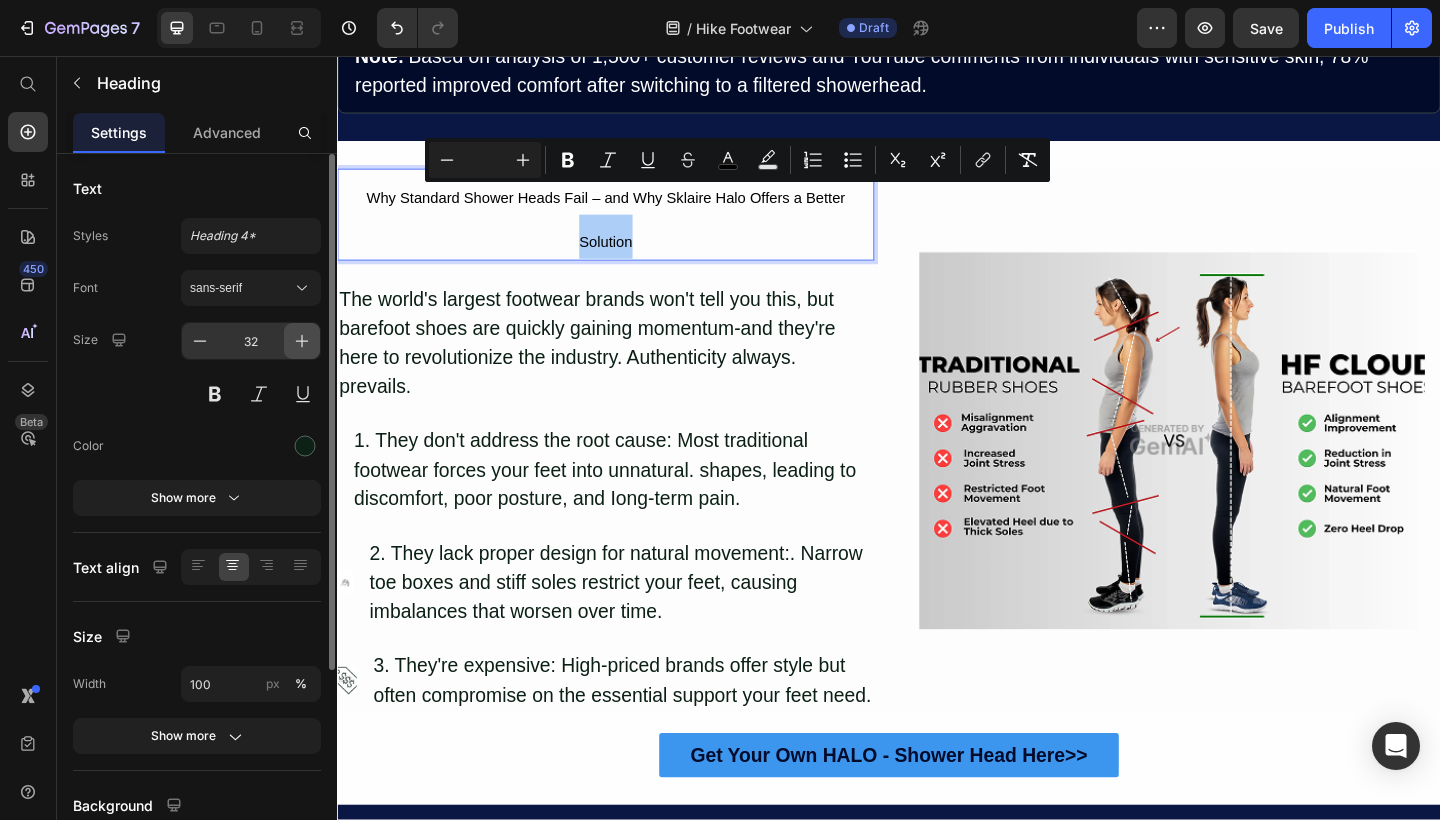 click 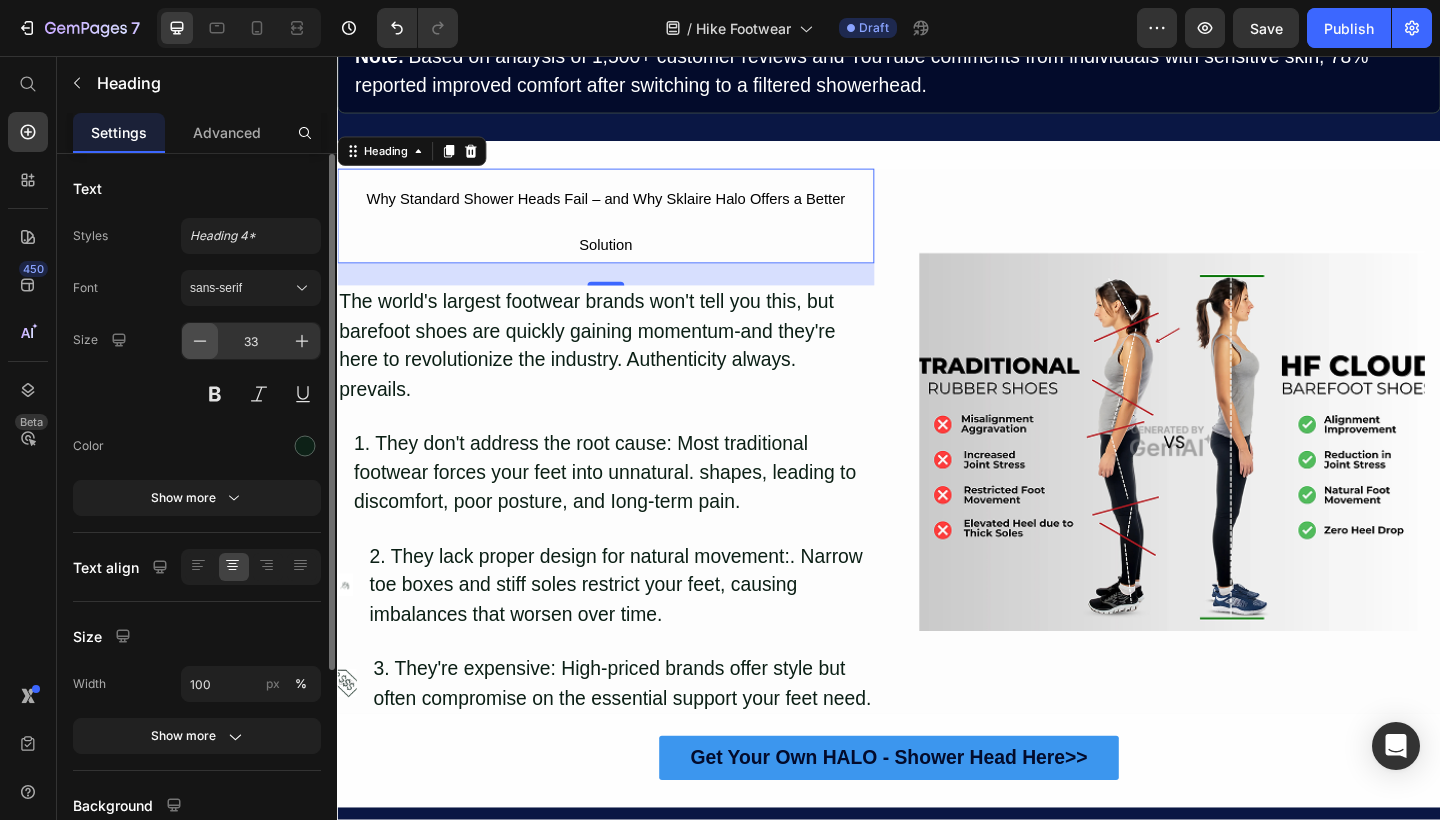 click at bounding box center (200, 341) 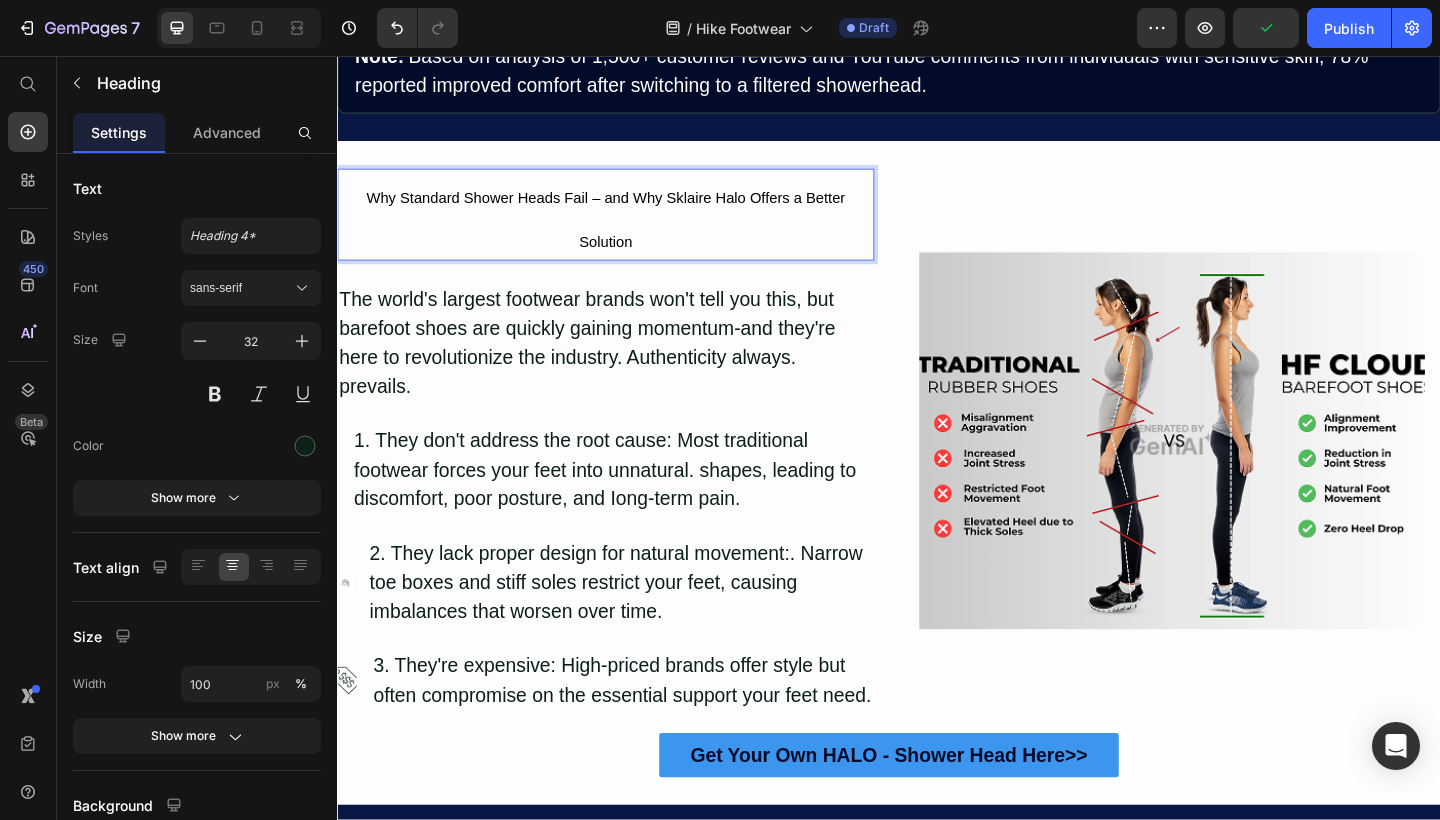 click on "Why Standard Shower Heads Fail – and Why Sklaire Halo Offers a Better Solution" at bounding box center (629, 234) 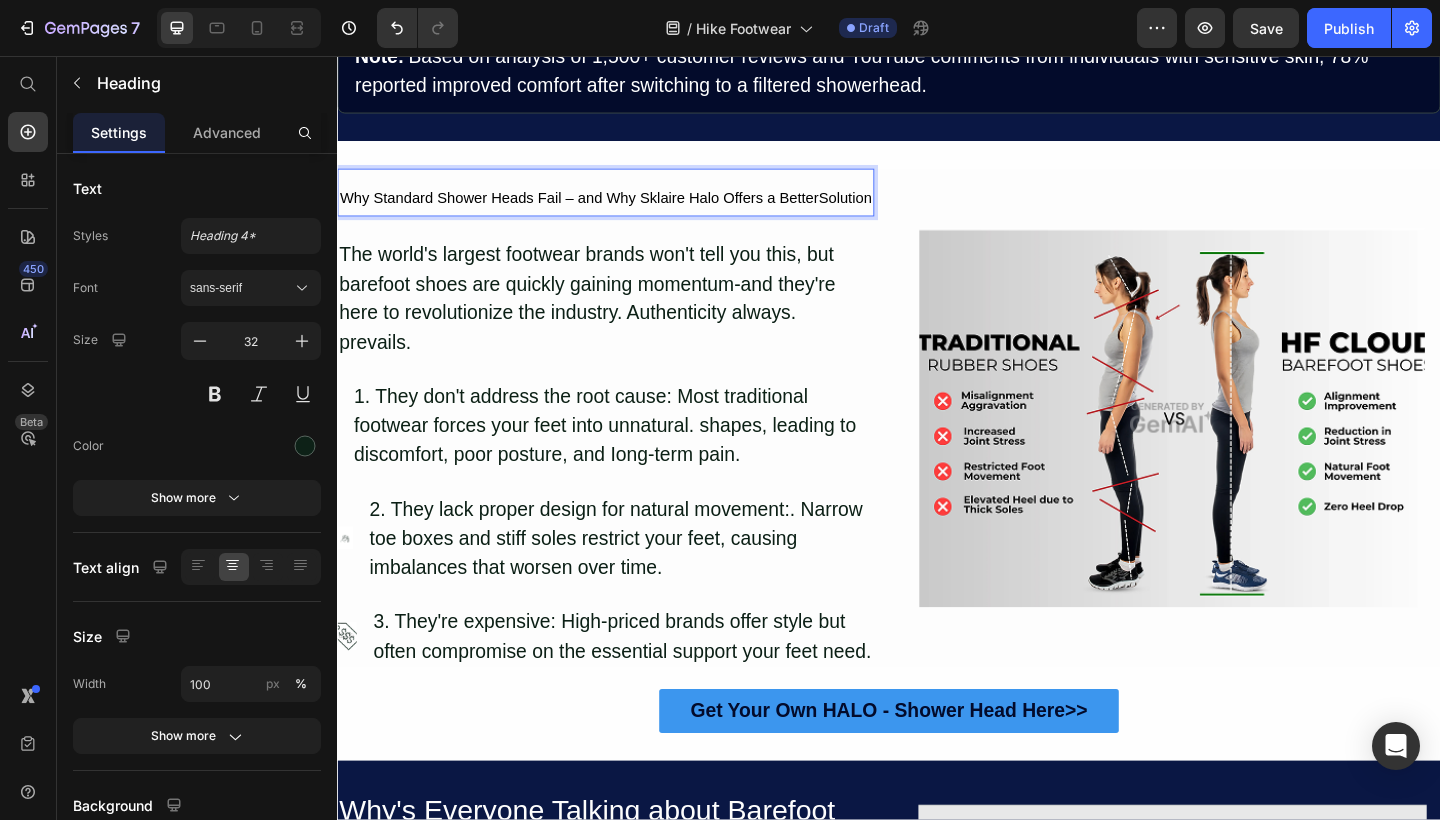 click on "Why Standard Shower Heads Fail – and Why Sklaire Halo Offers a BetterSolution" at bounding box center [629, 210] 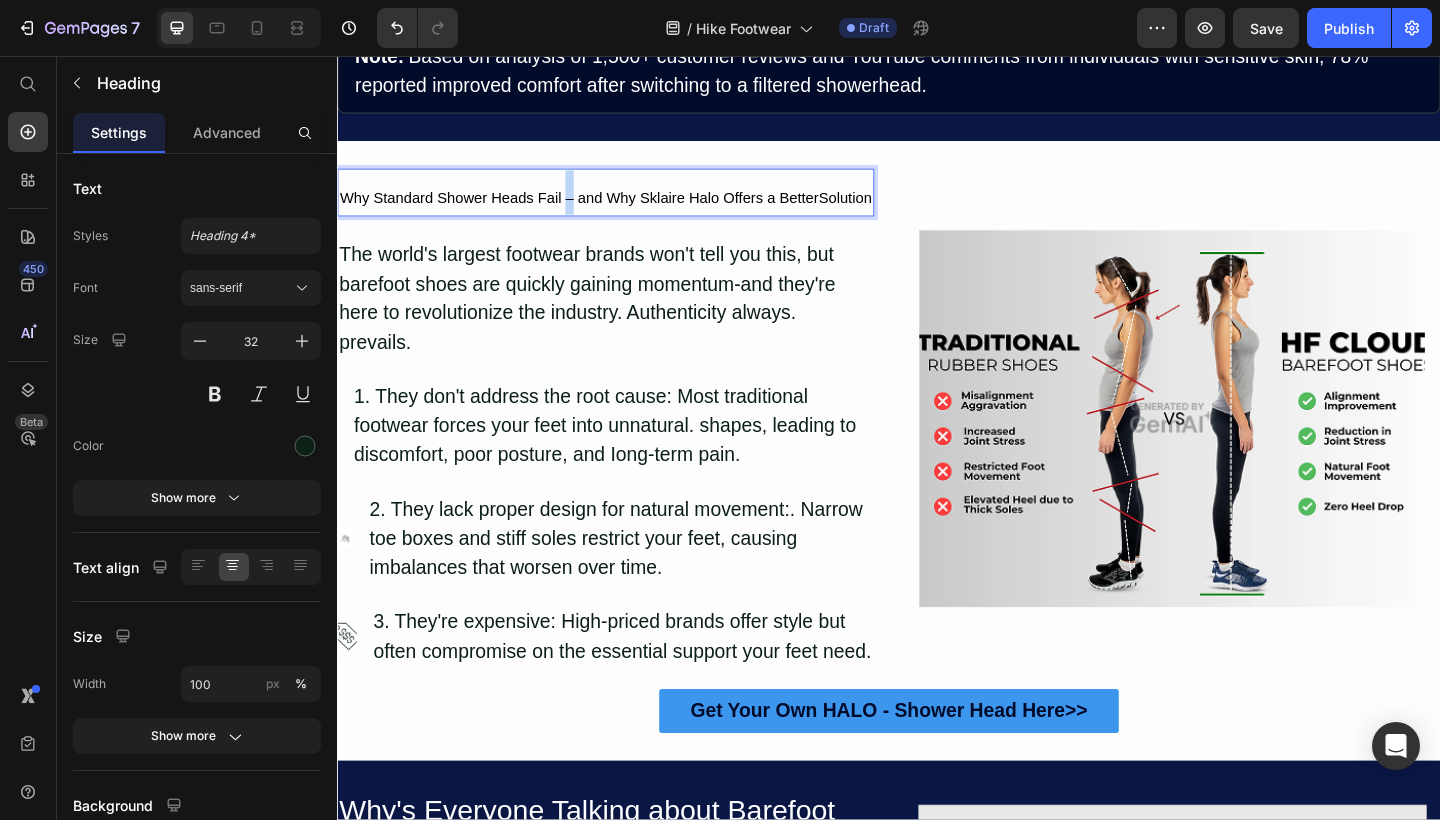 click on "Why Standard Shower Heads Fail – and Why Sklaire Halo Offers a BetterSolution" at bounding box center [629, 210] 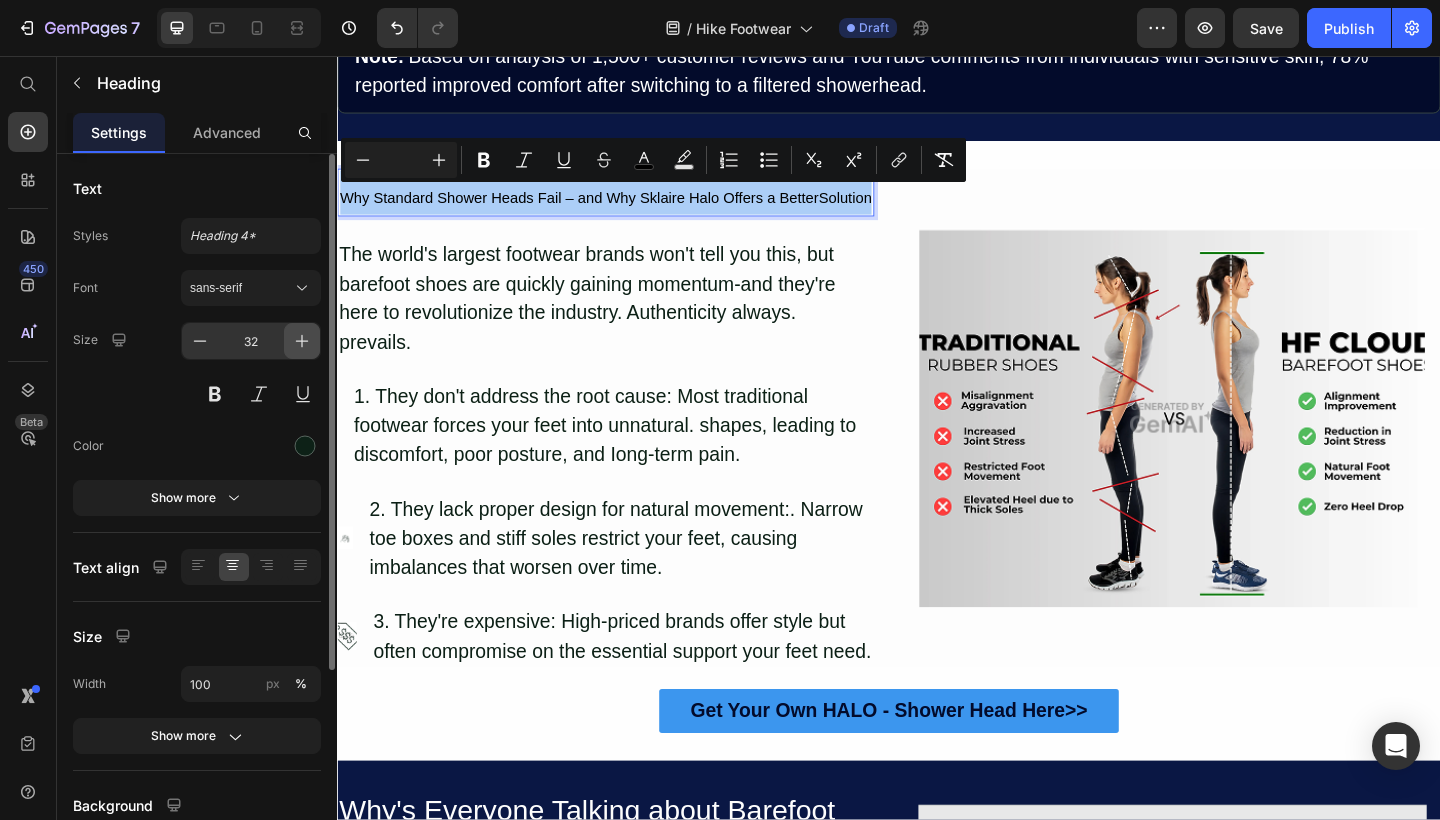 click 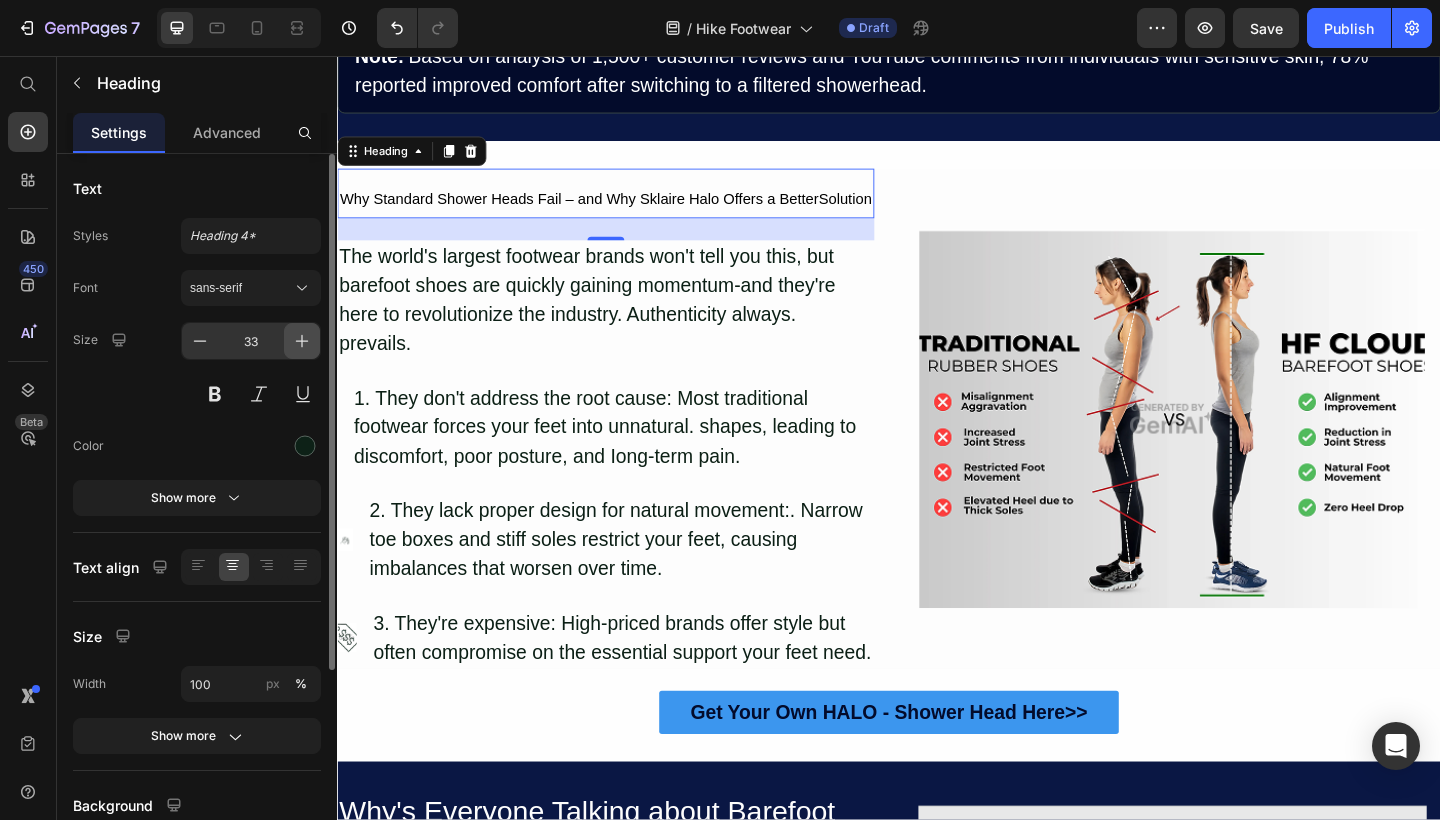 click 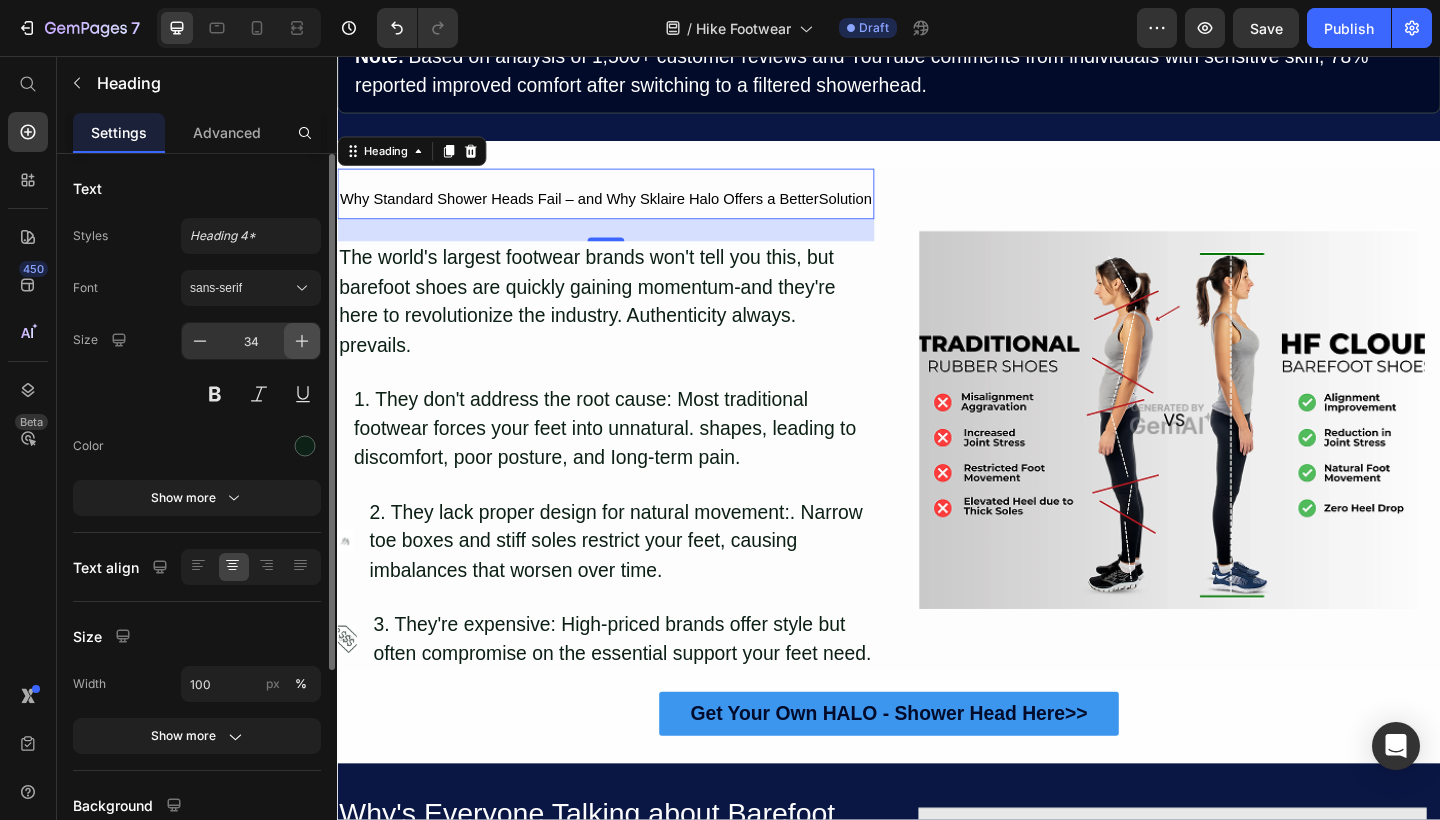 click 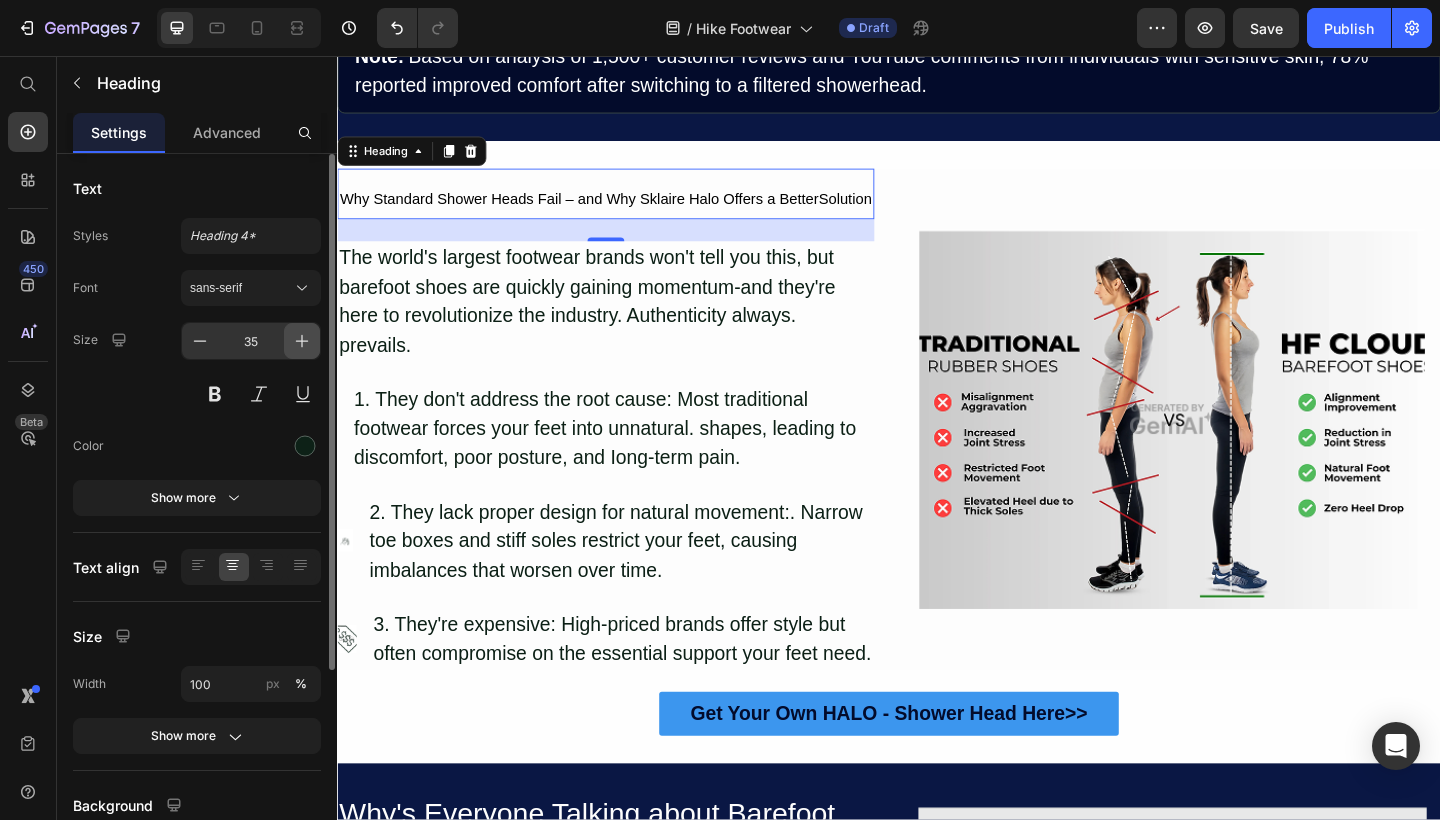 click 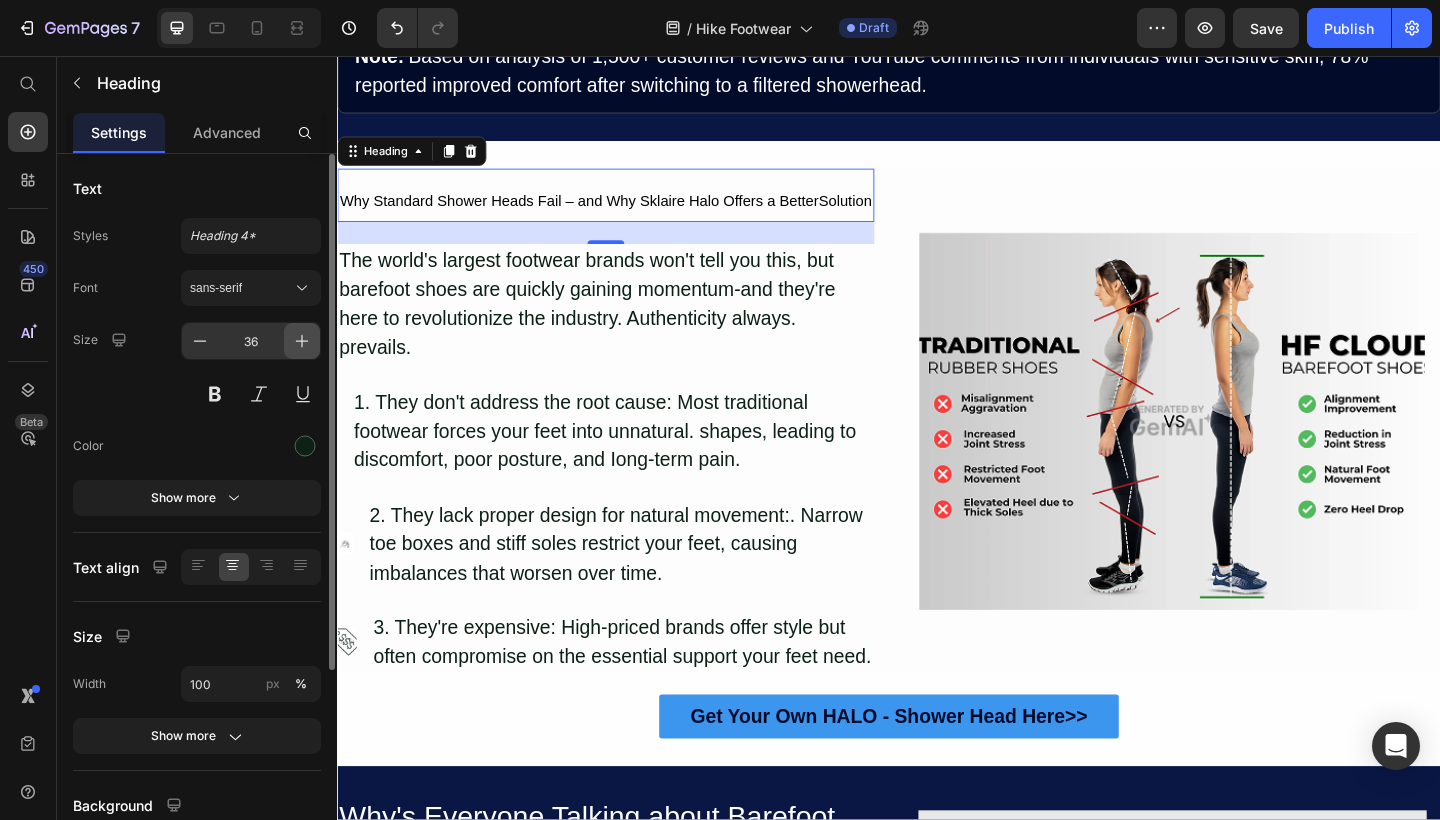 click 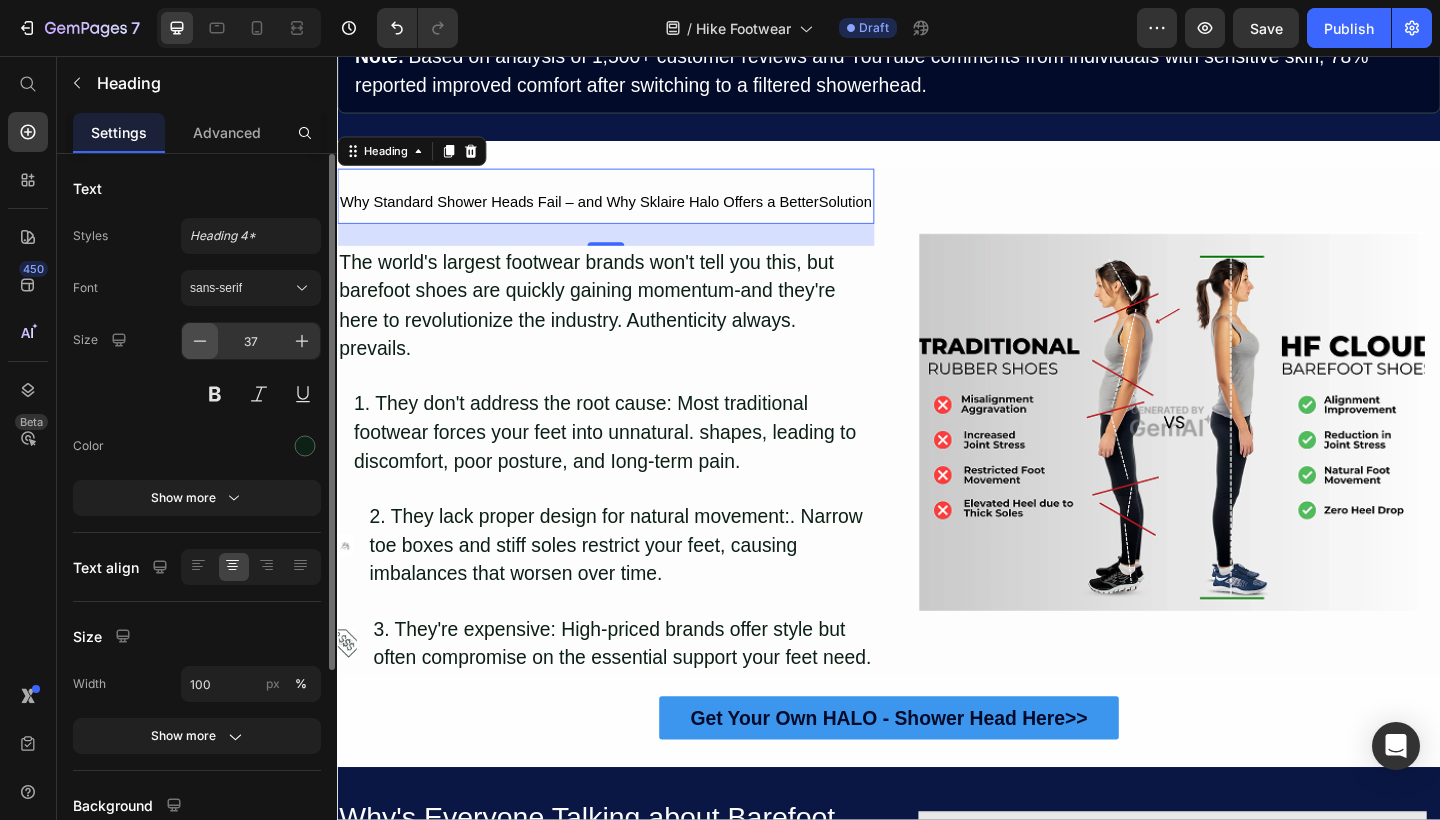 click at bounding box center (200, 341) 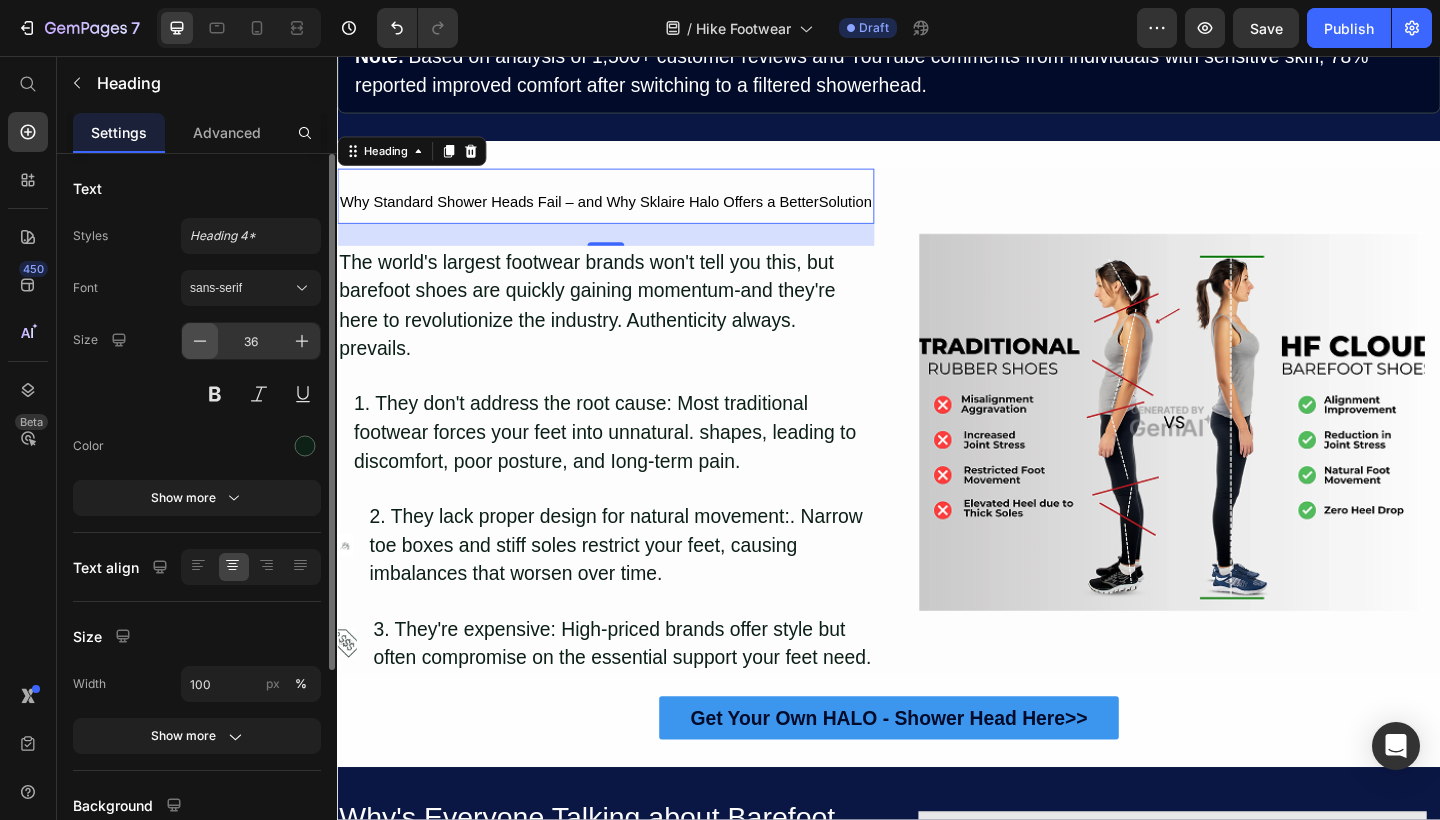 click at bounding box center [200, 341] 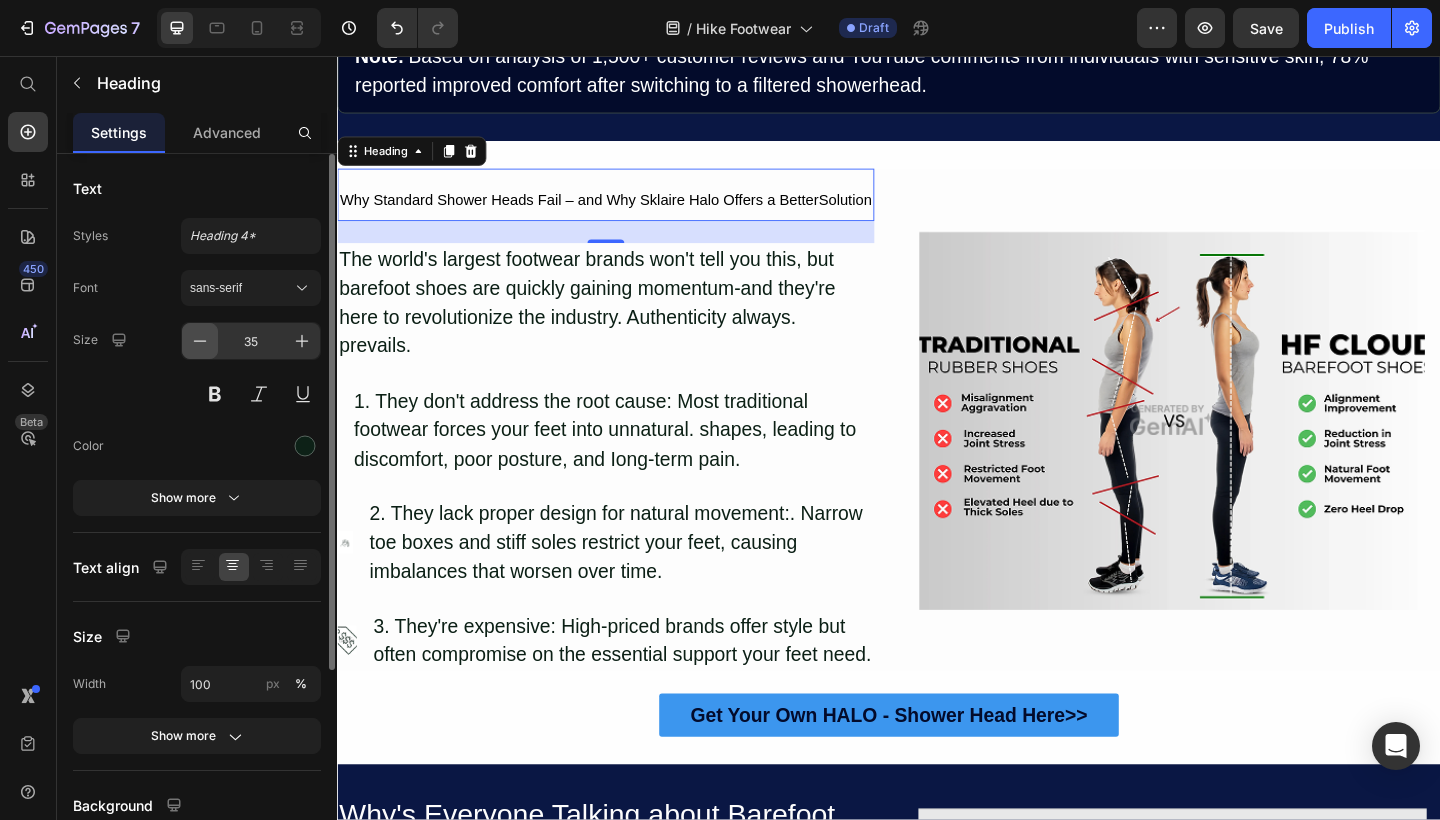 click at bounding box center (200, 341) 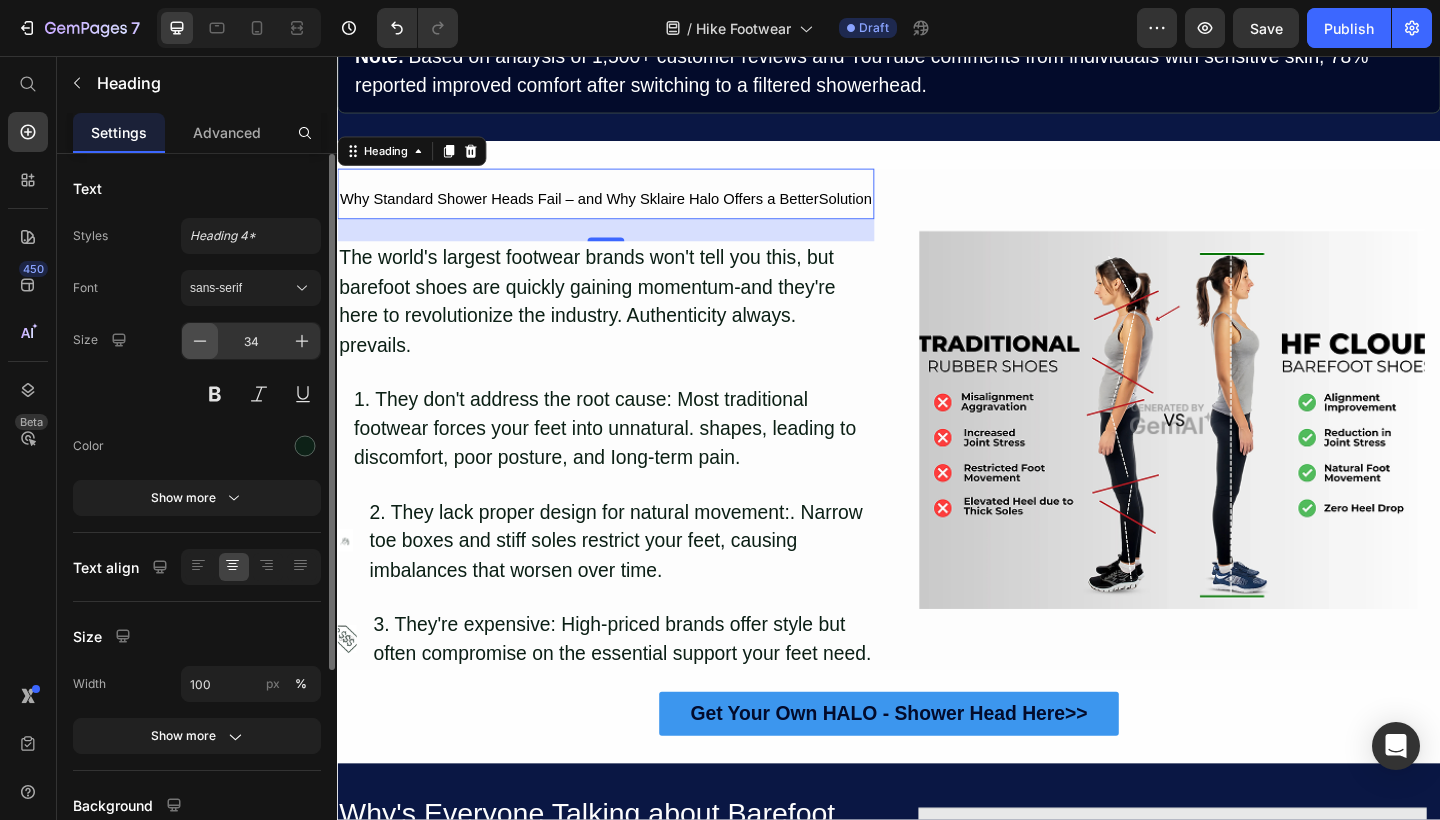 click at bounding box center [200, 341] 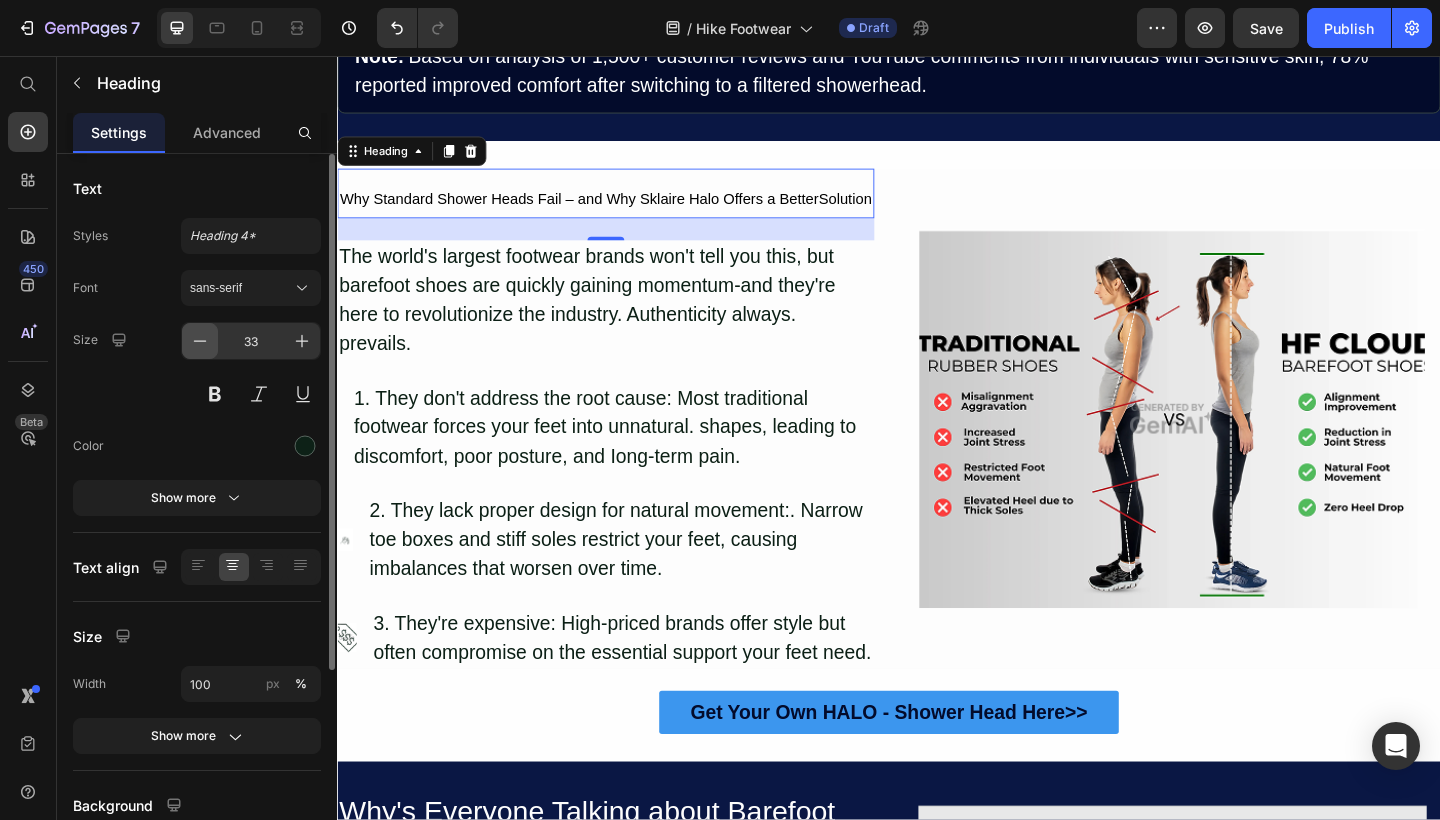 click at bounding box center (200, 341) 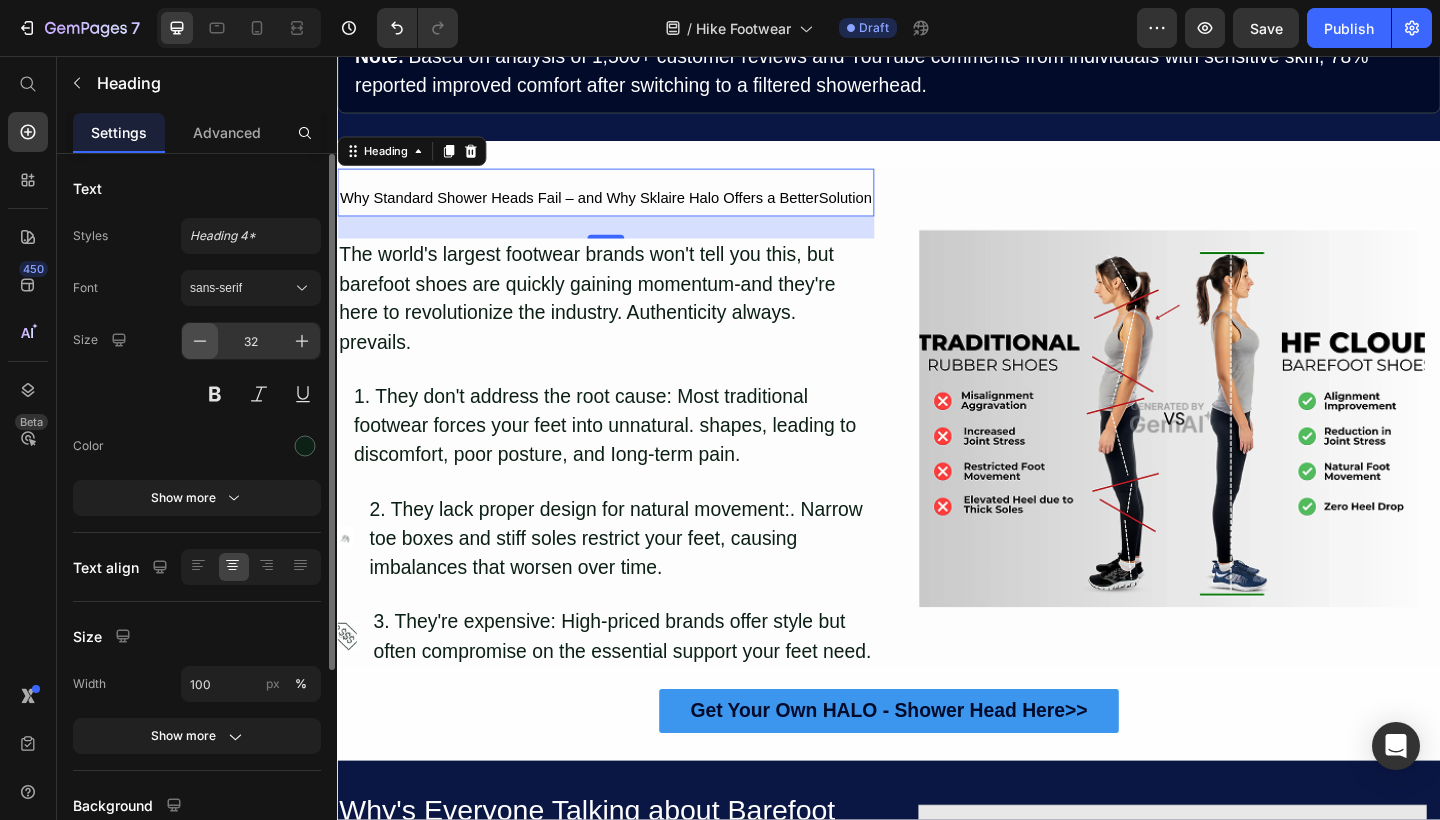 click at bounding box center (200, 341) 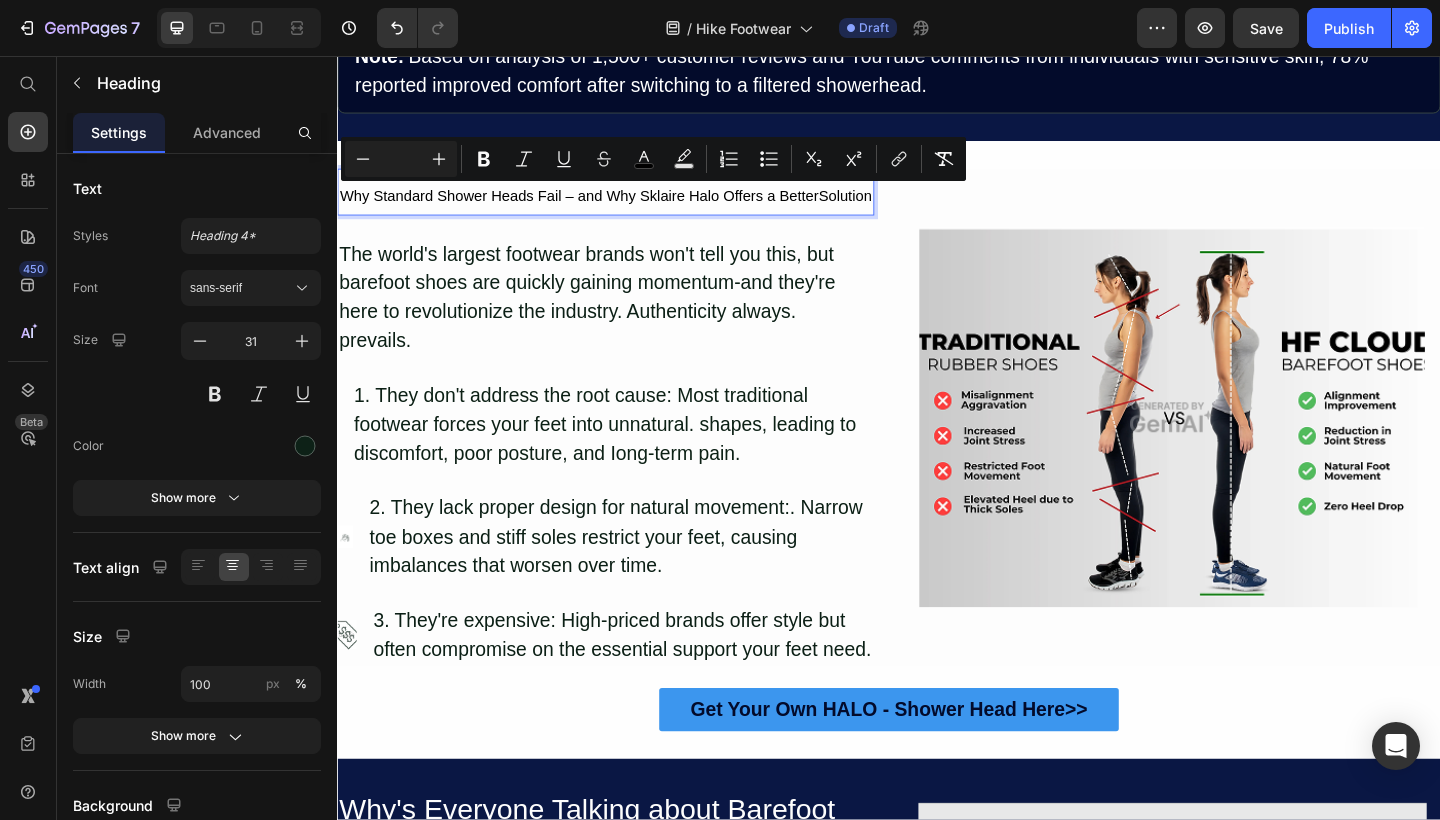 click on "Why Standard Shower Heads Fail – and Why Sklaire Halo Offers a BetterSolution" at bounding box center [629, 208] 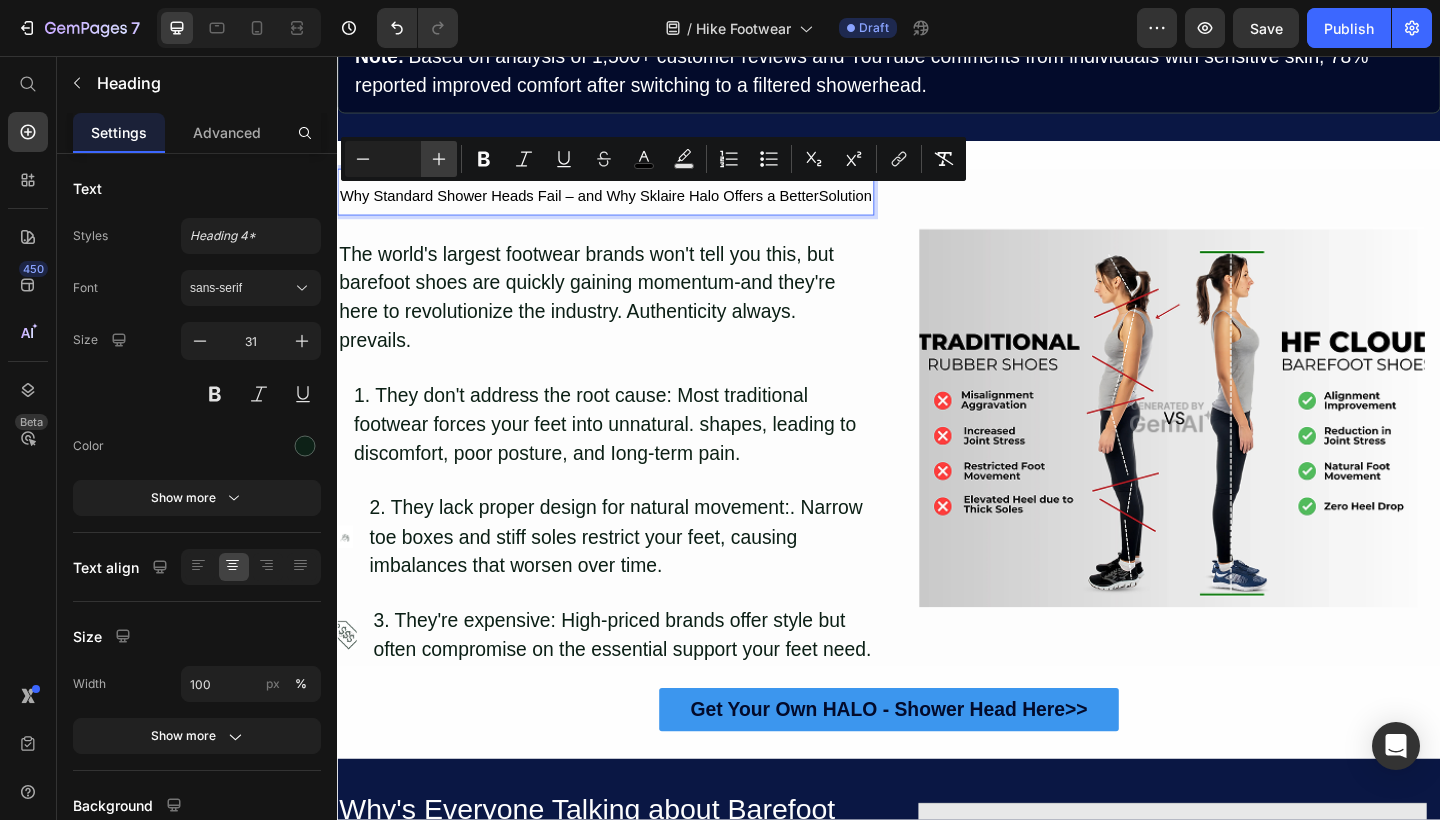 click 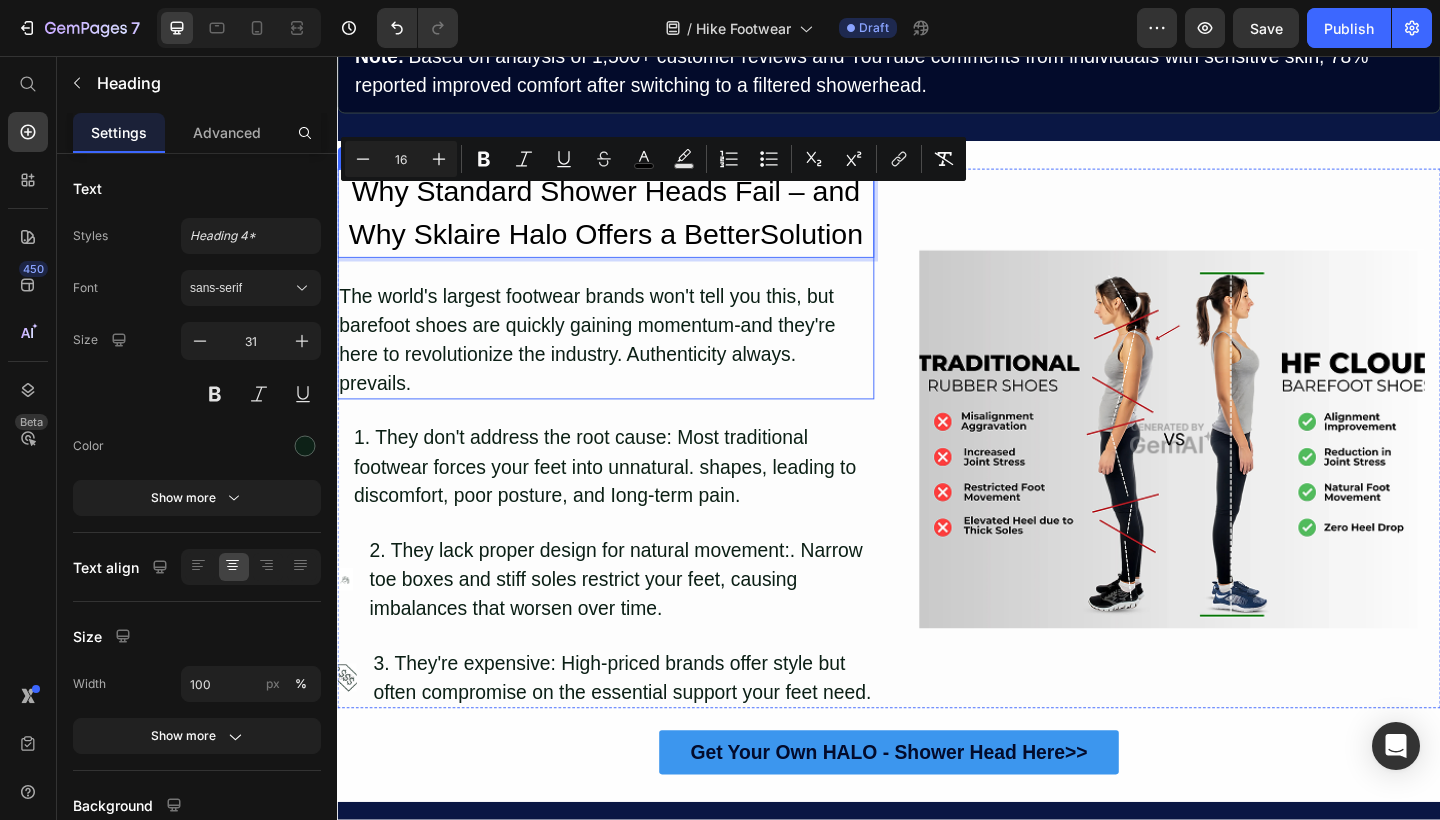 click on "Why Standard Shower Heads Fail – and Why Sklaire Halo Offers a BetterSolution Heading   24 The world's largest footwear brands won't tell you this, but barefoot shoes are quickly gaining momentum-and they're here to revolutionize the industry. Authenticity always. prevails. Text Block" at bounding box center [629, 304] 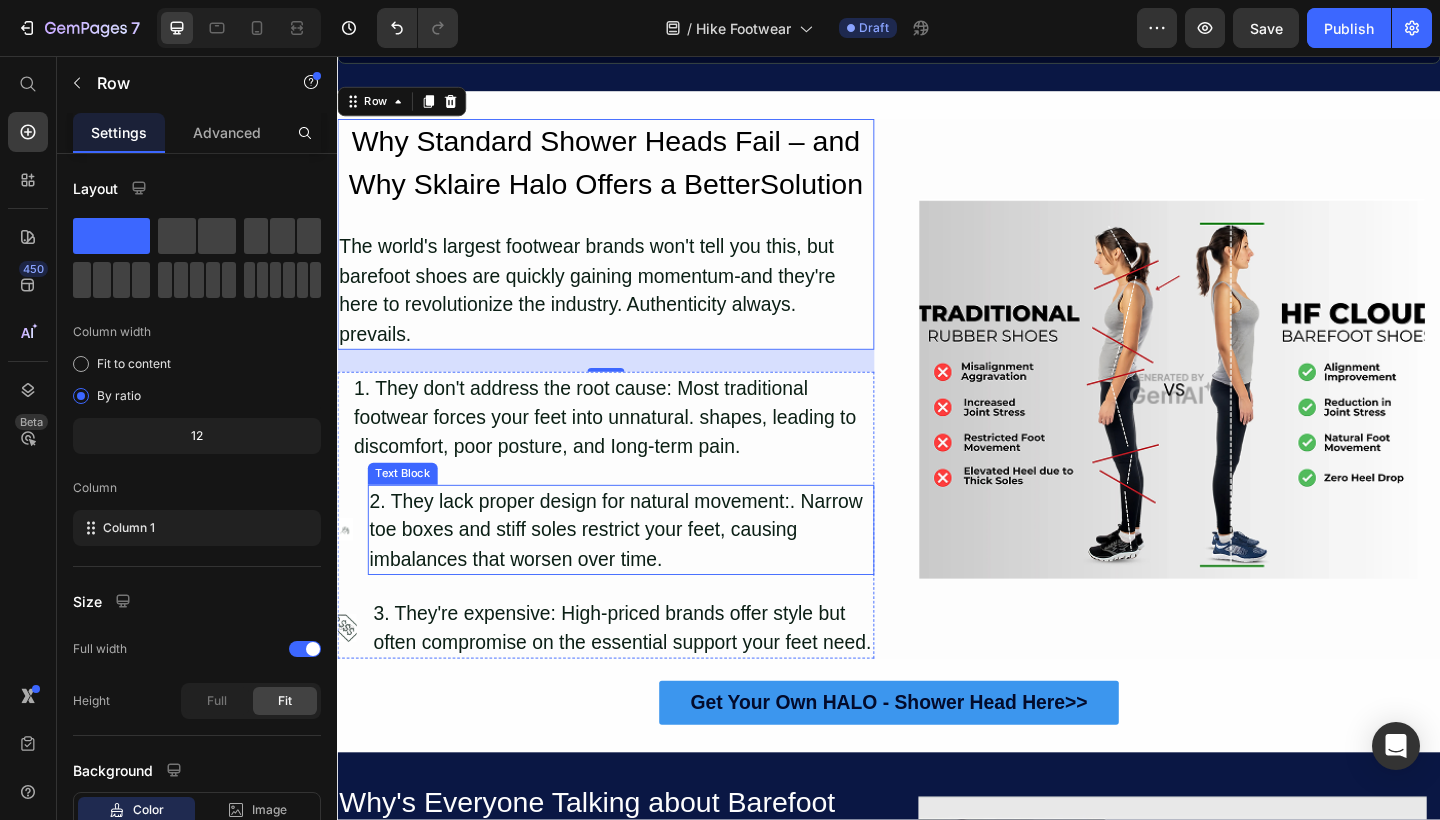 scroll, scrollTop: 1047, scrollLeft: 0, axis: vertical 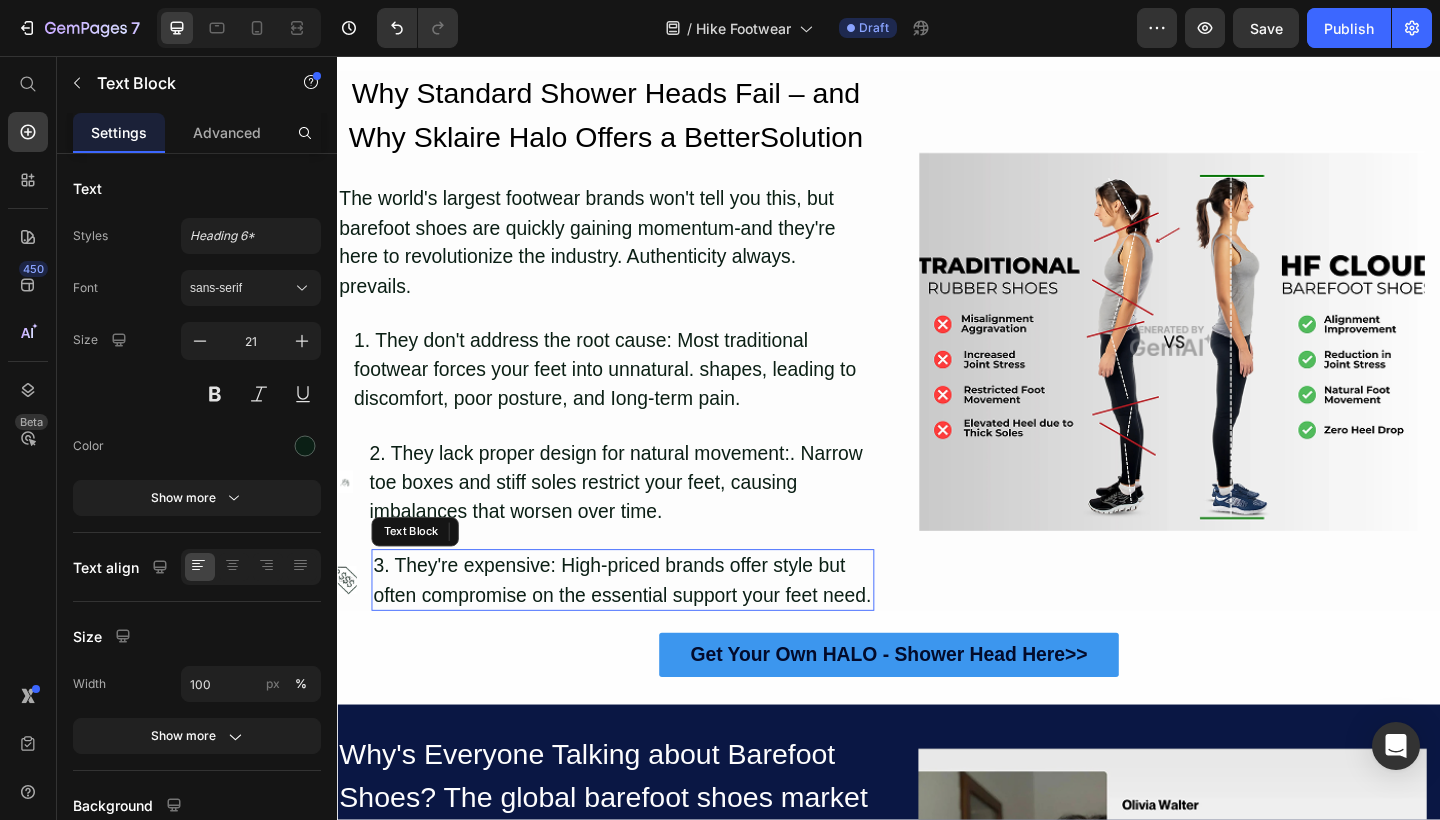 click on "3. They're expensive: High-priced brands offer style but often compromise on the essential support your feet need." at bounding box center [647, 626] 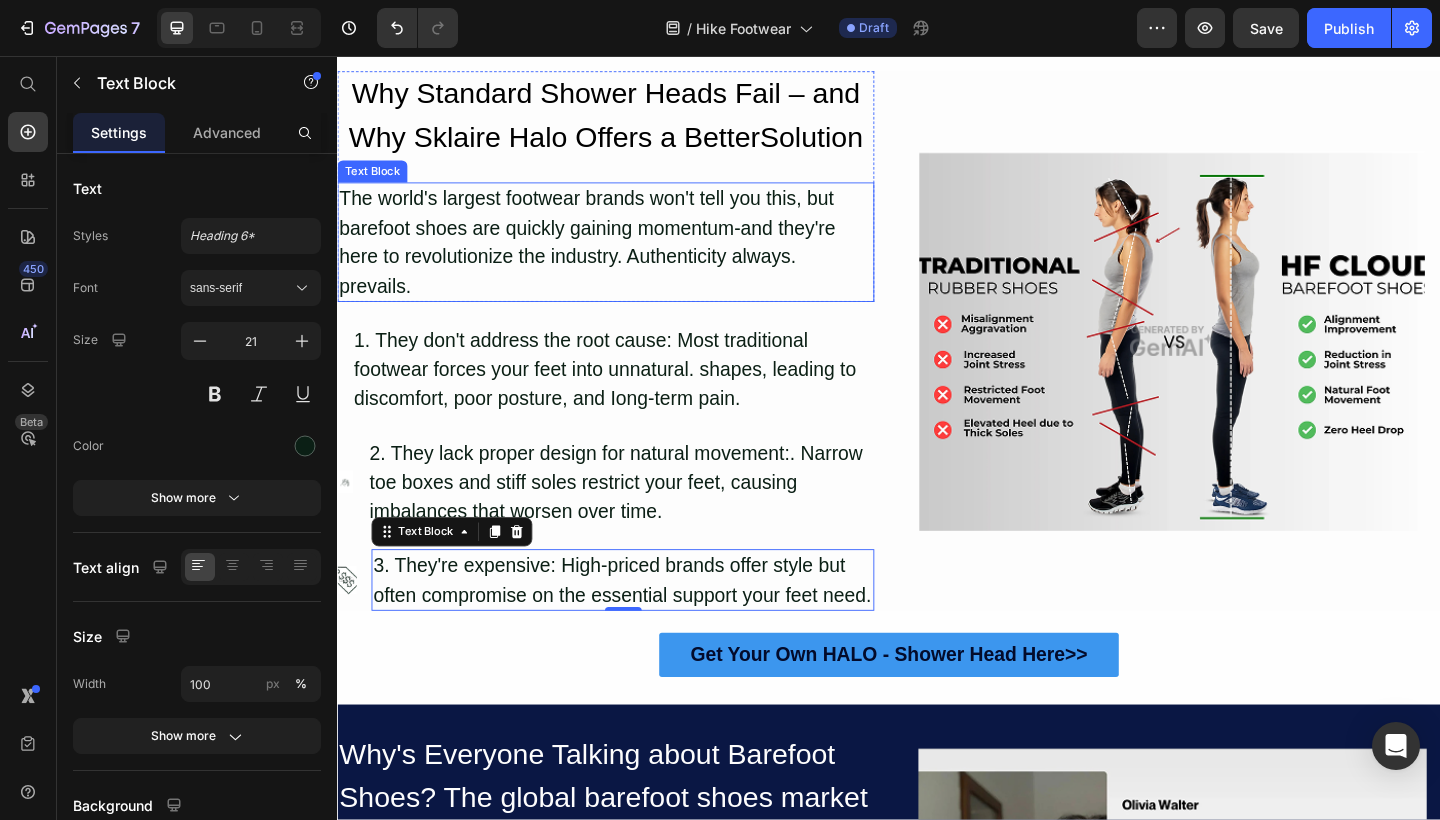 click on "The world's largest footwear brands won't tell you this, but barefoot shoes are quickly gaining momentum-and they're here to revolutionize the industry. Authenticity always. prevails." at bounding box center [629, 259] 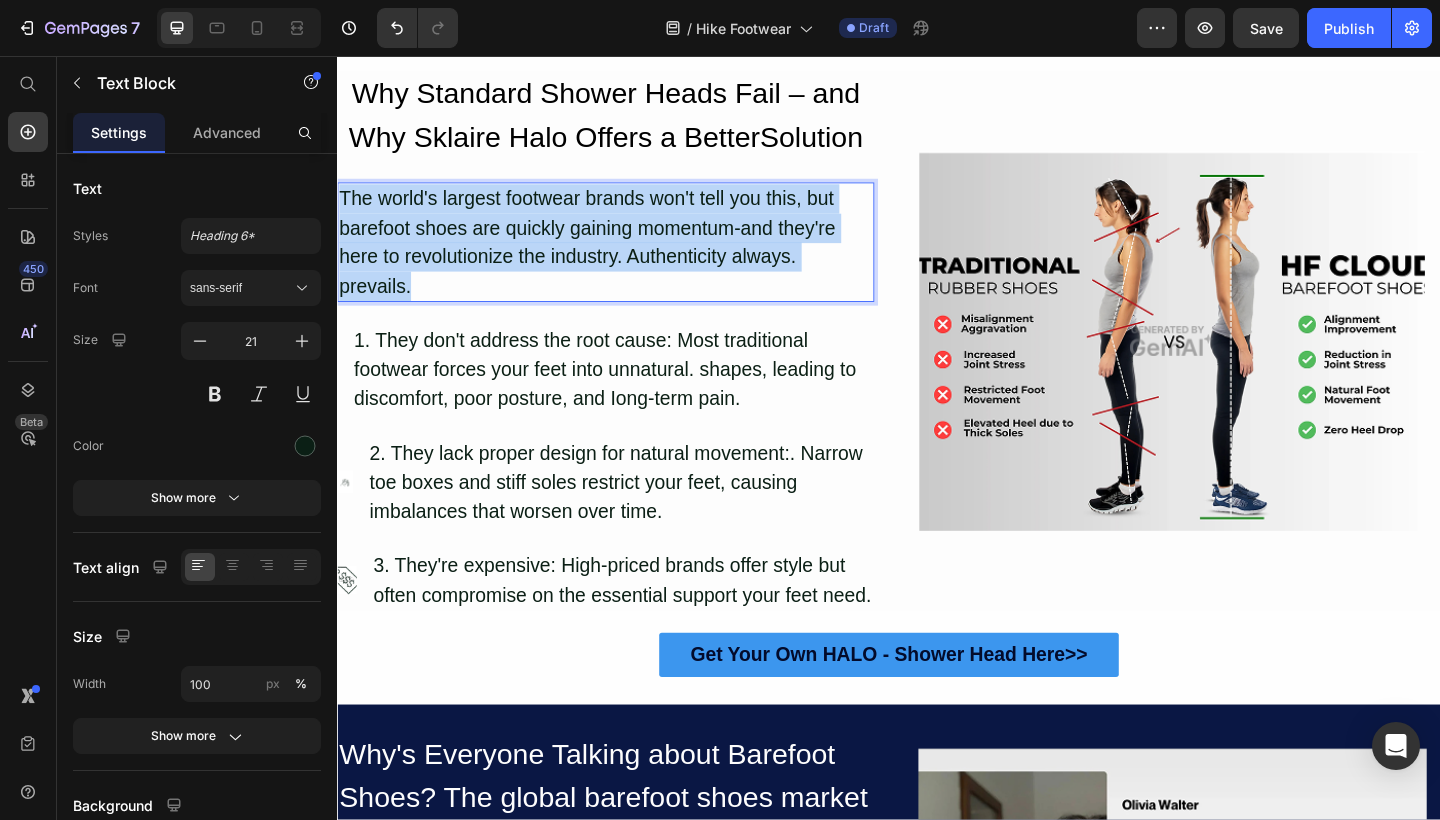 click on "The world's largest footwear brands won't tell you this, but barefoot shoes are quickly gaining momentum-and they're here to revolutionize the industry. Authenticity always. prevails." at bounding box center (629, 259) 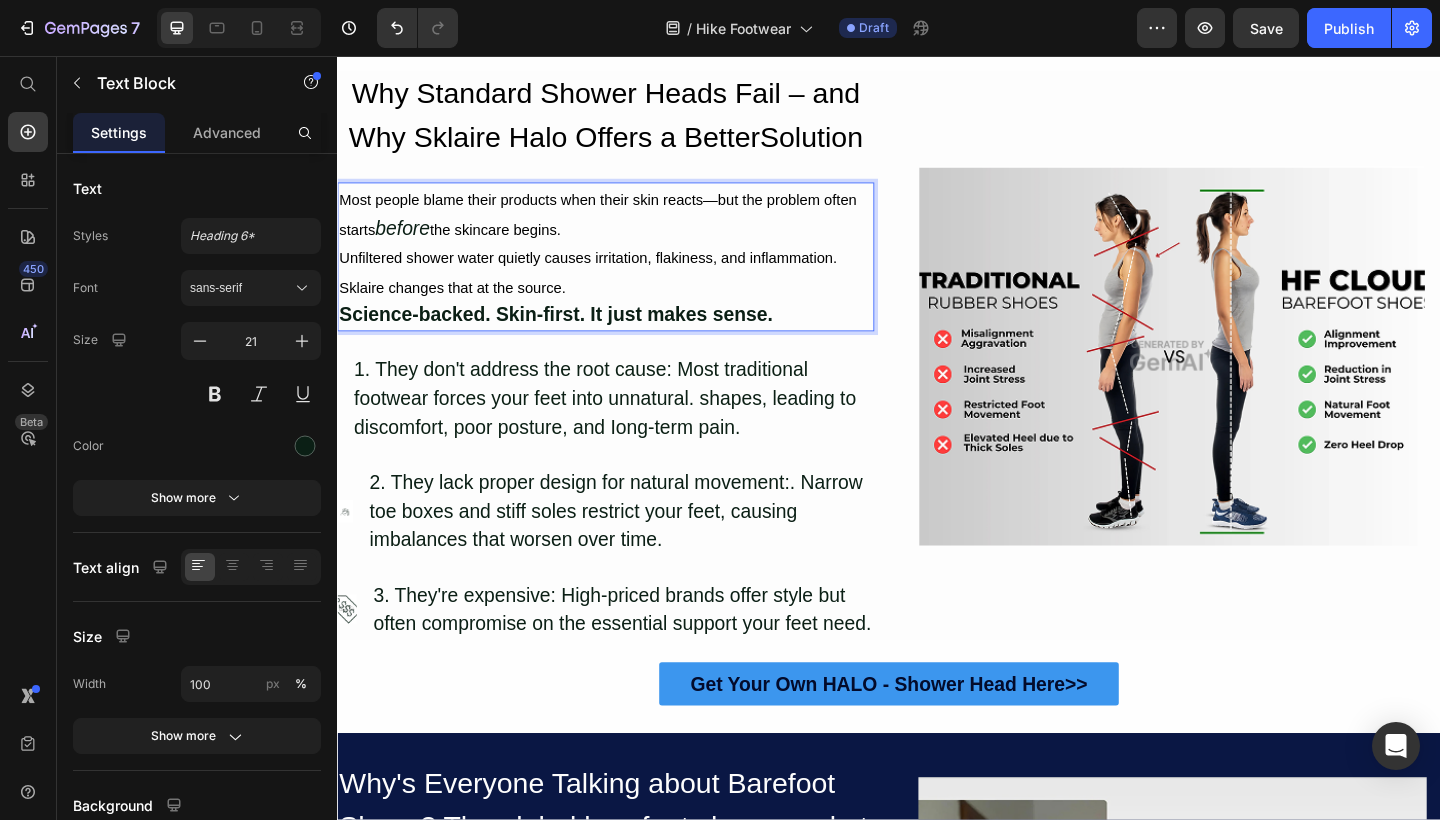 click on "Science-backed. Skin-first. It just makes sense." at bounding box center (575, 337) 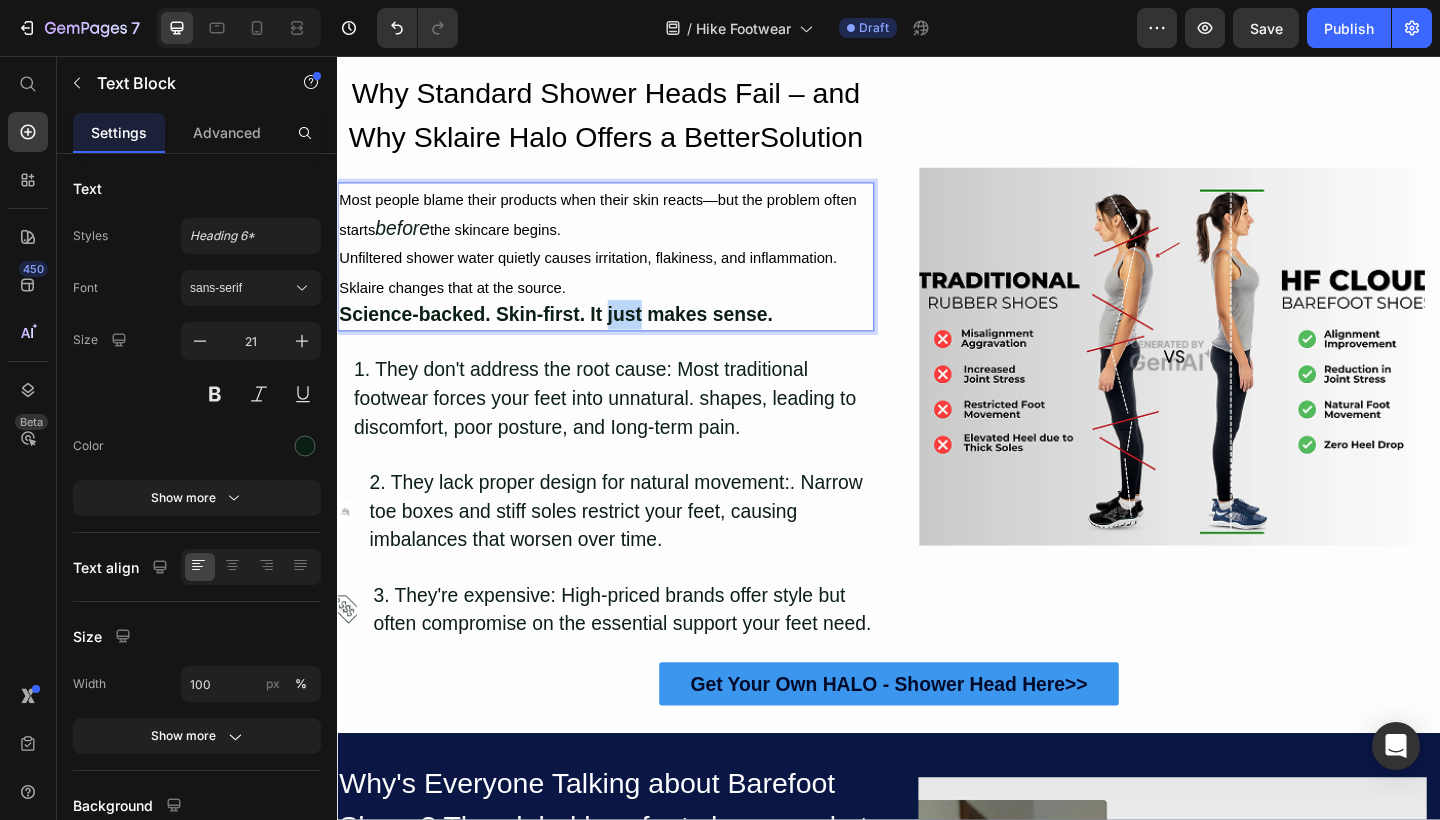 click on "Science-backed. Skin-first. It just makes sense." at bounding box center (575, 337) 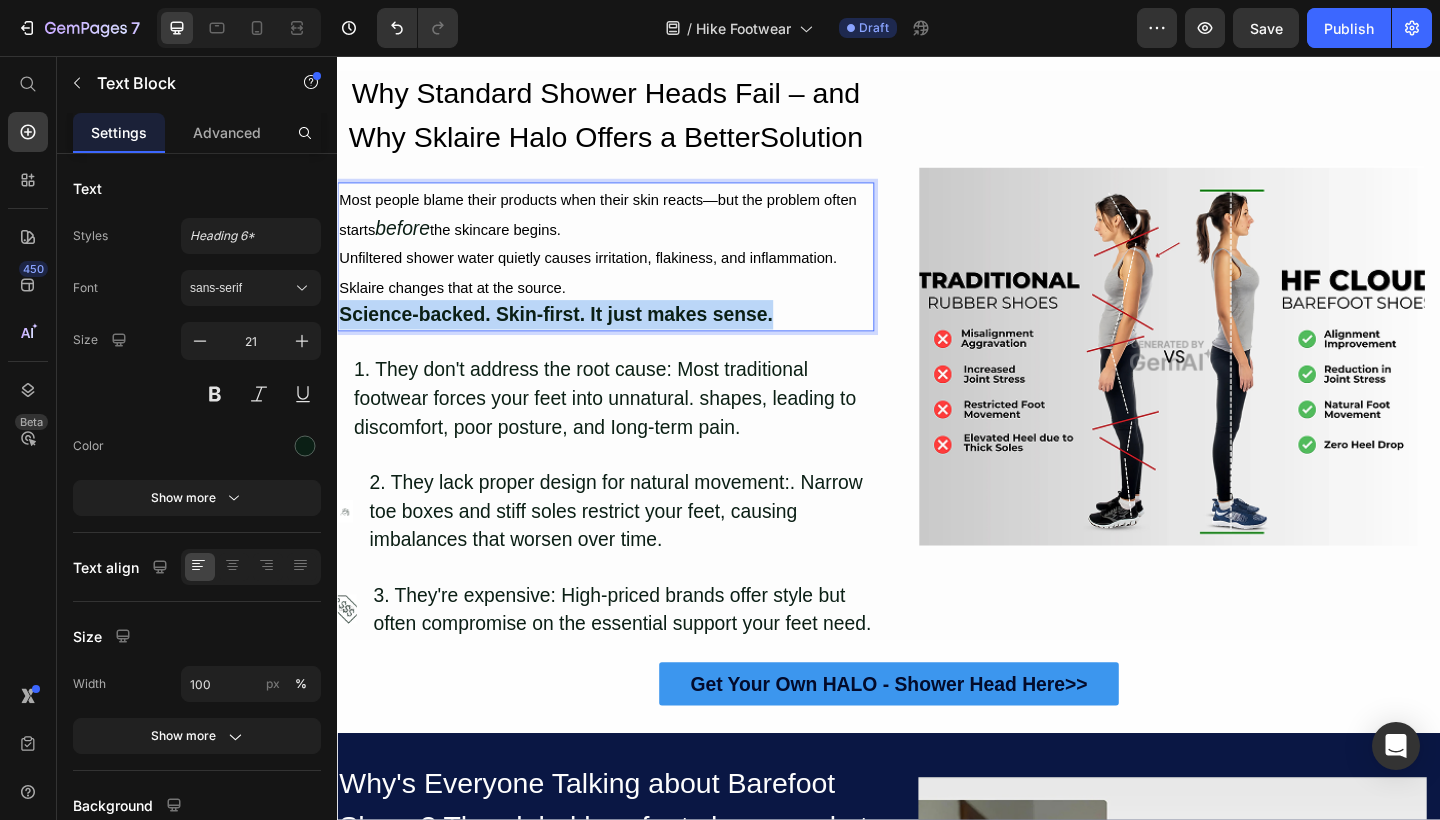 click on "Science-backed. Skin-first. It just makes sense." at bounding box center (575, 337) 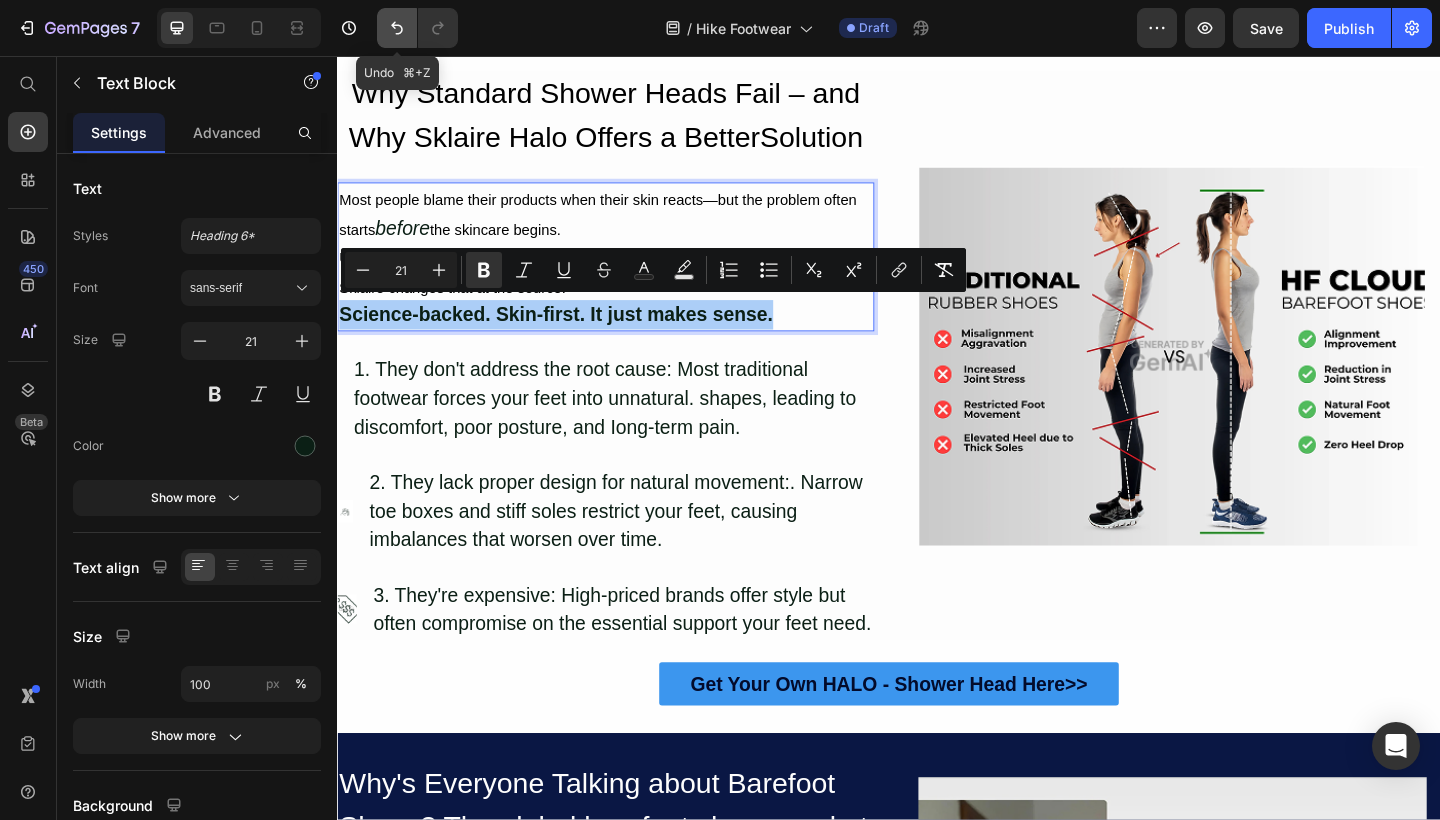 click 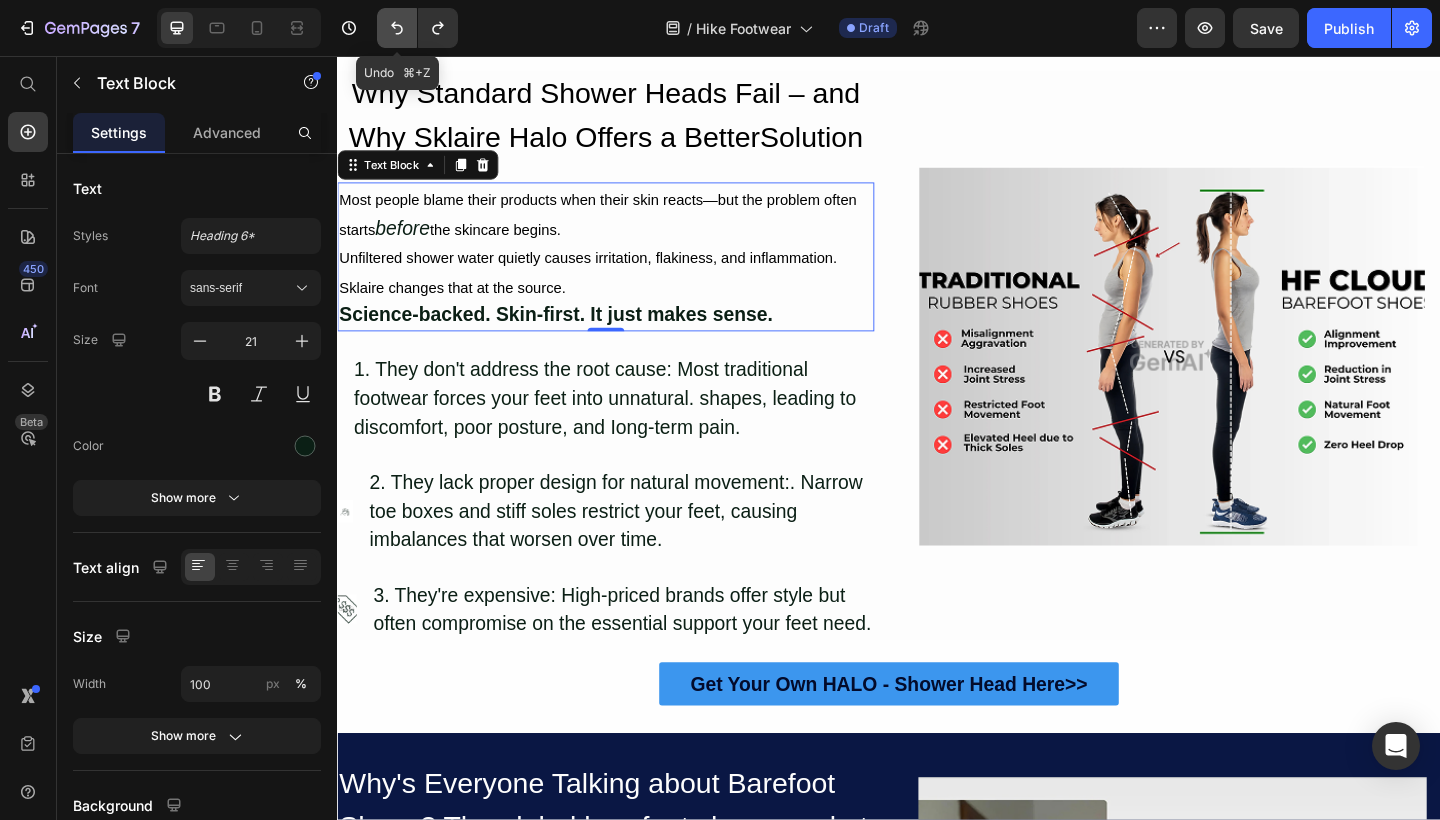 click 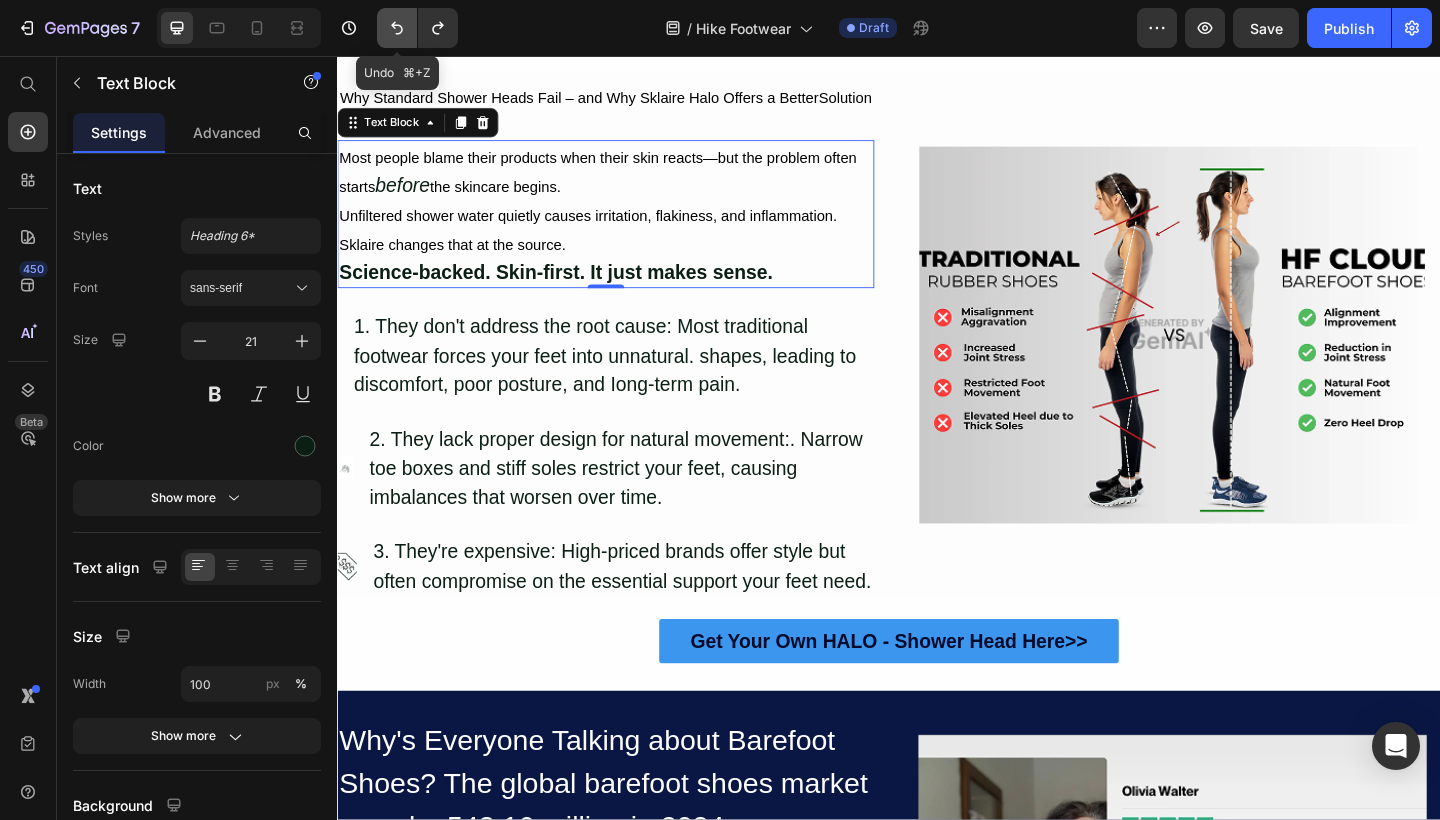 click 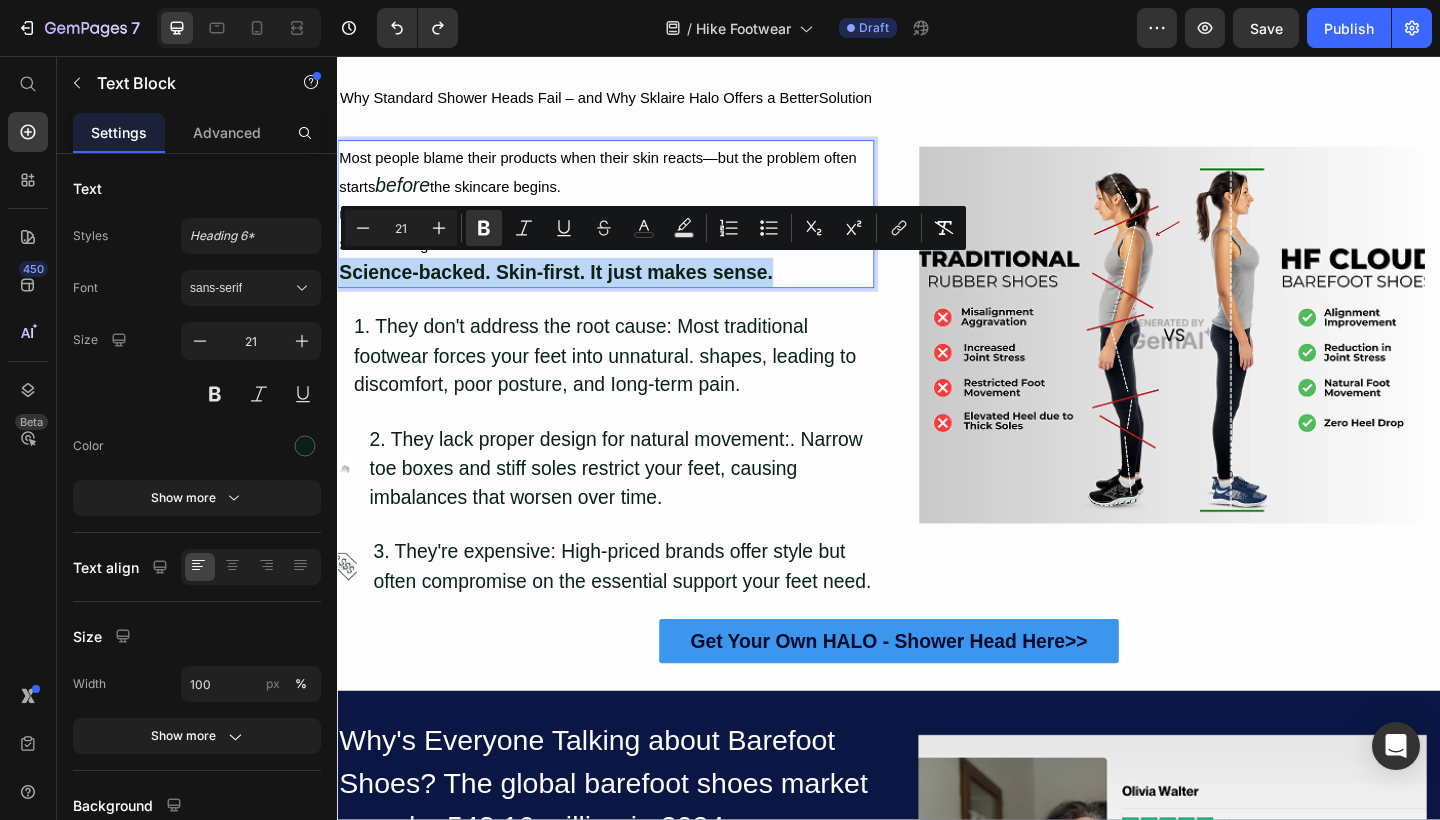 click on "Science-backed. Skin-first. It just makes sense." at bounding box center [575, 291] 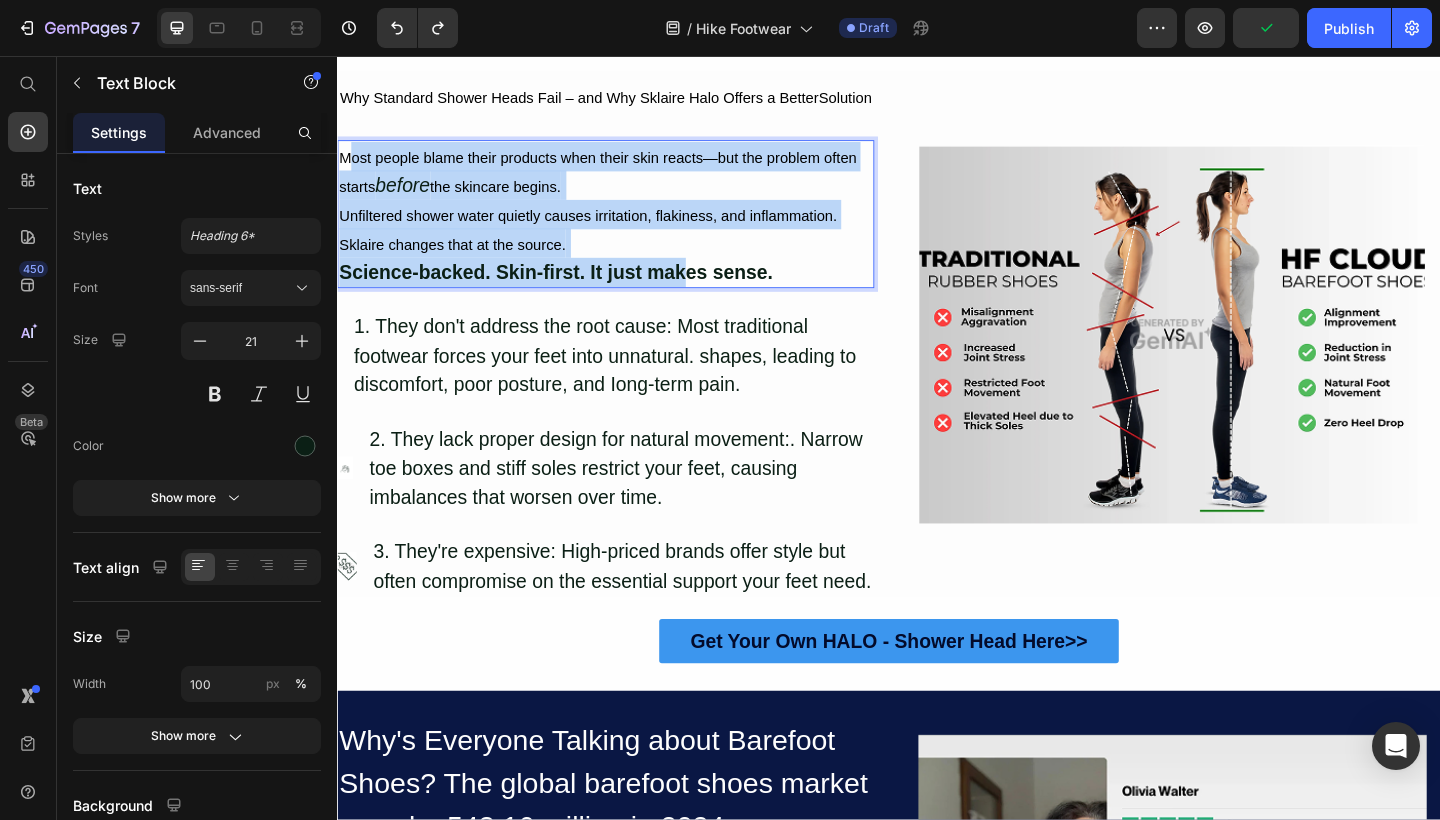 drag, startPoint x: 719, startPoint y: 280, endPoint x: 352, endPoint y: 147, distance: 390.35626 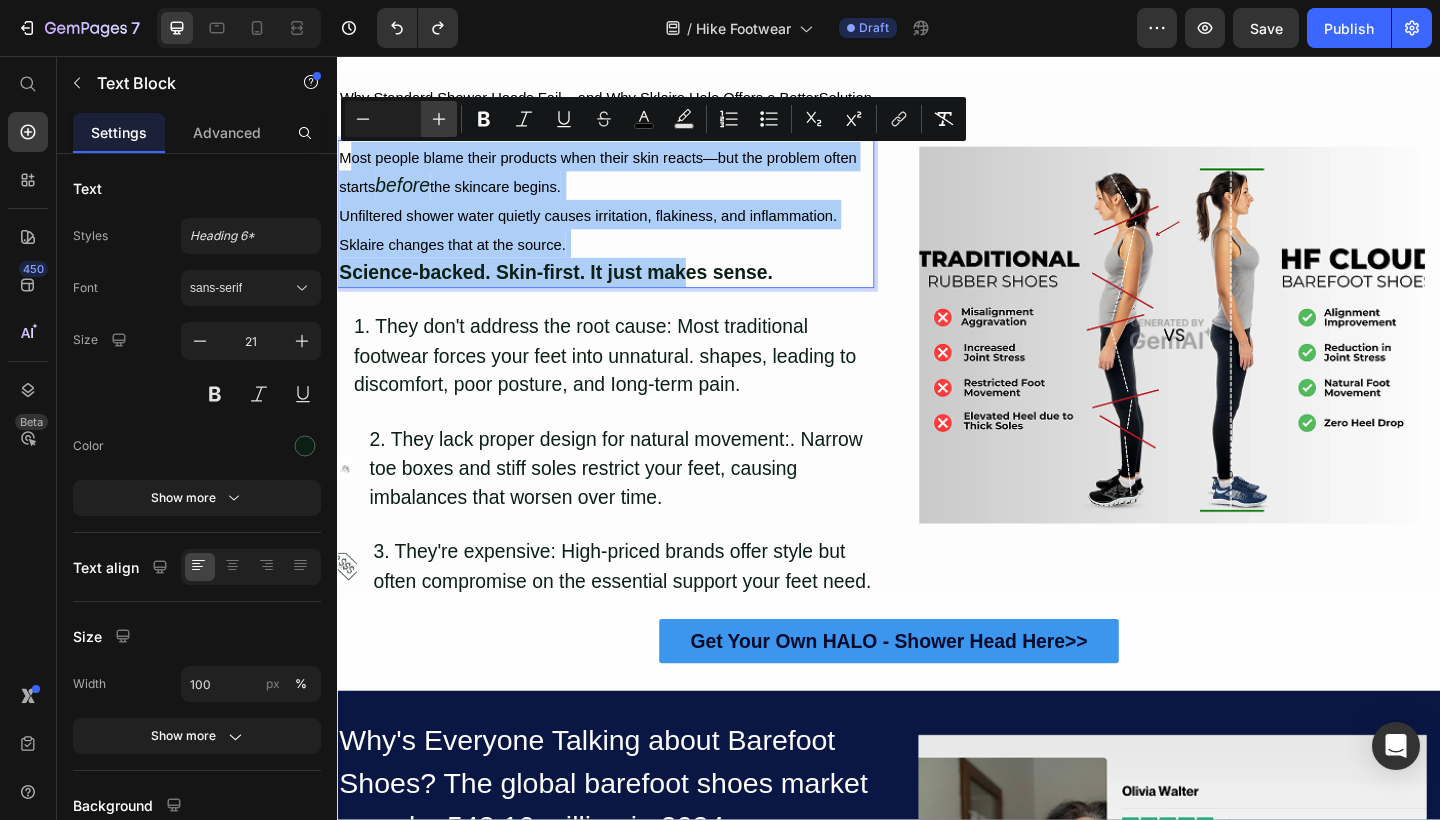 click 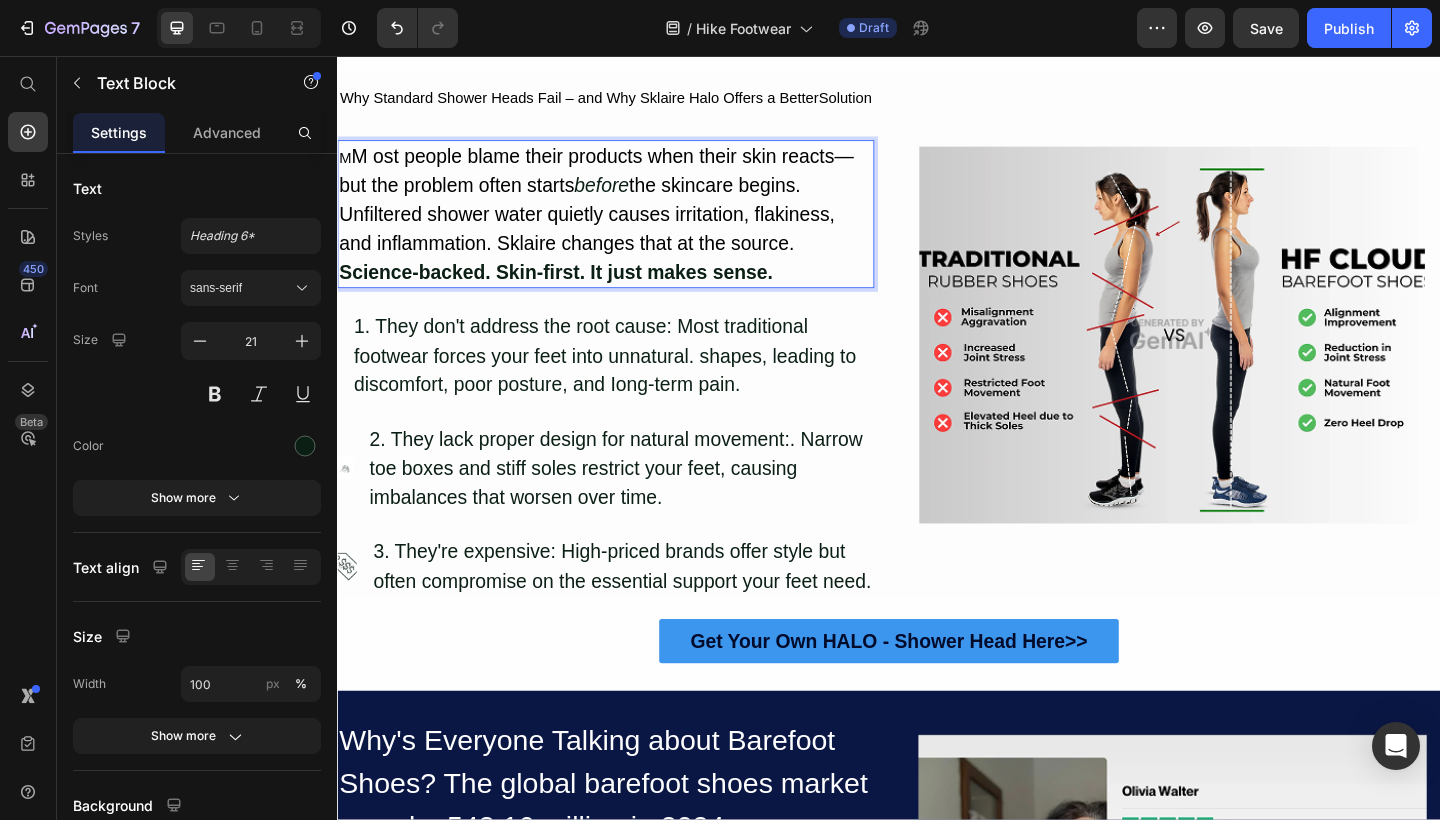 click on "M ost people blame their products when their skin reacts—but the problem often starts" at bounding box center (619, 181) 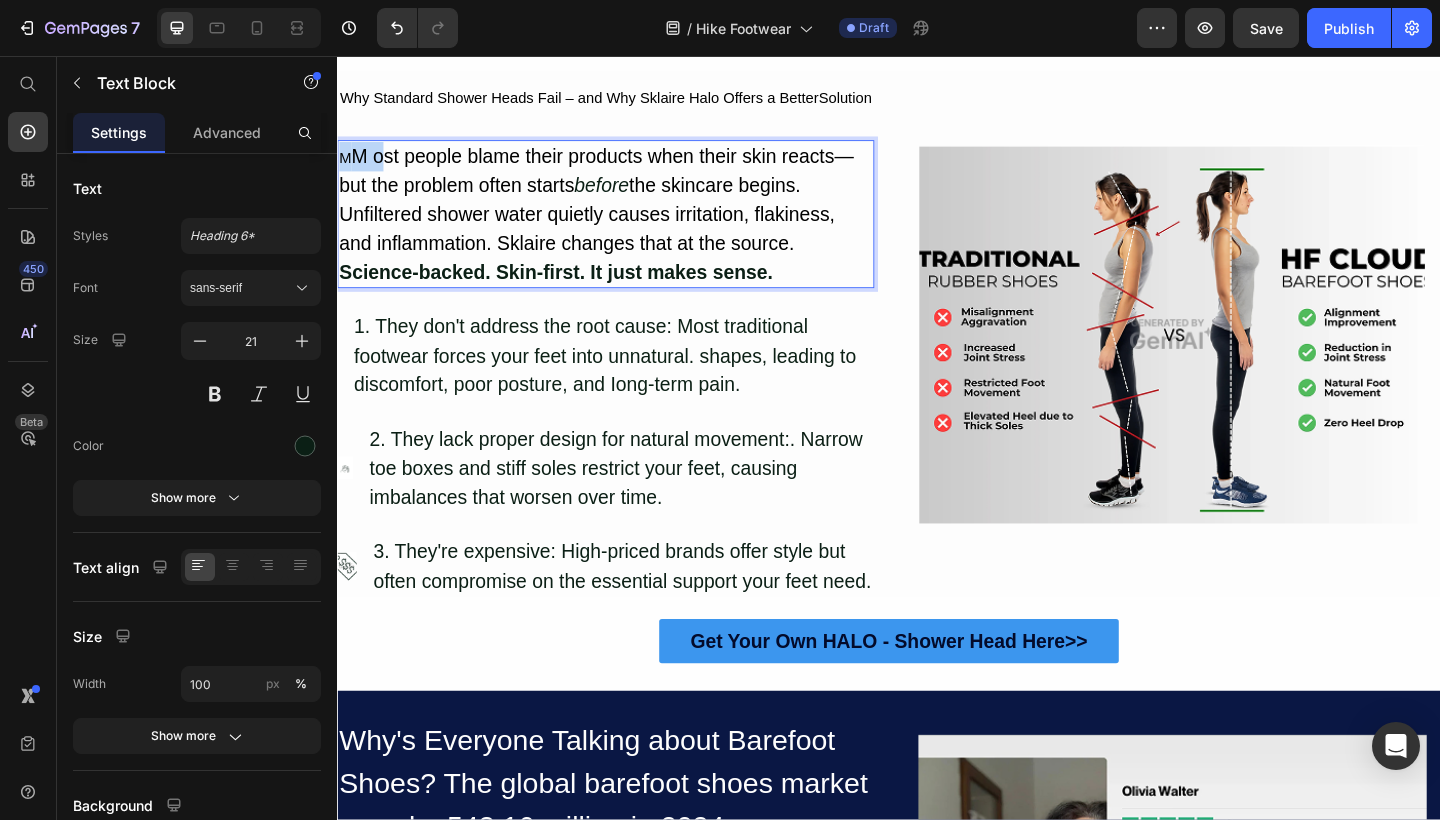 click on "M" at bounding box center (345, 167) 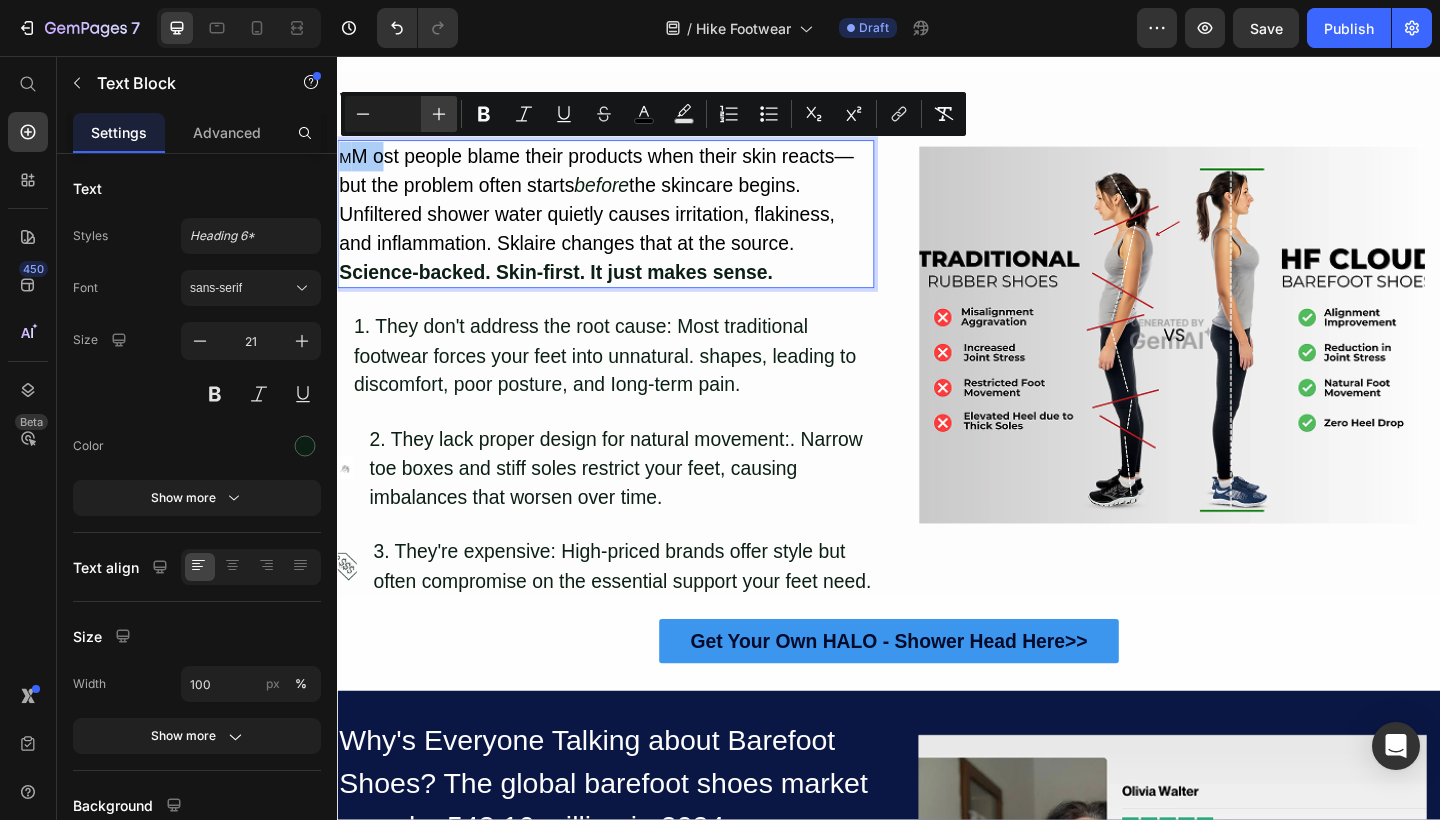click 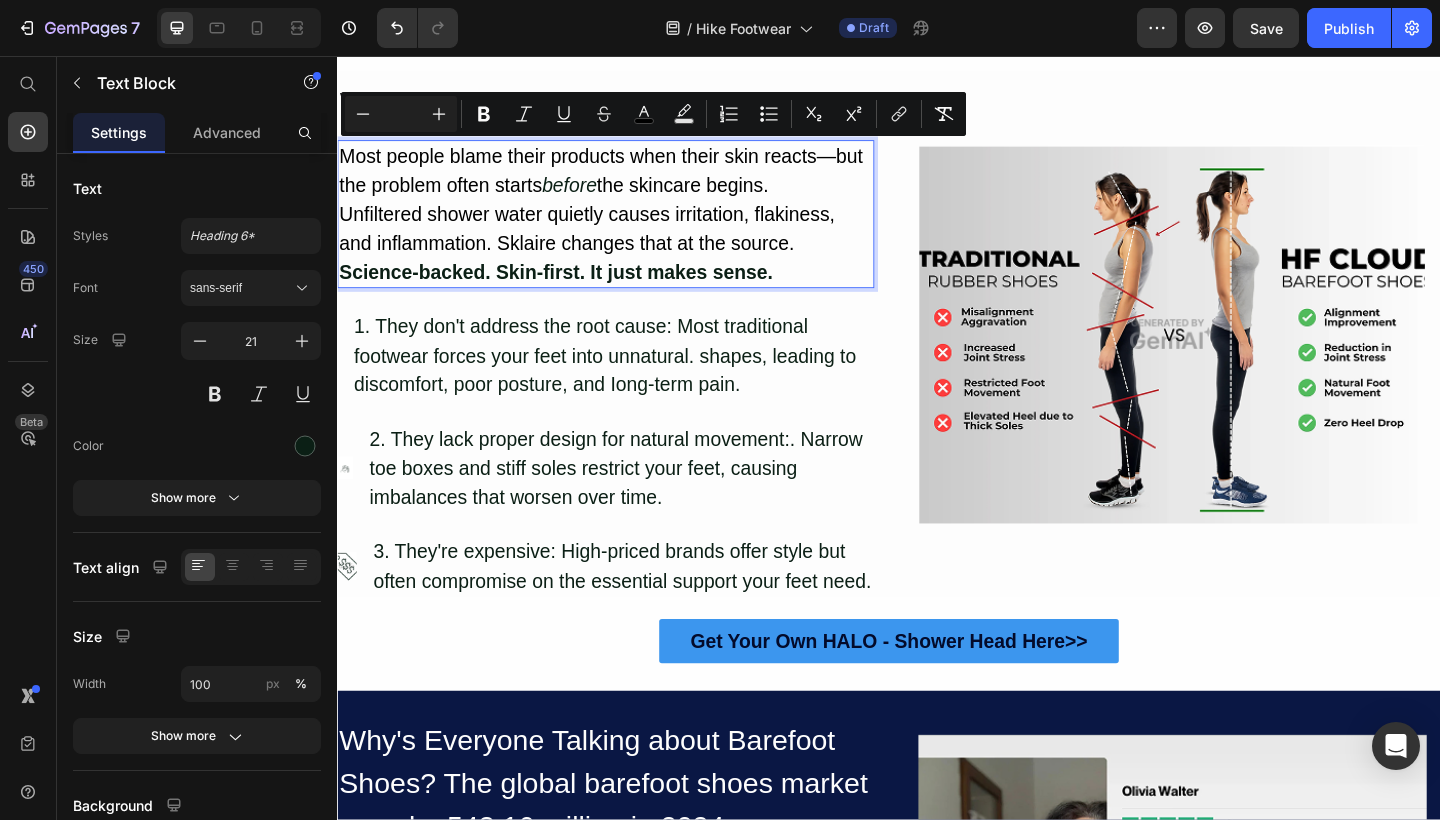 click on "Most people blame their products when their skin reacts—but the problem often starts" at bounding box center [624, 181] 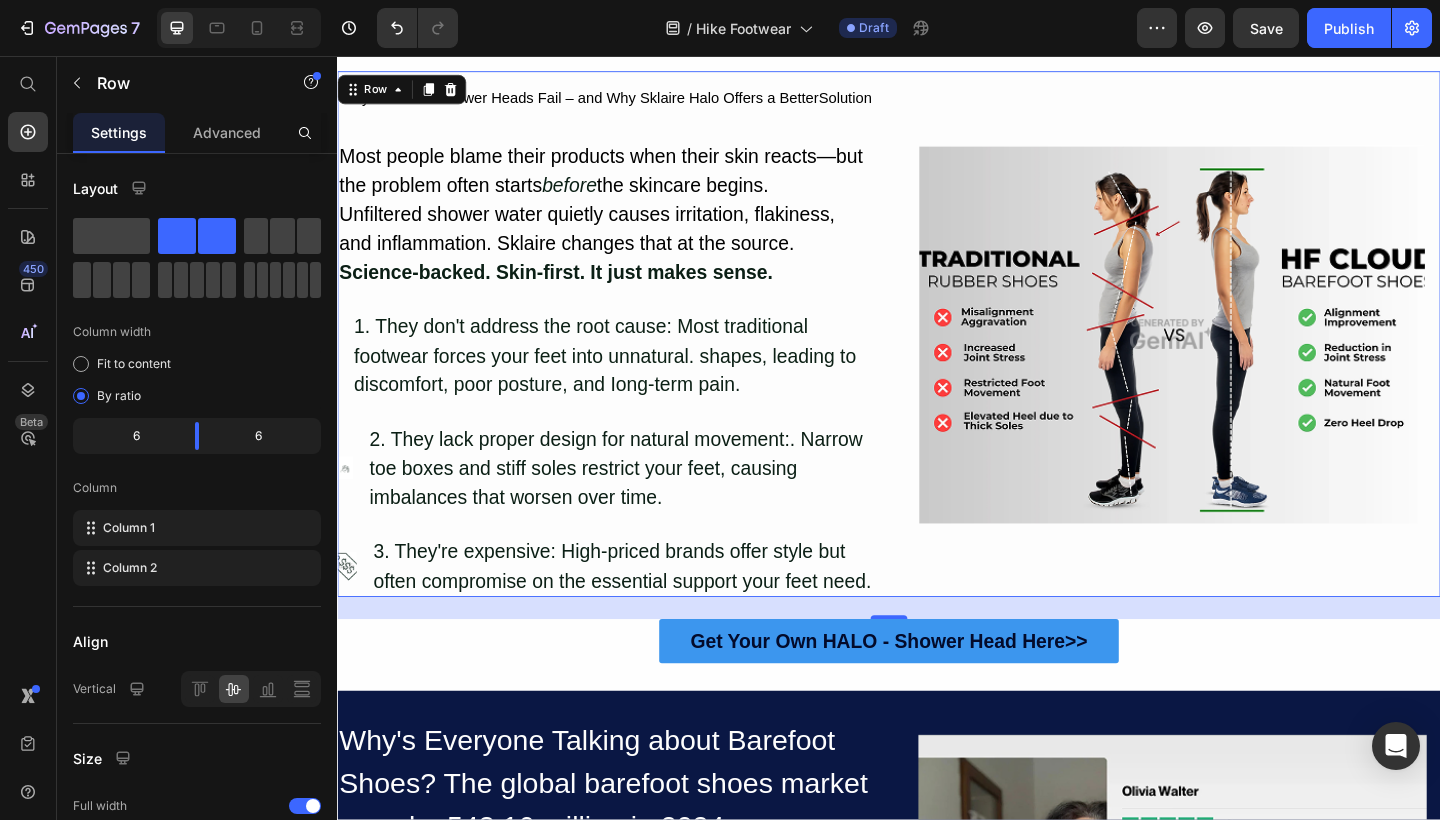 click on "Why Standard Shower Heads Fail – and Why Sklaire Halo Offers a BetterSolution Heading Most people blame their products when their skin reacts—but the problem often starts  before  the skincare begins. Unfiltered shower water quietly causes irritation, flakiness, and inflammation. Sklaire changes that at the source. Science-backed. Skin-first. It just mak es sense. Text Block Row Icon 1. They don't address the root cause: Most traditional footwear forces your feet into unnatural. shapes, leading to discomfort, poor posture, and Iong-term pain. Text Block Image 2. They lack proper design for natural movement:. Narrow toe boxes and stiff soles restrict your feet, causing imbalances that worsen over time. Text Block Image 3. They're expensive: High-priced brands offer style but often compromise on the essential support your feet need. Text Block Advanced list" at bounding box center (629, 359) 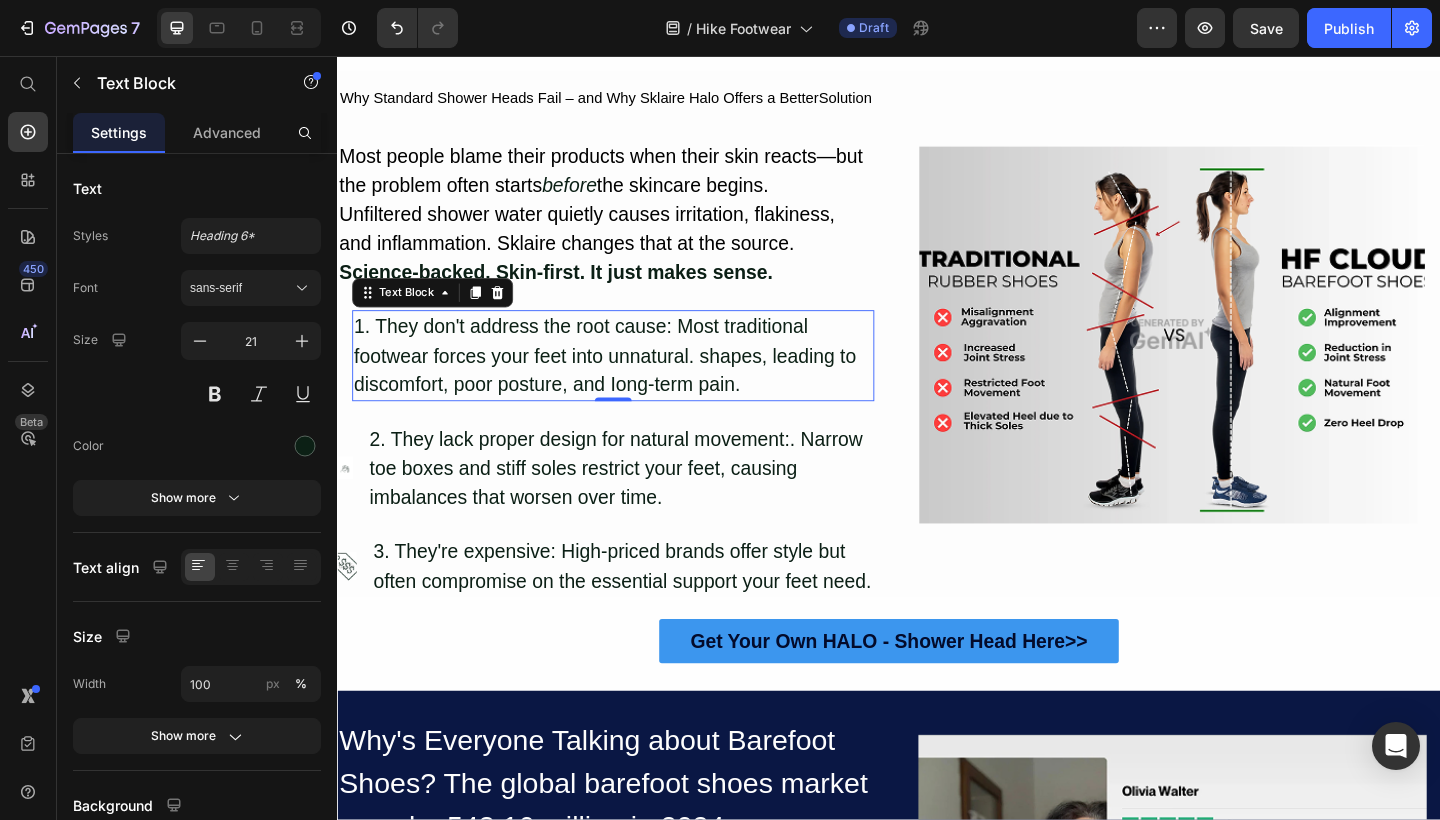 click on "1. They don't address the root cause: Most traditional footwear forces your feet into unnatural. shapes, leading to discomfort, poor posture, and Iong-term pain." at bounding box center [637, 382] 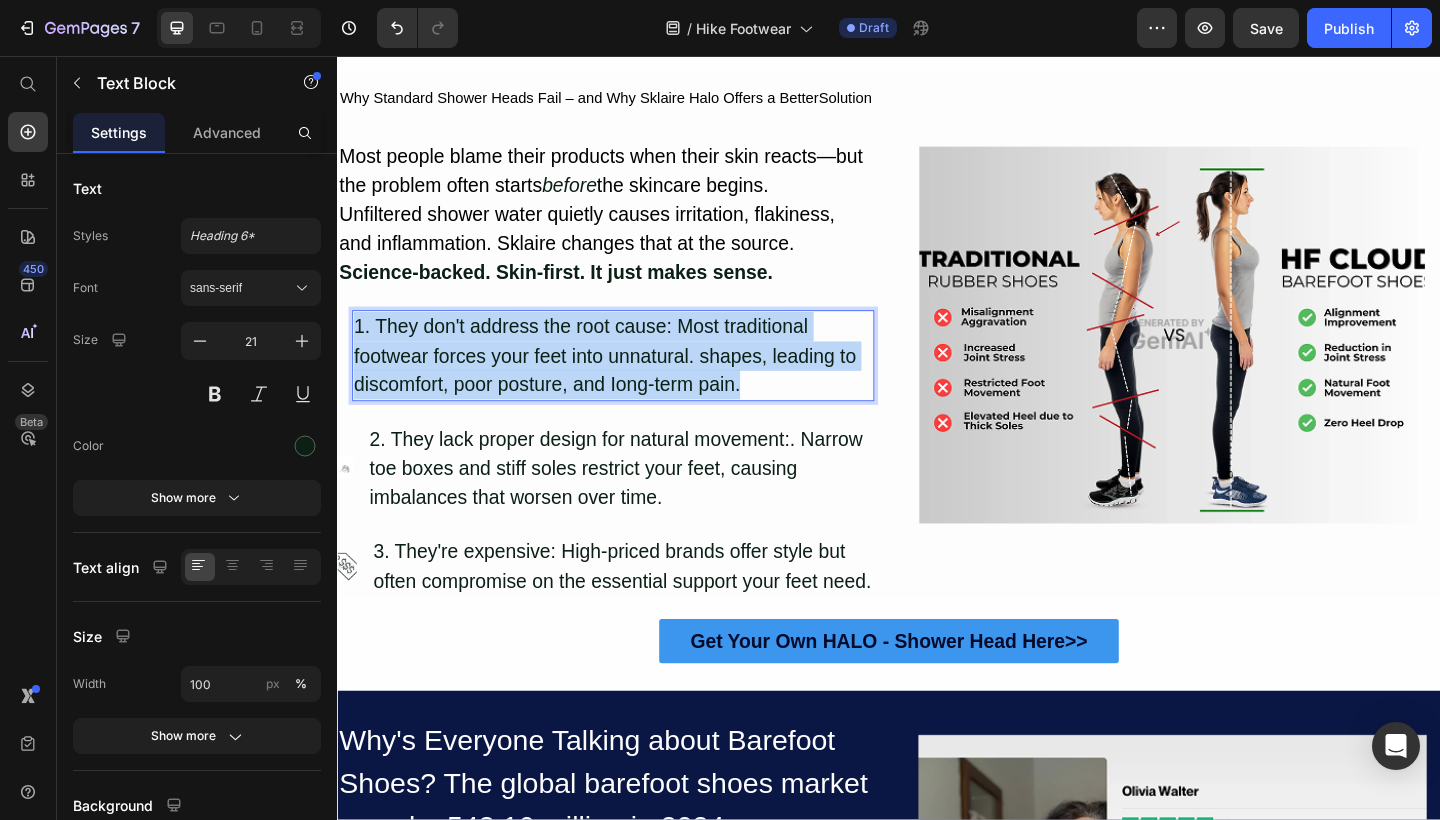 click on "1. They don't address the root cause: Most traditional footwear forces your feet into unnatural. shapes, leading to discomfort, poor posture, and Iong-term pain." at bounding box center [637, 382] 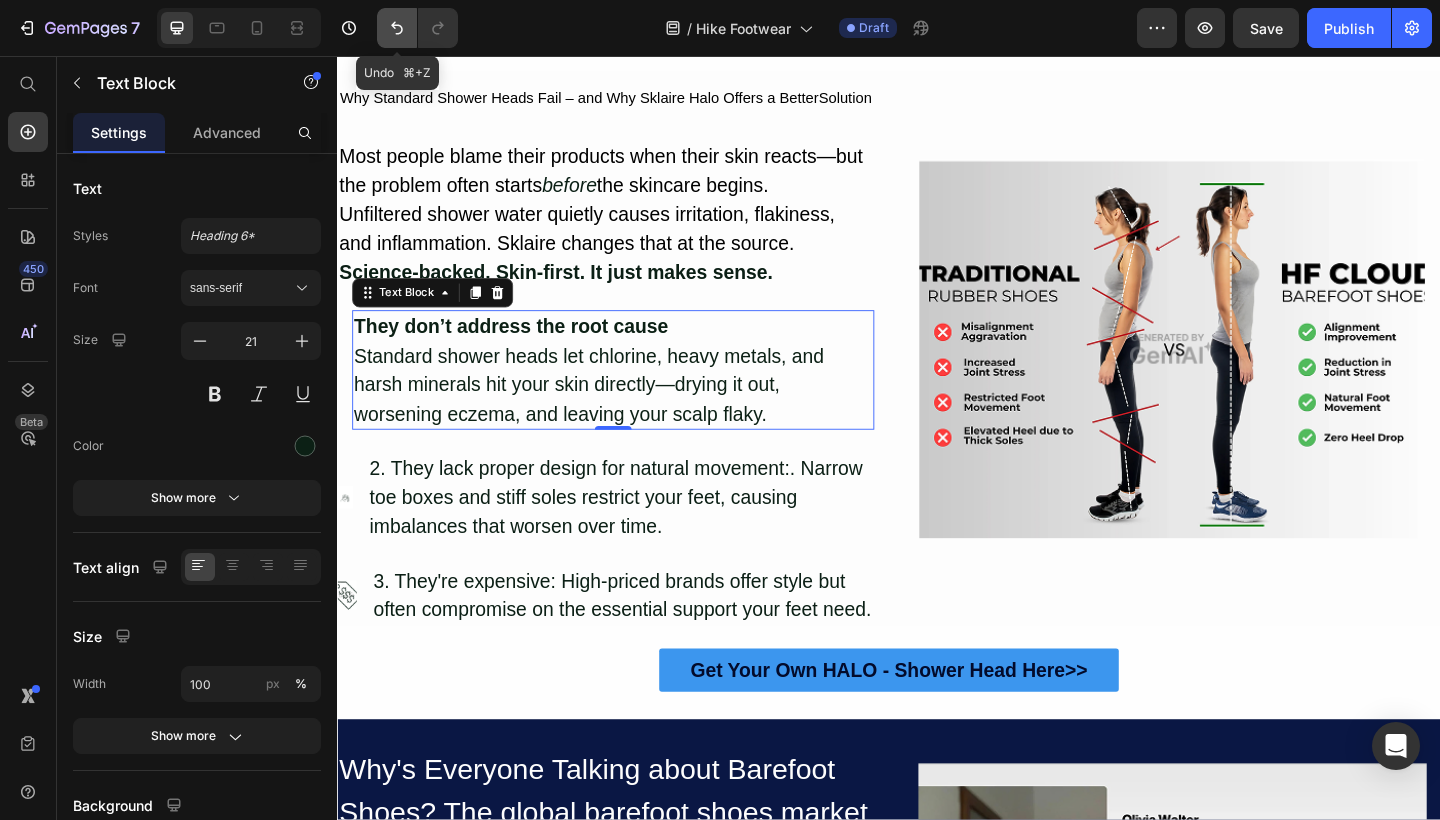 click 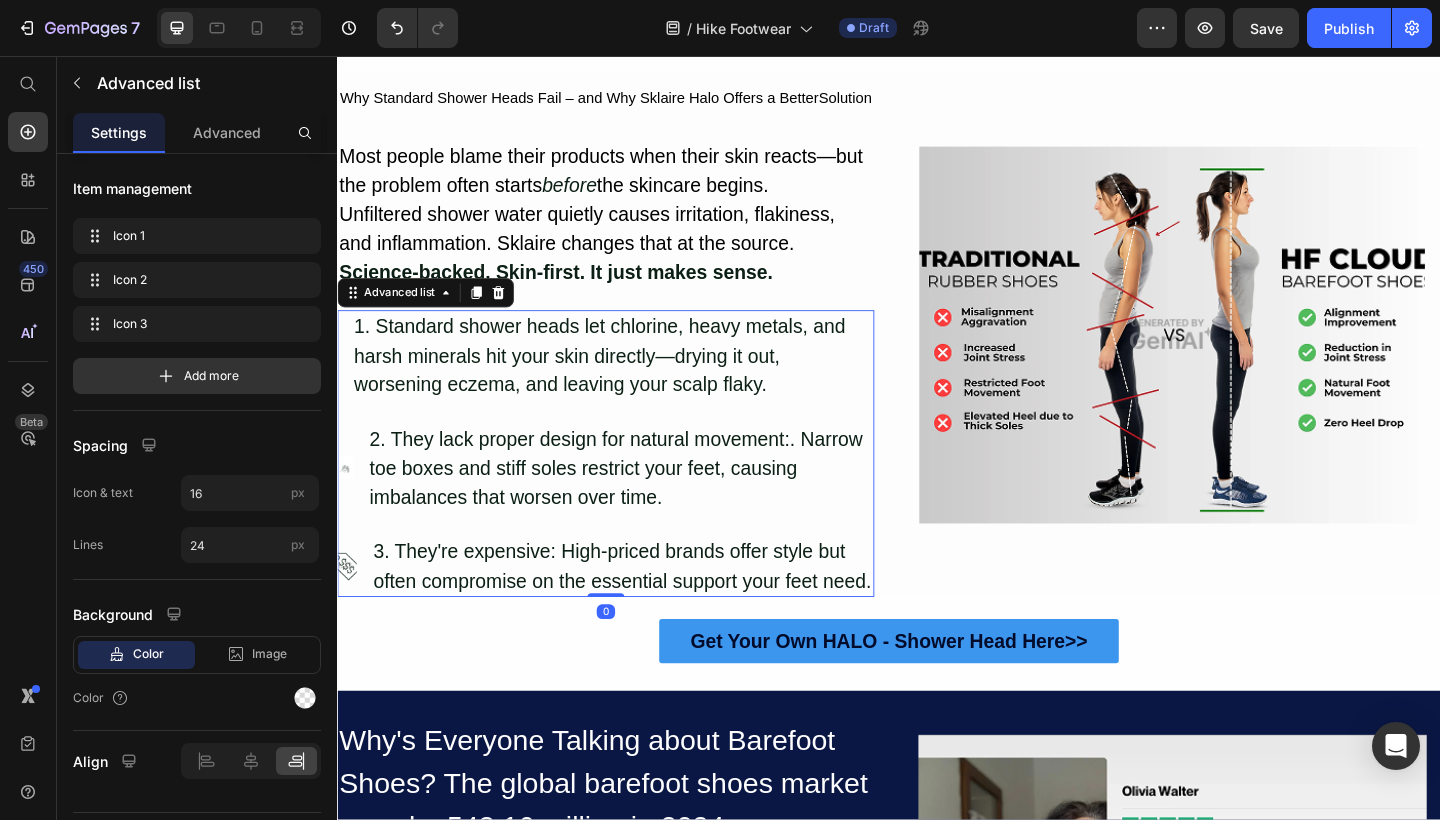 click on "Image 2. They lack proper design for natural movement:. Narrow toe boxes and stiff soles restrict your feet, causing imbalances that worsen over time. Text Block" at bounding box center (629, 505) 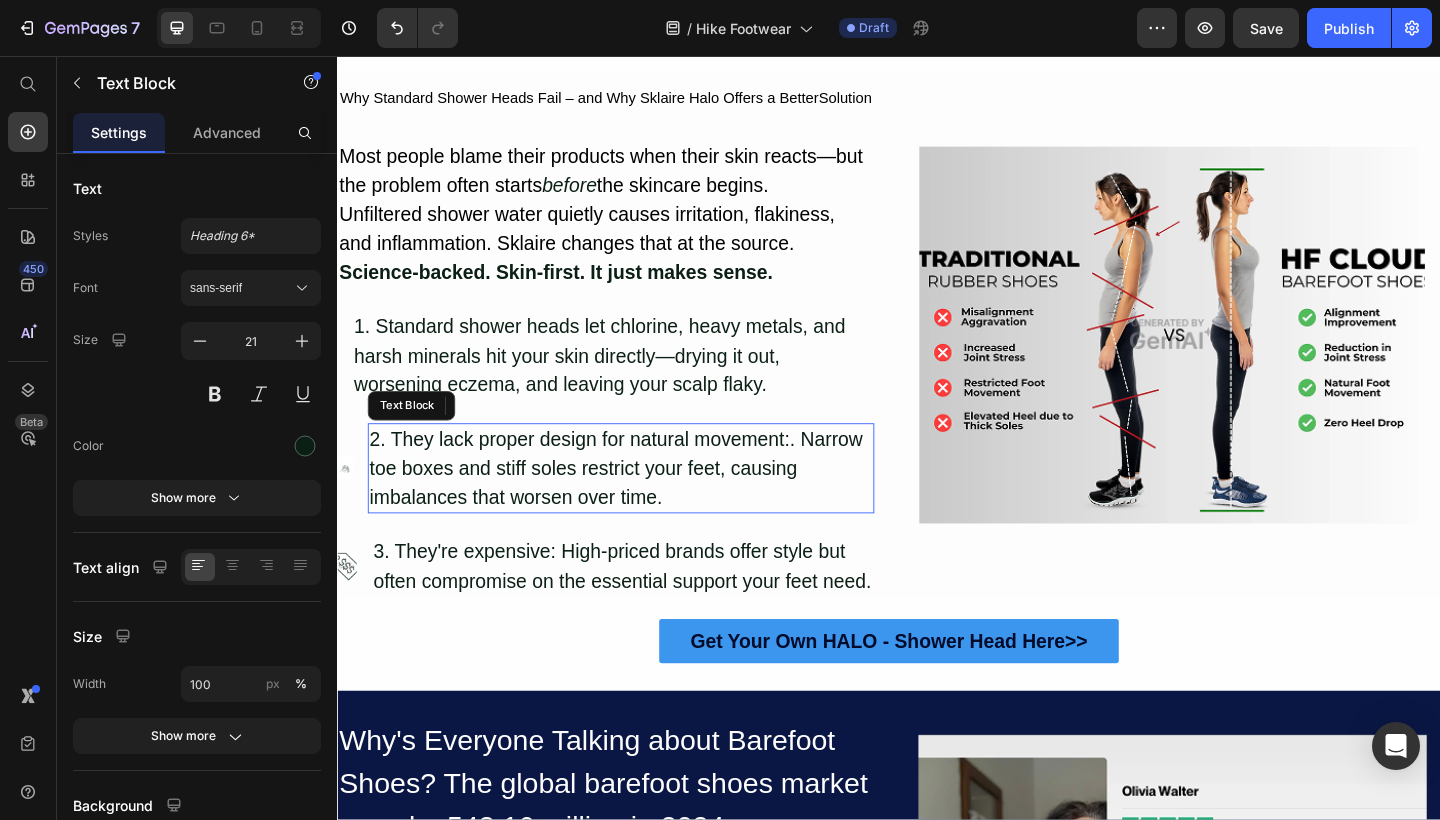 drag, startPoint x: 481, startPoint y: 489, endPoint x: 415, endPoint y: 489, distance: 66 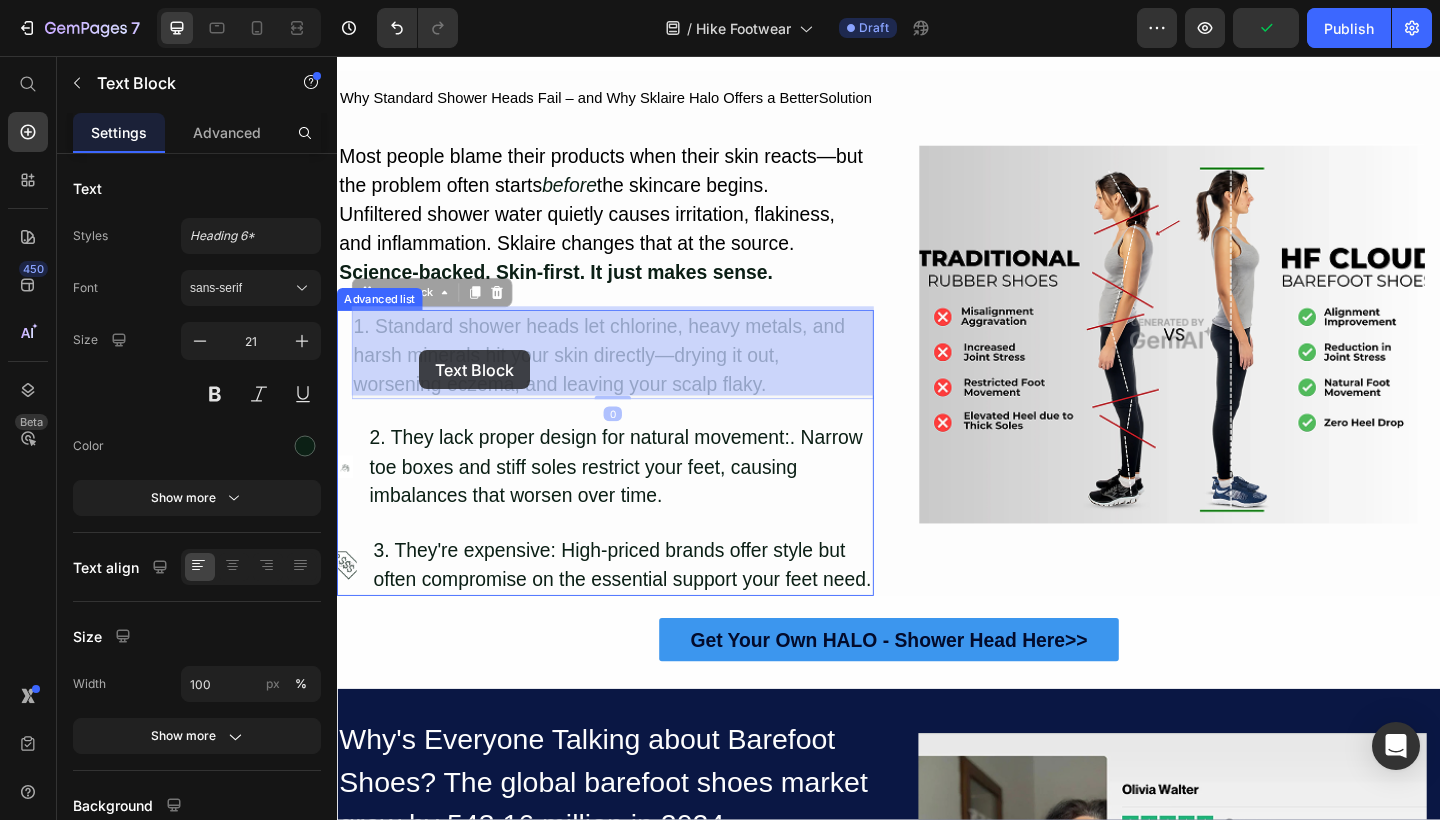 drag, startPoint x: 399, startPoint y: 376, endPoint x: 426, endPoint y: 376, distance: 27 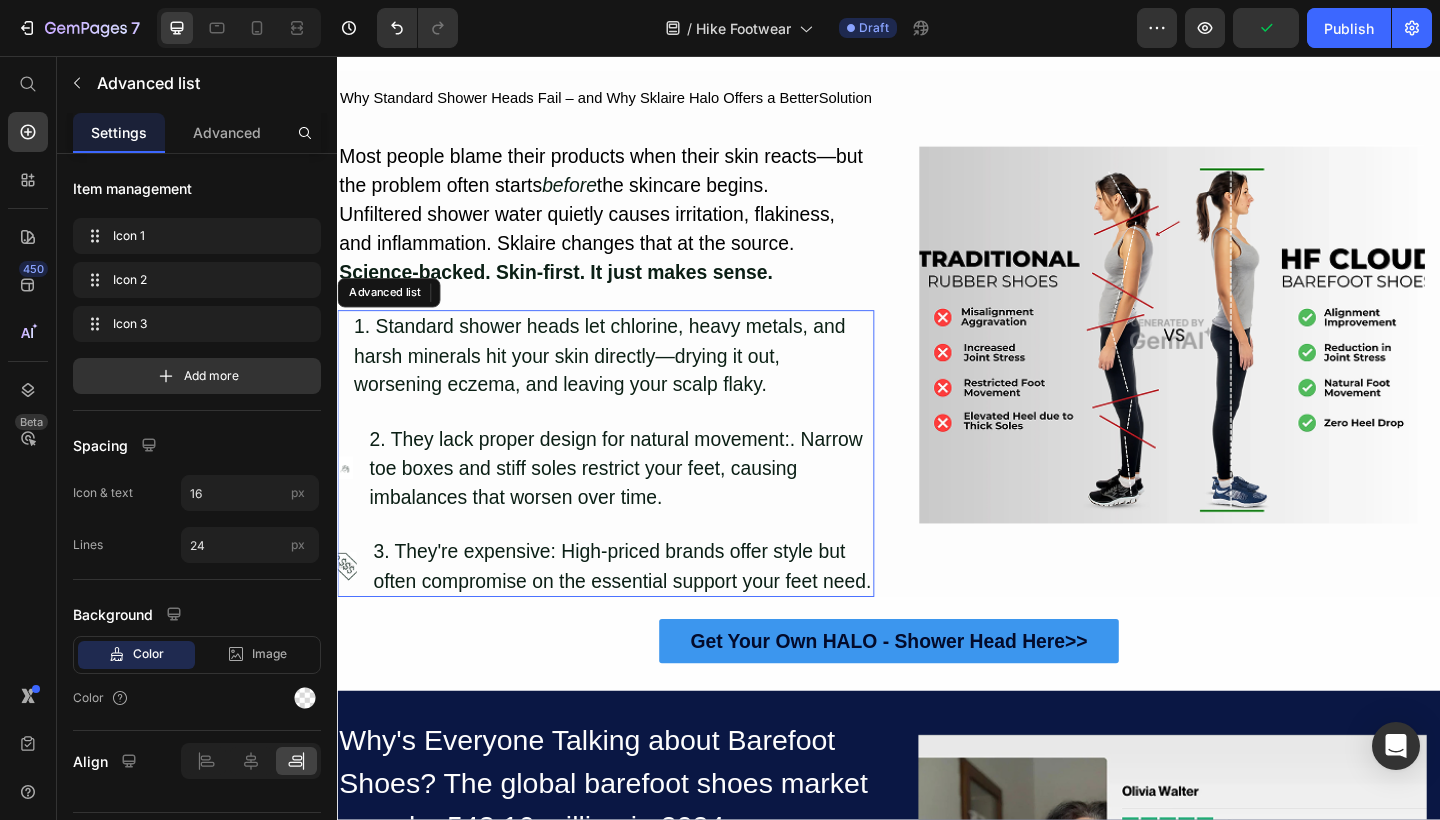 click on "Icon 1. Standard shower heads let chlorine, heavy metals, and harsh minerals hit your skin directly—drying it out, worsening eczema, and leaving your scalp flaky. Text Block   0 Image 2. They lack proper design for natural movement:. Narrow toe boxes and stiff soles restrict your feet, causing imbalances that worsen over time. Text Block Image 3. They're expensive: High-priced brands offer style but often compromise on the essential support your feet need. Text Block" at bounding box center (629, 489) 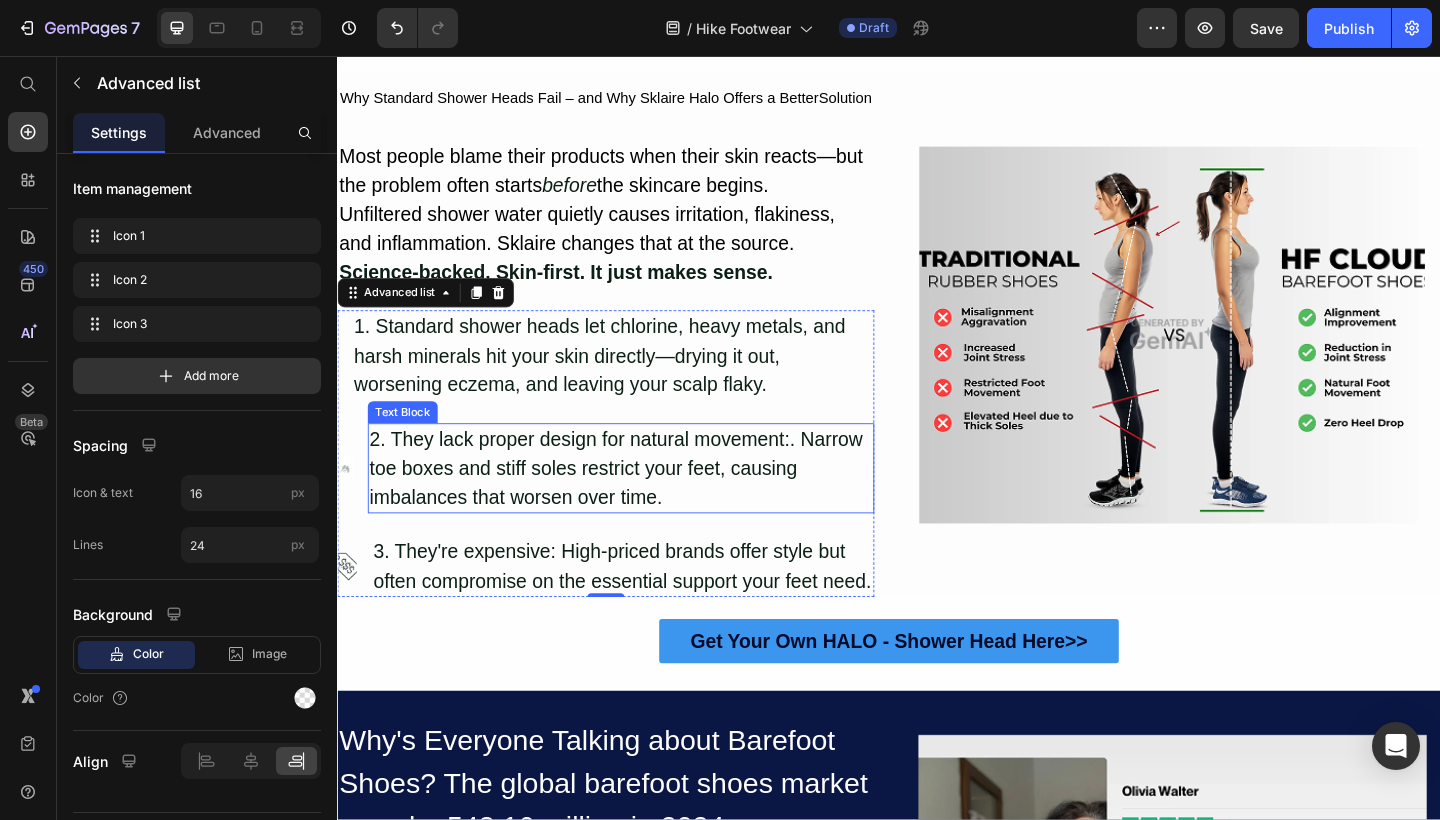 click on "2. They lack proper design for natural movement:. Narrow toe boxes and stiff soles restrict your feet, causing imbalances that worsen over time." at bounding box center (645, 505) 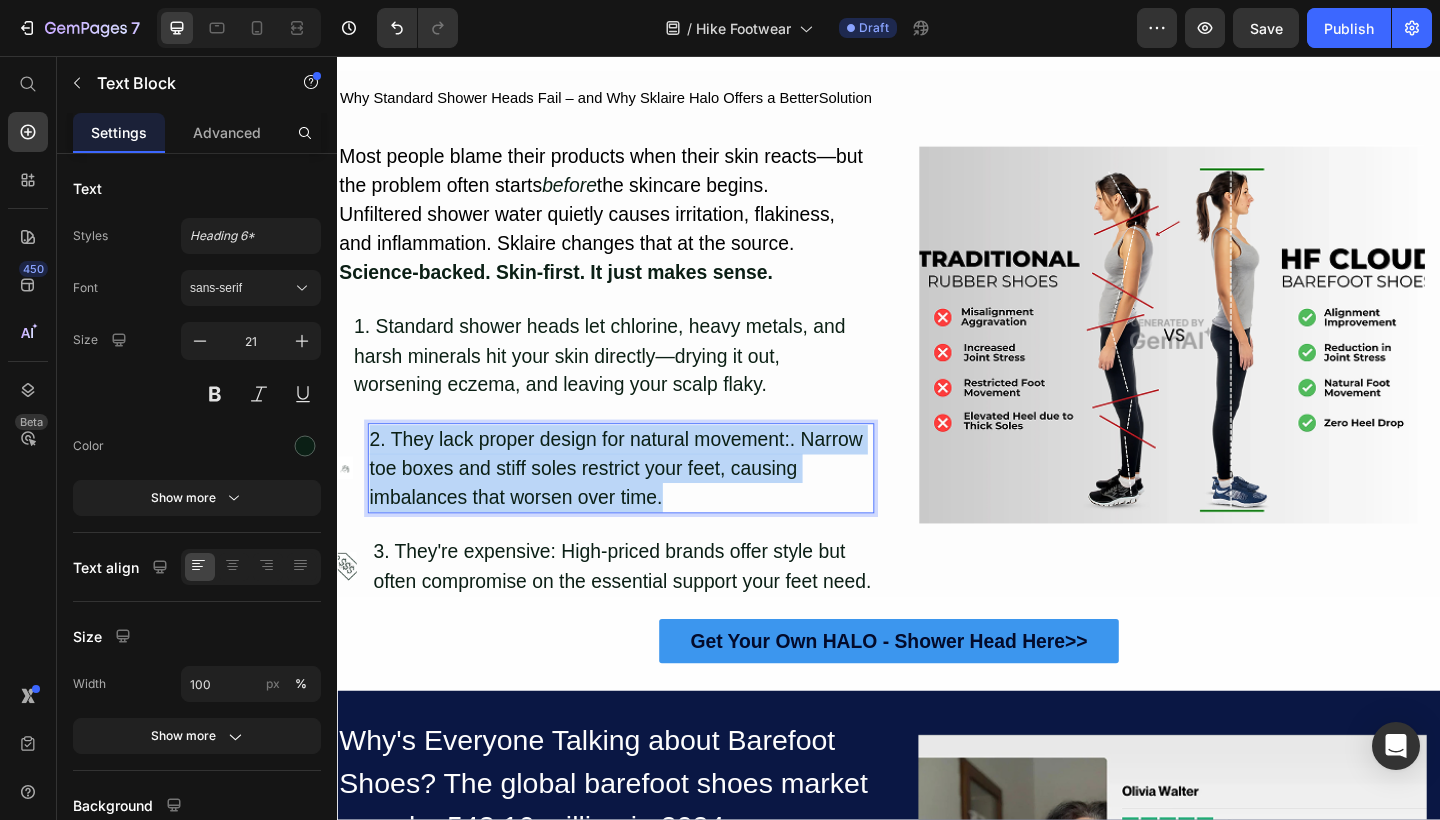 click on "2. They lack proper design for natural movement:. Narrow toe boxes and stiff soles restrict your feet, causing imbalances that worsen over time." at bounding box center [645, 505] 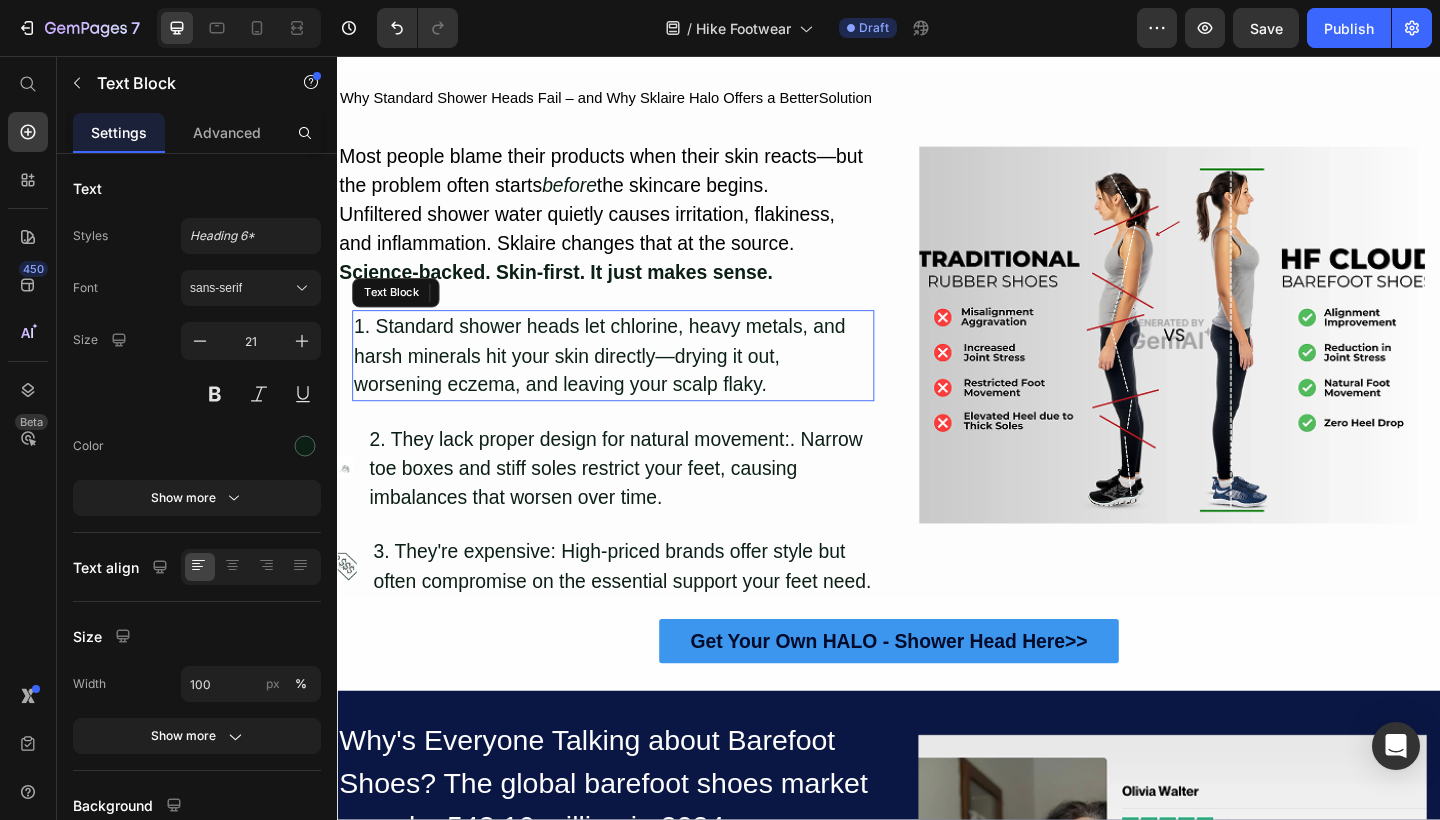 click on "1. Standard shower heads let chlorine, heavy metals, and harsh minerals hit your skin directly—drying it out, worsening eczema, and leaving your scalp flaky." at bounding box center (637, 382) 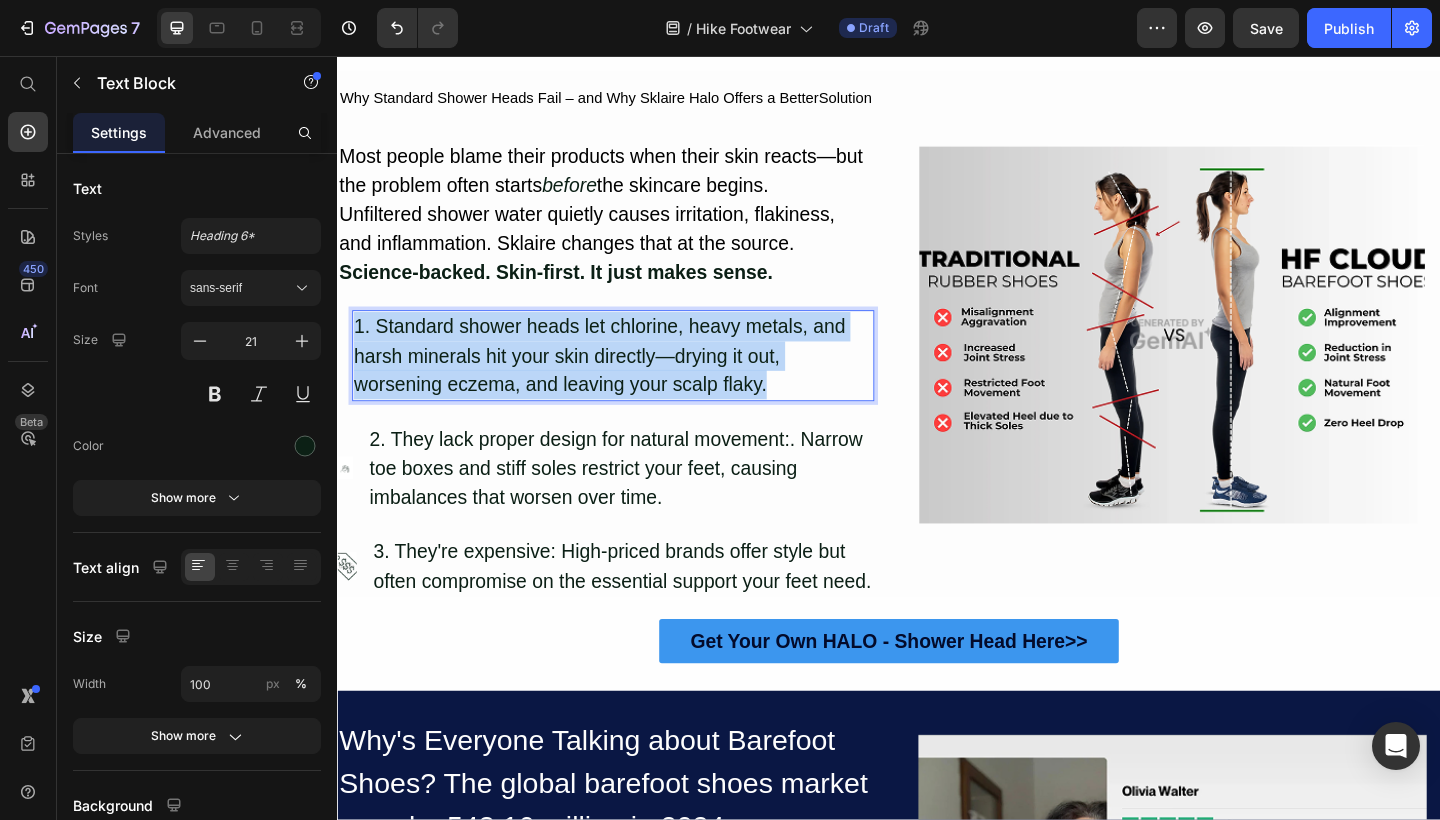 click on "1. Standard shower heads let chlorine, heavy metals, and harsh minerals hit your skin directly—drying it out, worsening eczema, and leaving your scalp flaky." at bounding box center (637, 382) 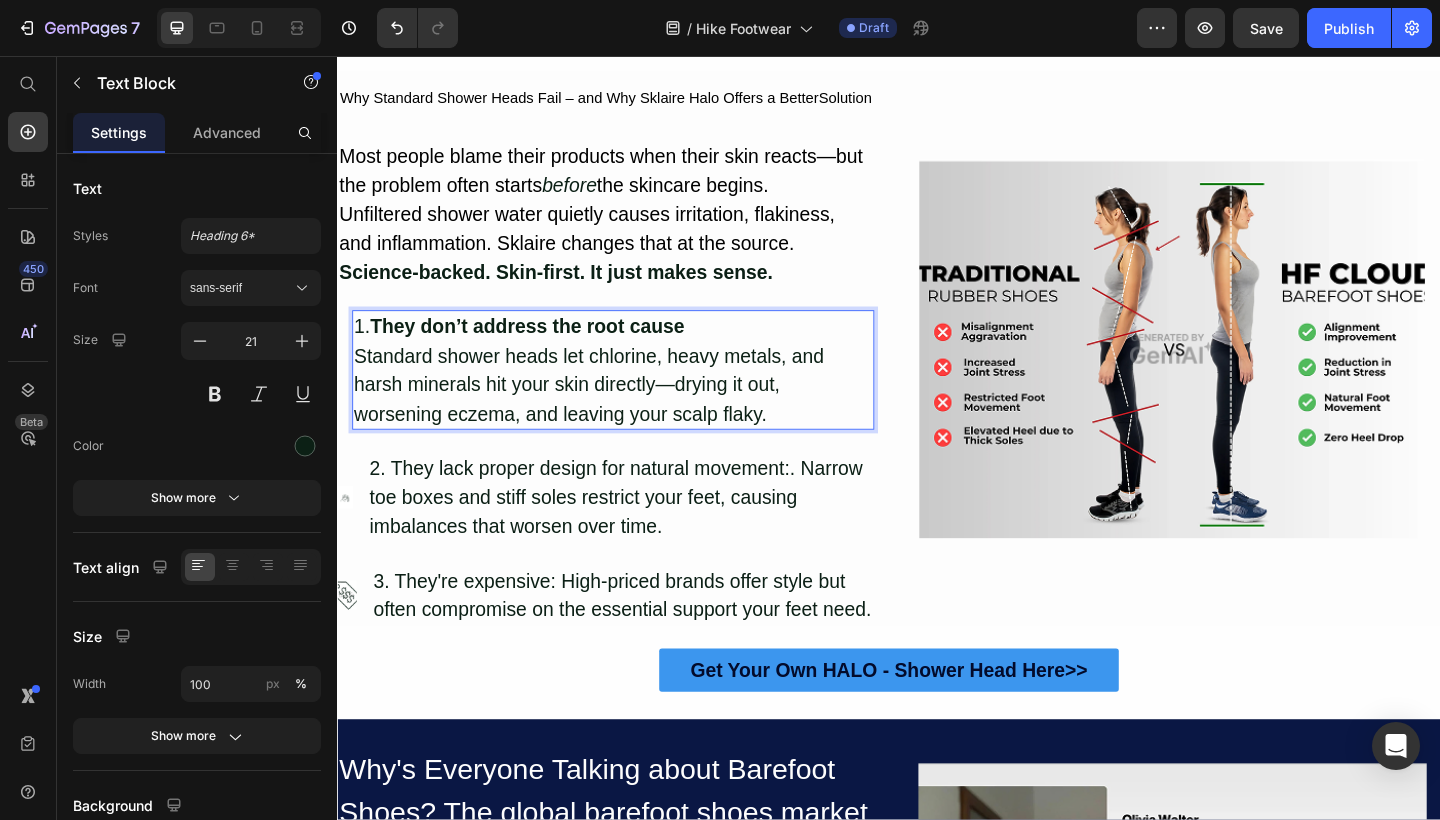 click on "1.  They don’t address the root cause Standard shower heads let chlorine, heavy metals, and harsh minerals hit your skin directly—drying it out, worsening eczema, and leaving your scalp flaky." at bounding box center [637, 398] 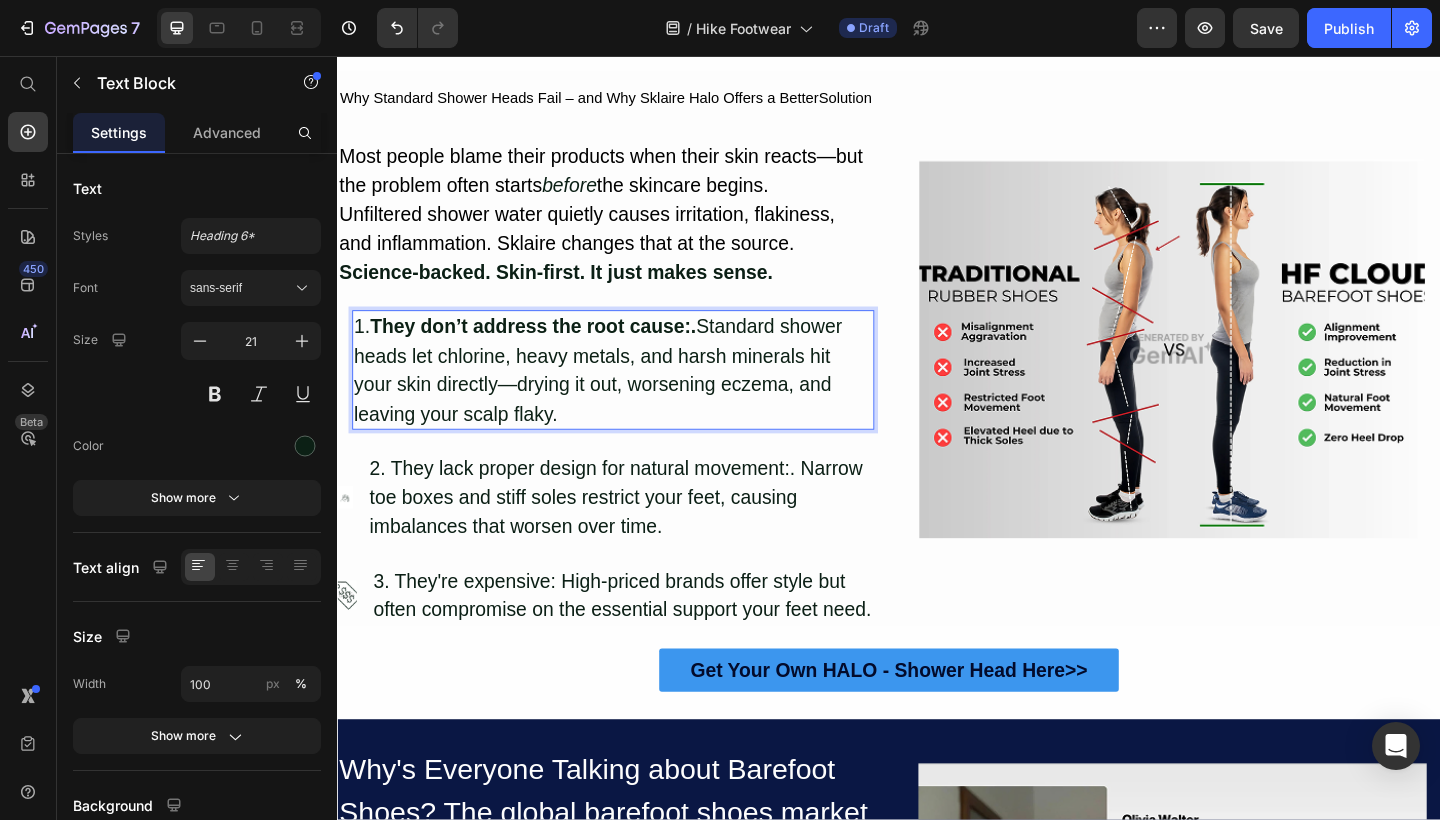 click on "They don’t address the root cause:." at bounding box center [550, 350] 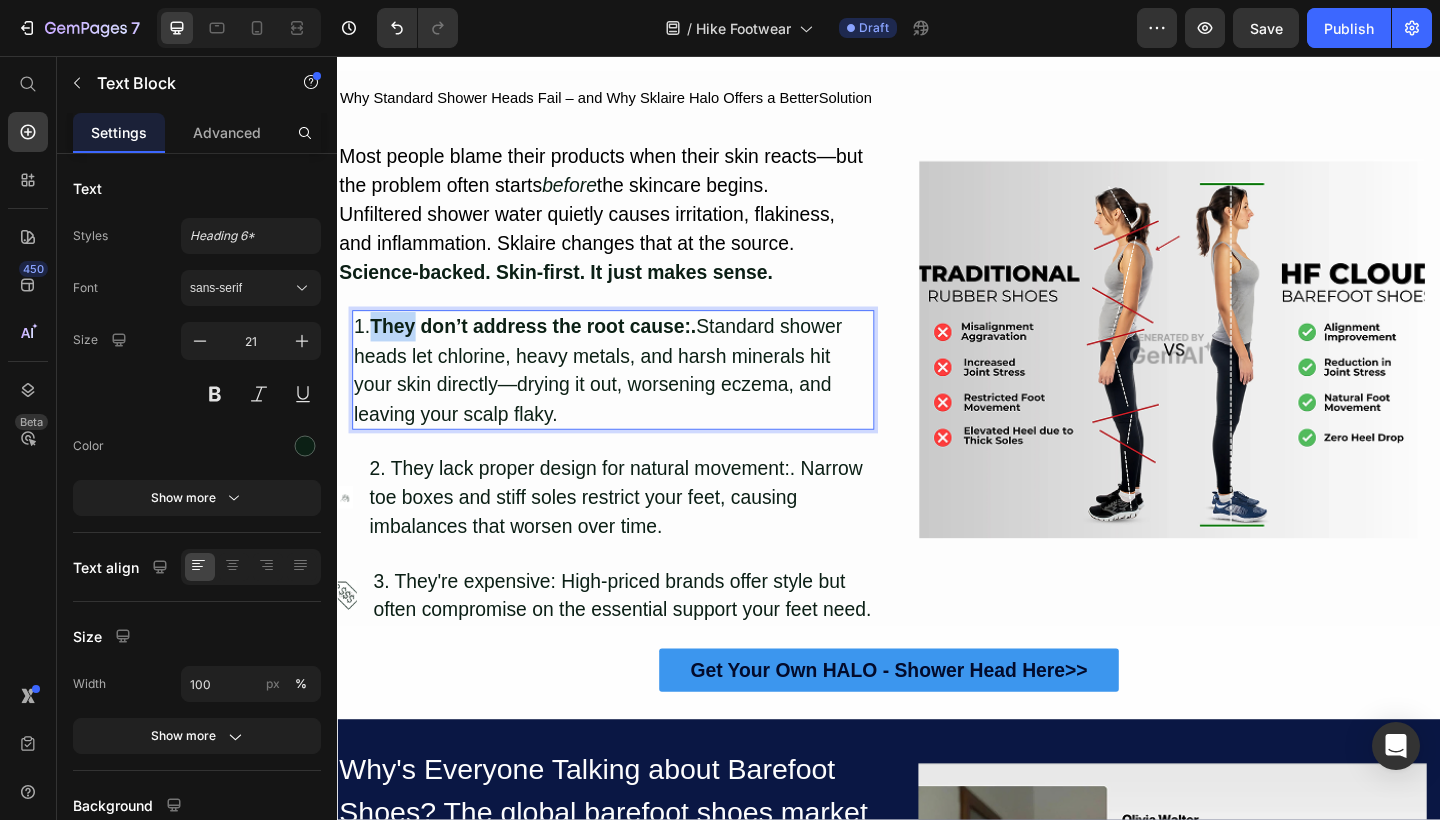 click on "They don’t address the root cause:." at bounding box center (550, 350) 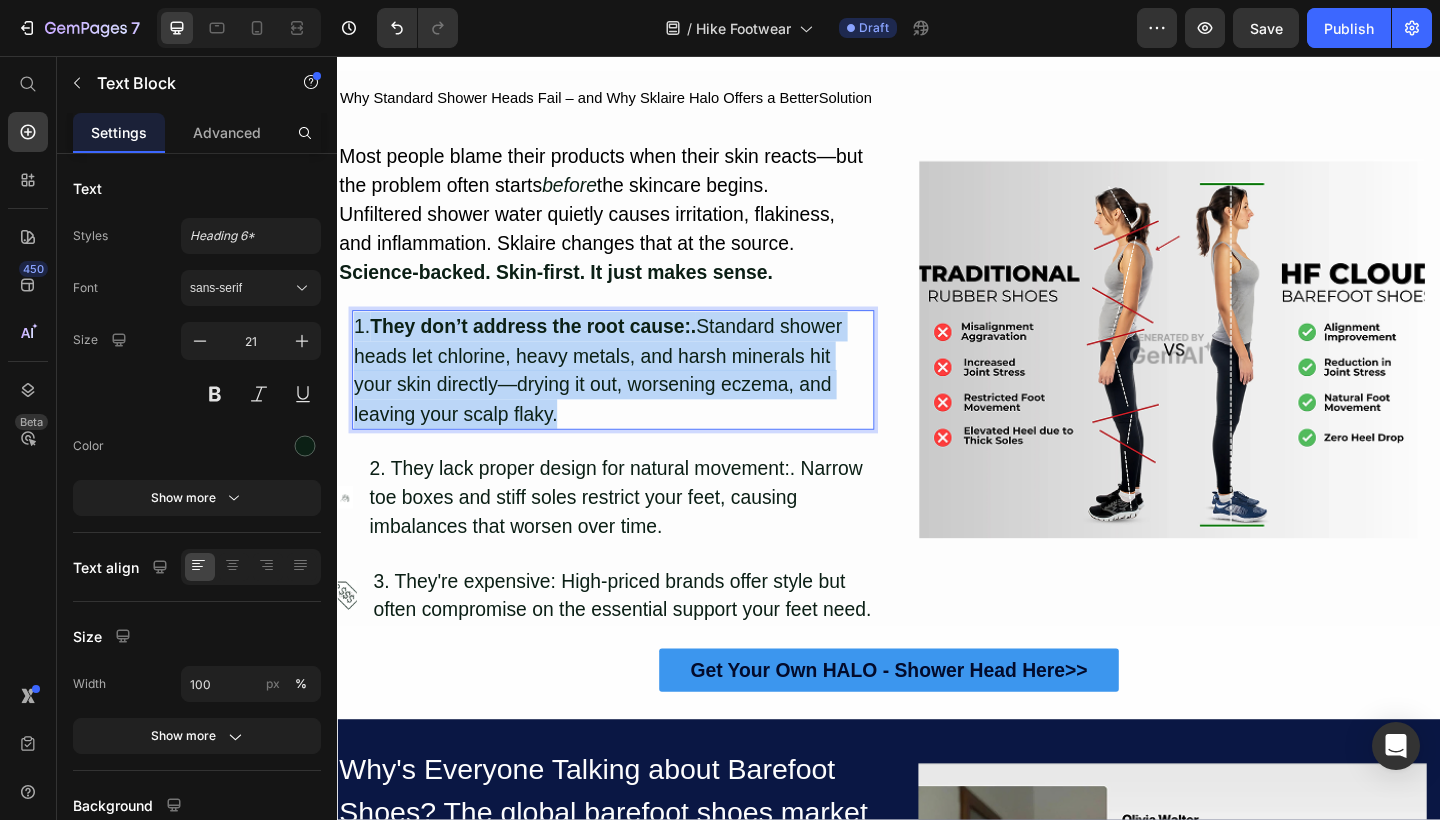click on "They don’t address the root cause:." at bounding box center [550, 350] 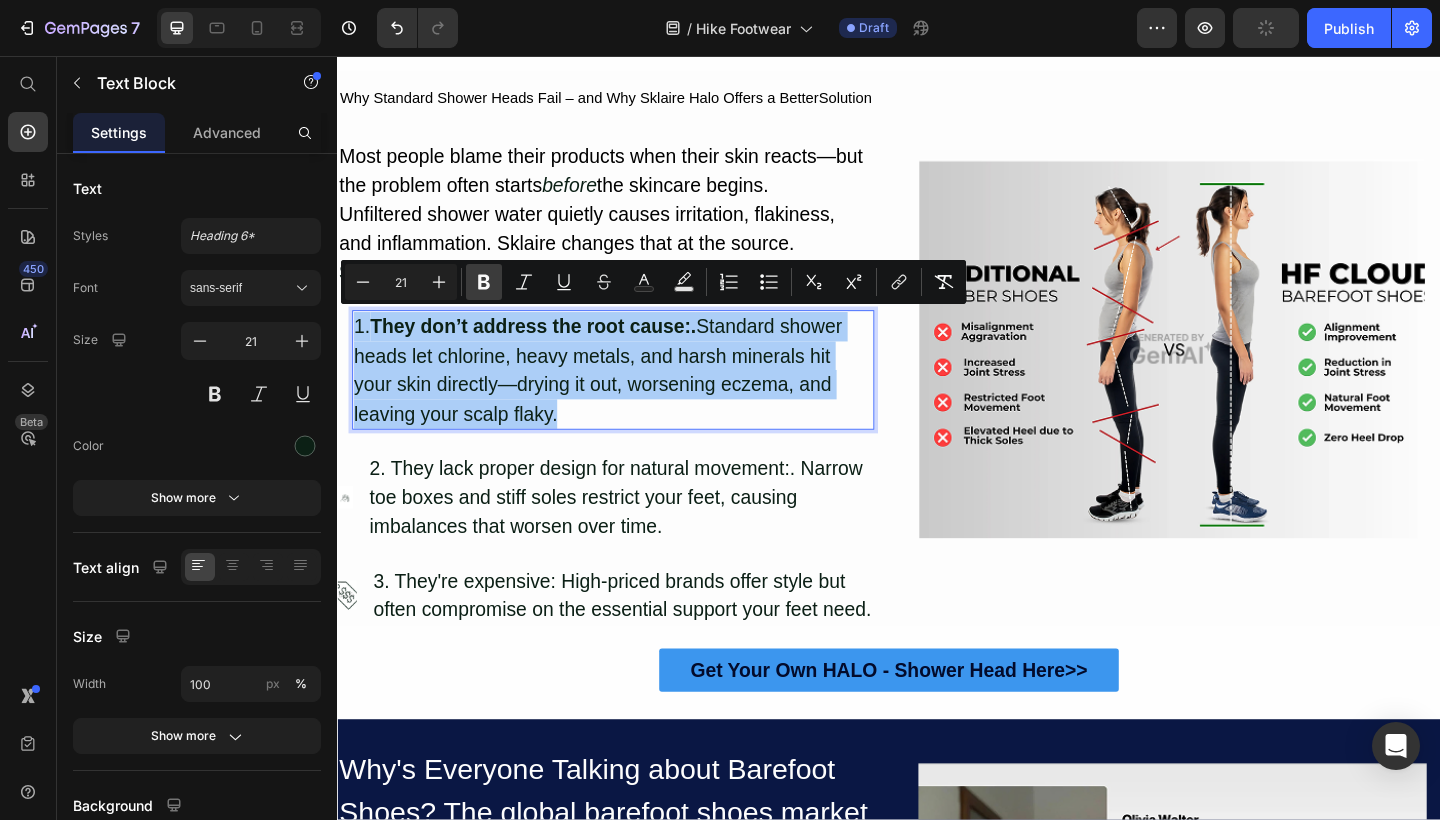 click on "Bold" at bounding box center [484, 282] 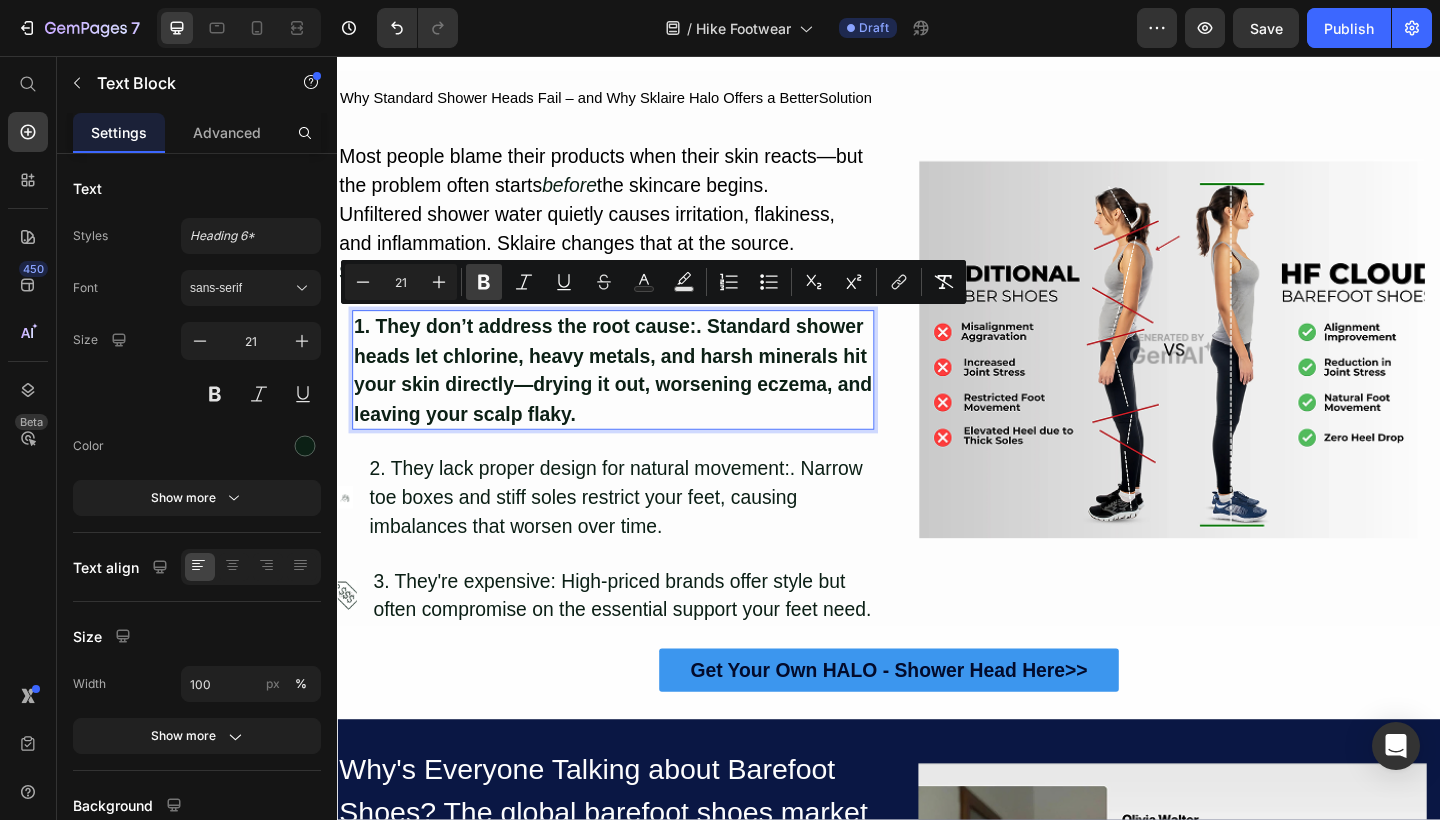click on "Bold" at bounding box center [484, 282] 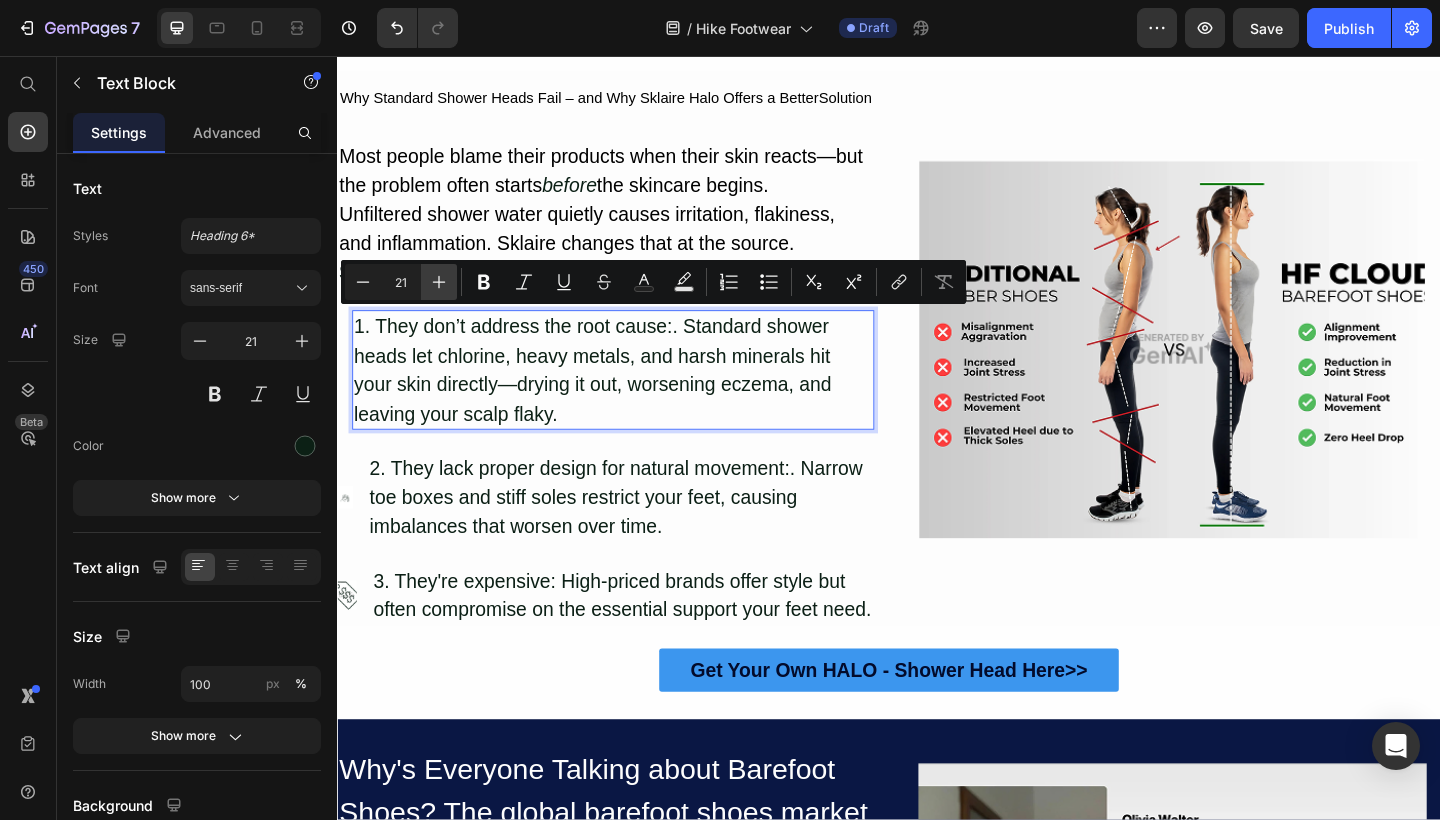 click on "Plus" at bounding box center [439, 282] 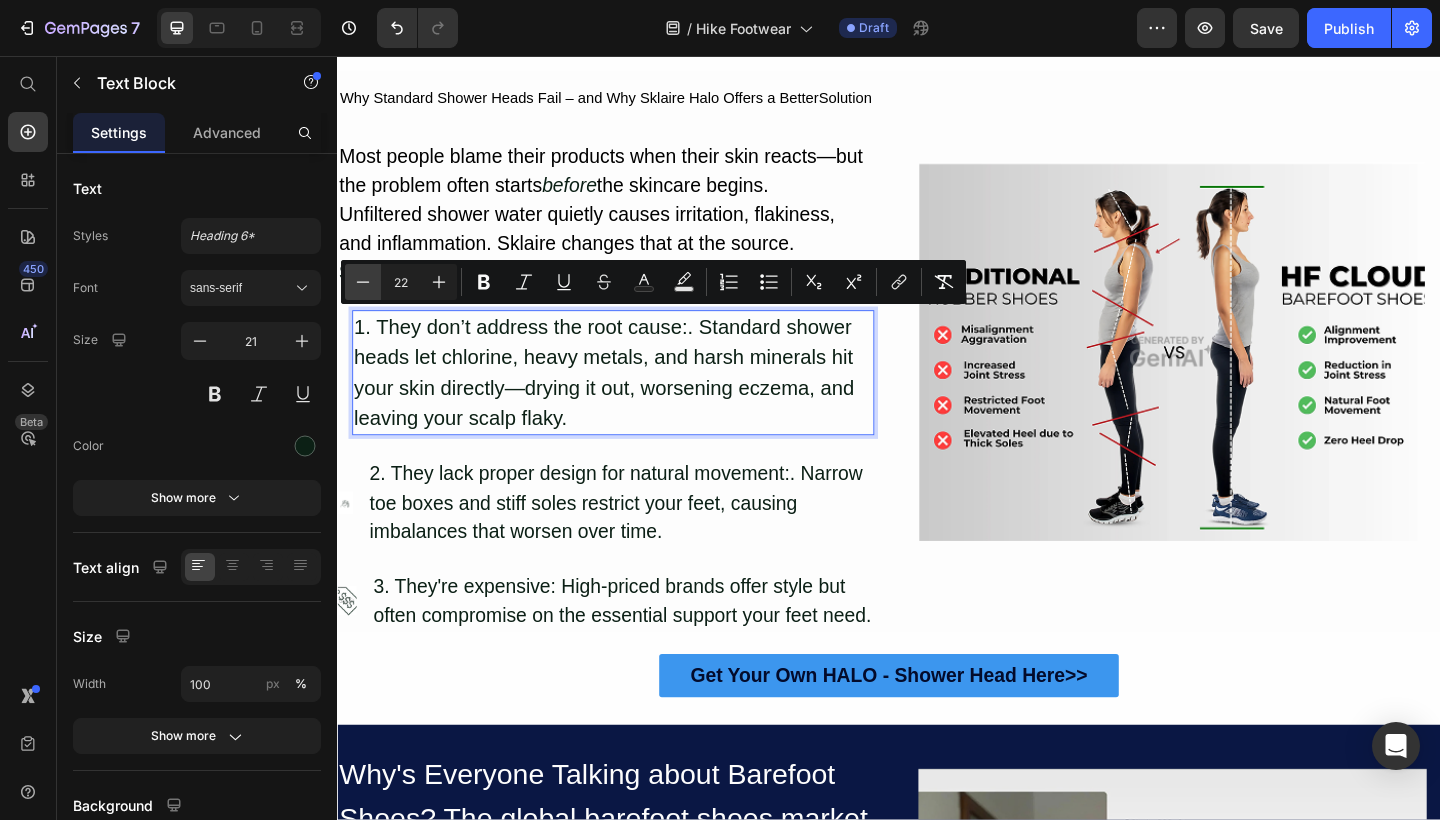 click 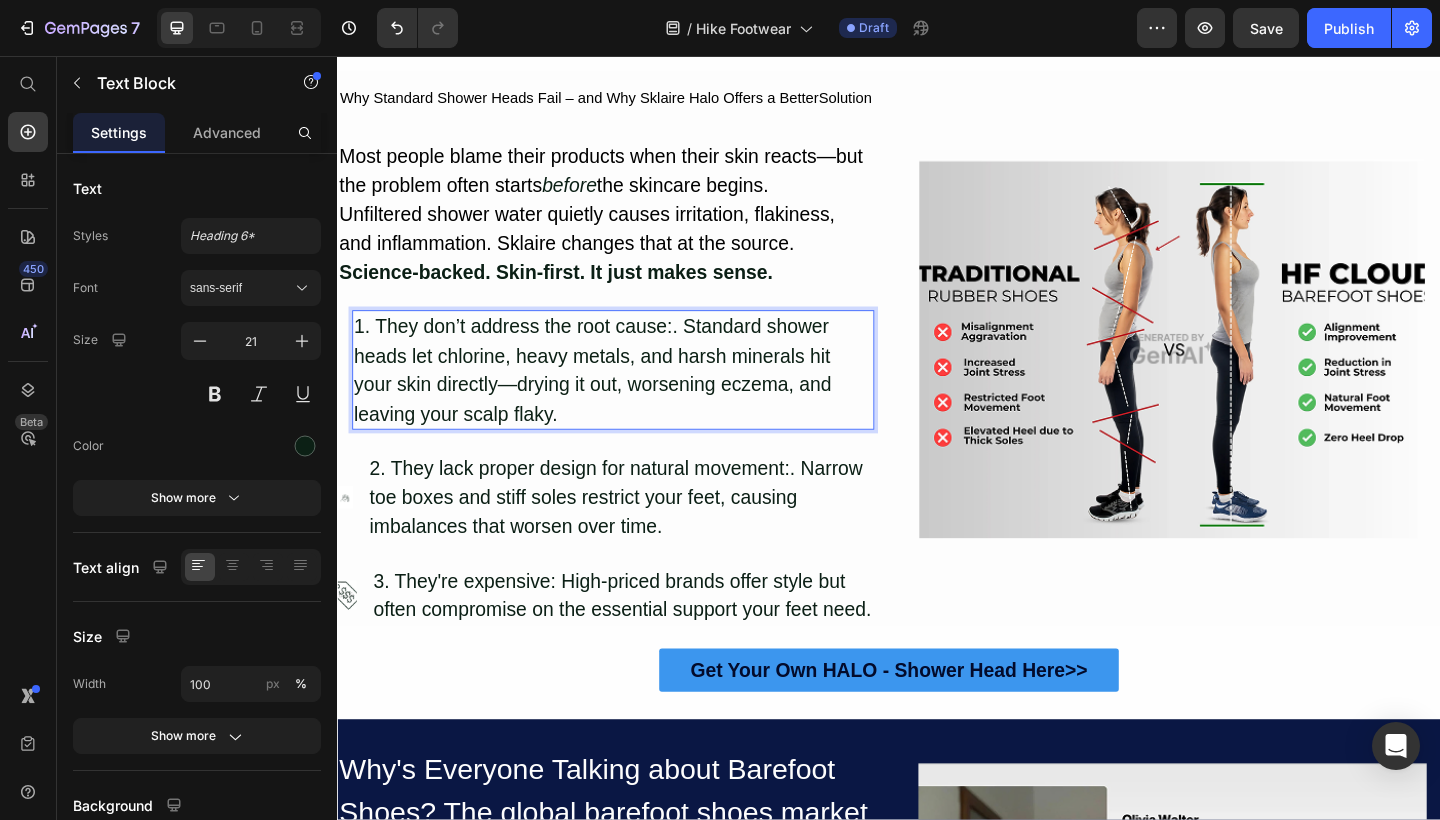 click on "1. They don’t address the root cause:. Standard shower heads let chlorine, heavy metals, and harsh minerals hit your skin directly—drying it out, worsening eczema, and leaving your scalp flaky." at bounding box center (637, 398) 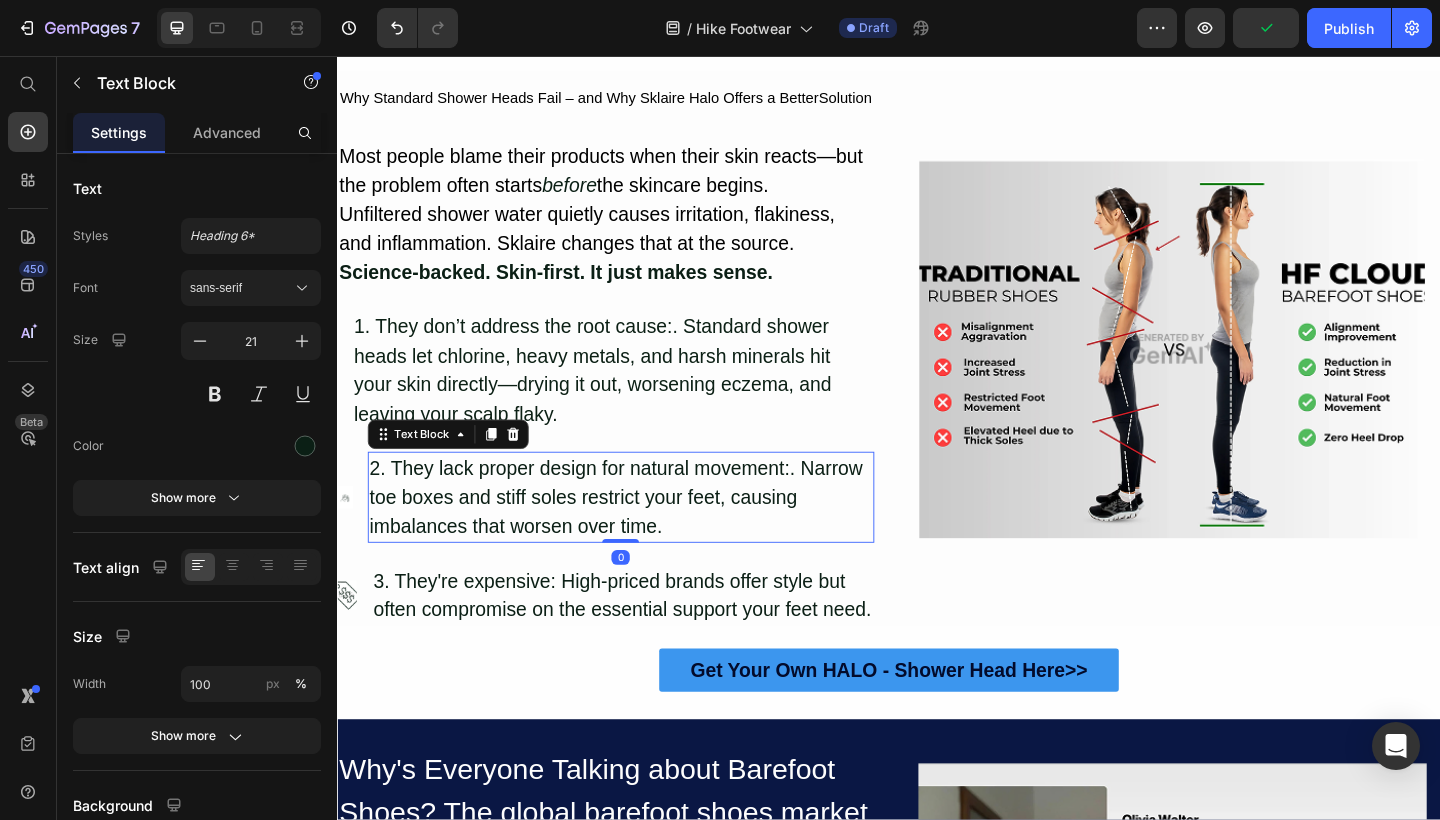 click on "2. They lack proper design for natural movement:. Narrow toe boxes and stiff soles restrict your feet, causing imbalances that worsen over time." at bounding box center [645, 536] 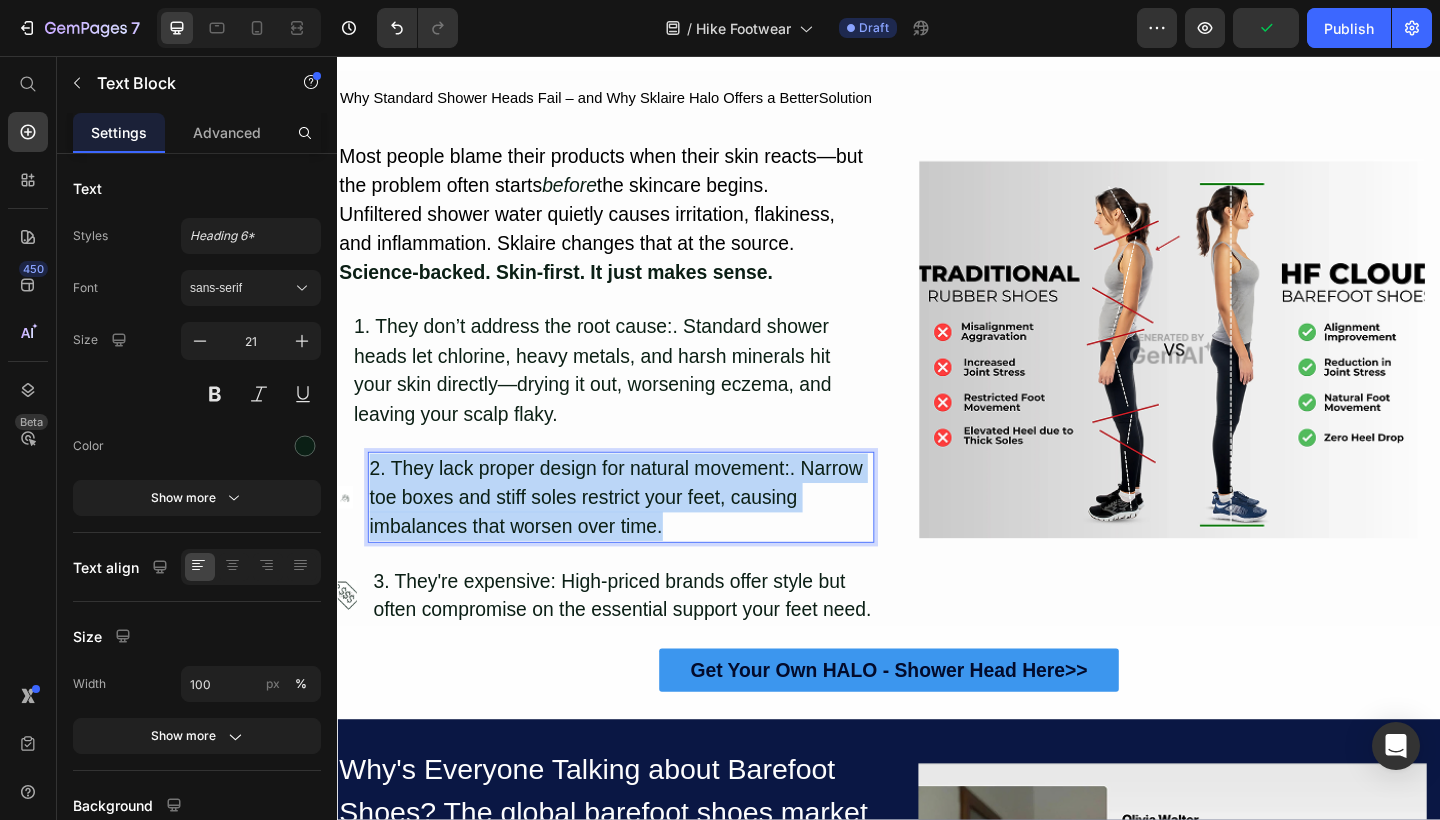 click on "2. They lack proper design for natural movement:. Narrow toe boxes and stiff soles restrict your feet, causing imbalances that worsen over time." at bounding box center (645, 536) 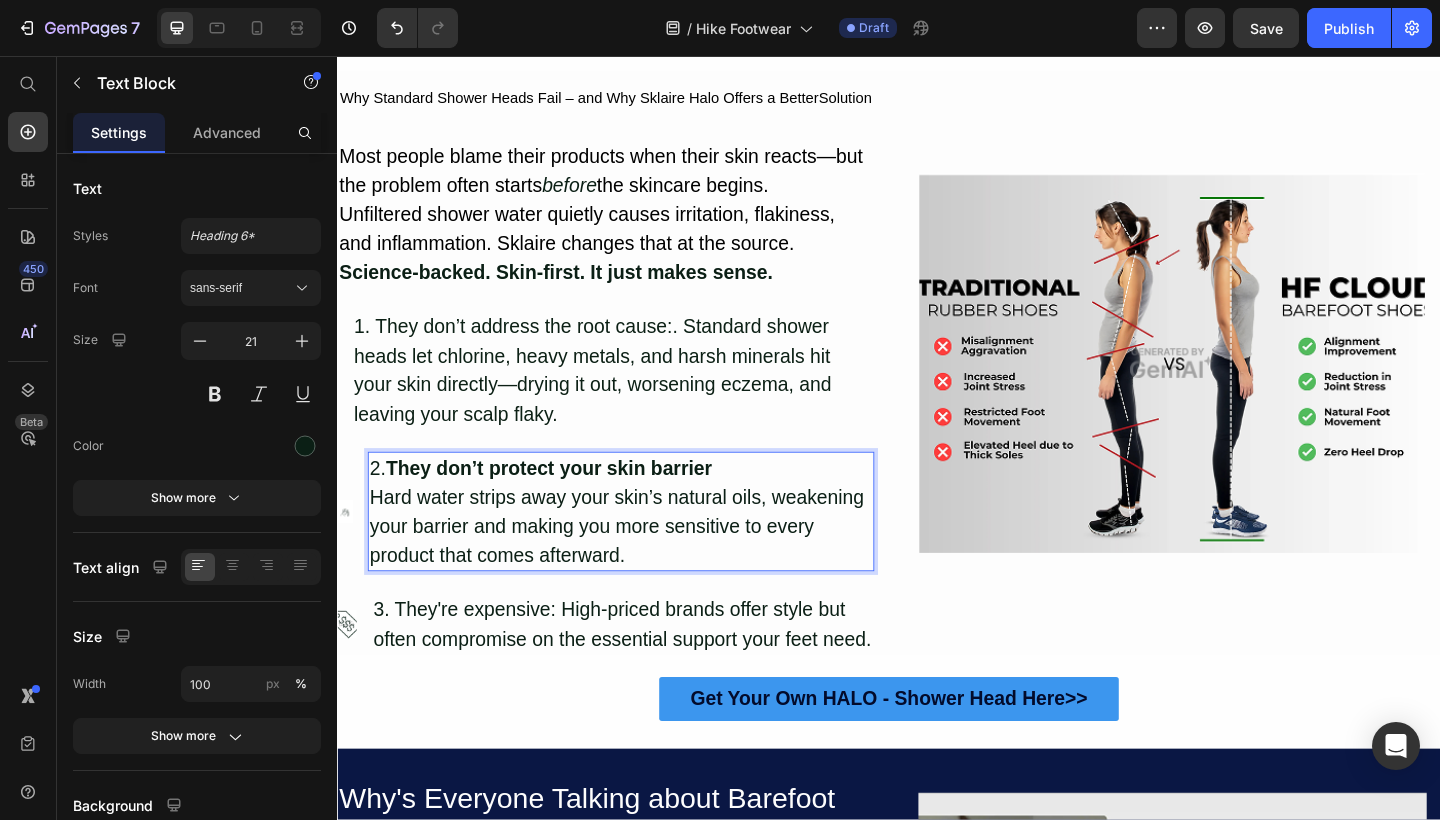 click on "They don’t protect your skin barrier" at bounding box center [567, 504] 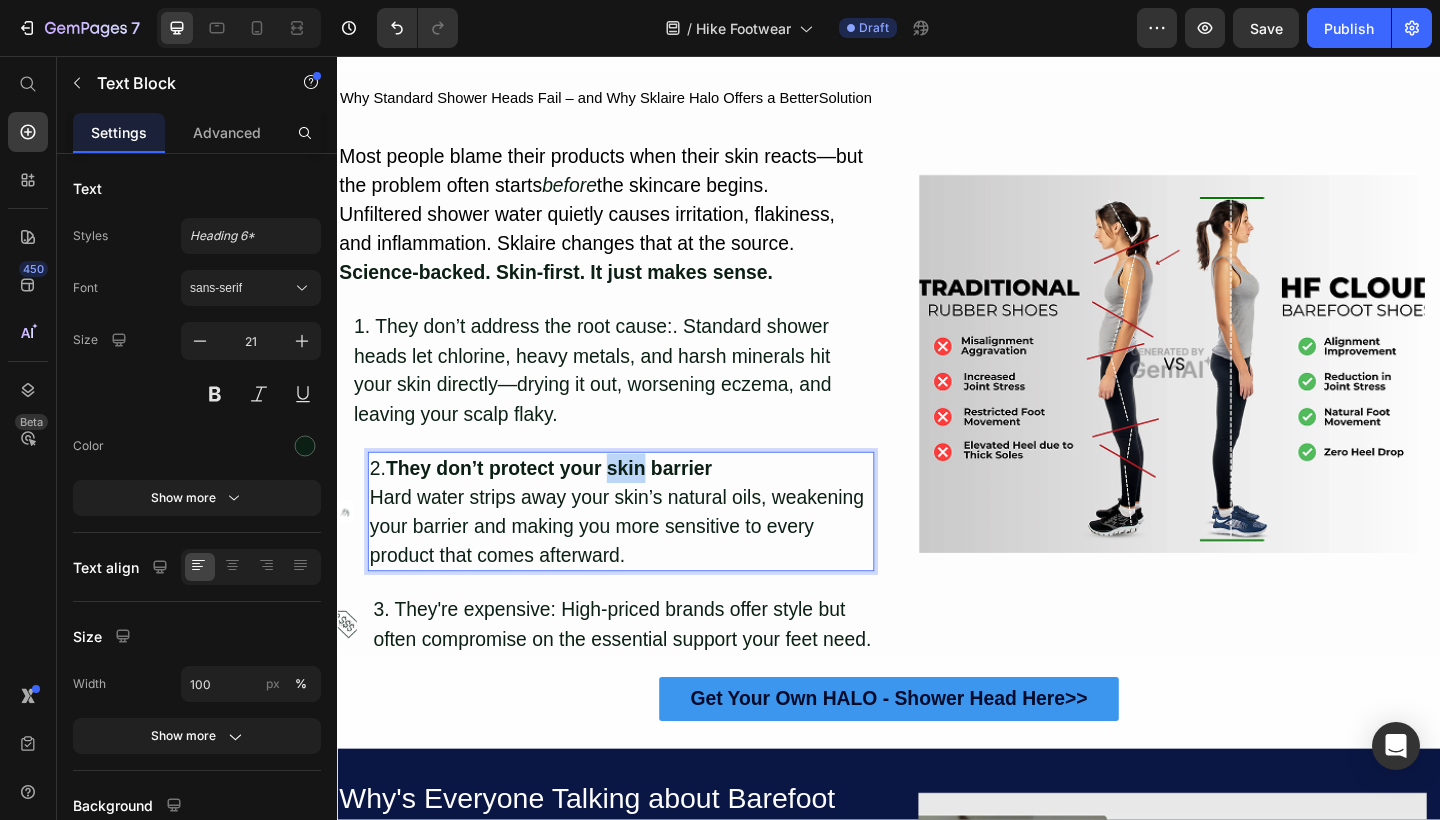 click on "They don’t protect your skin barrier" at bounding box center [567, 504] 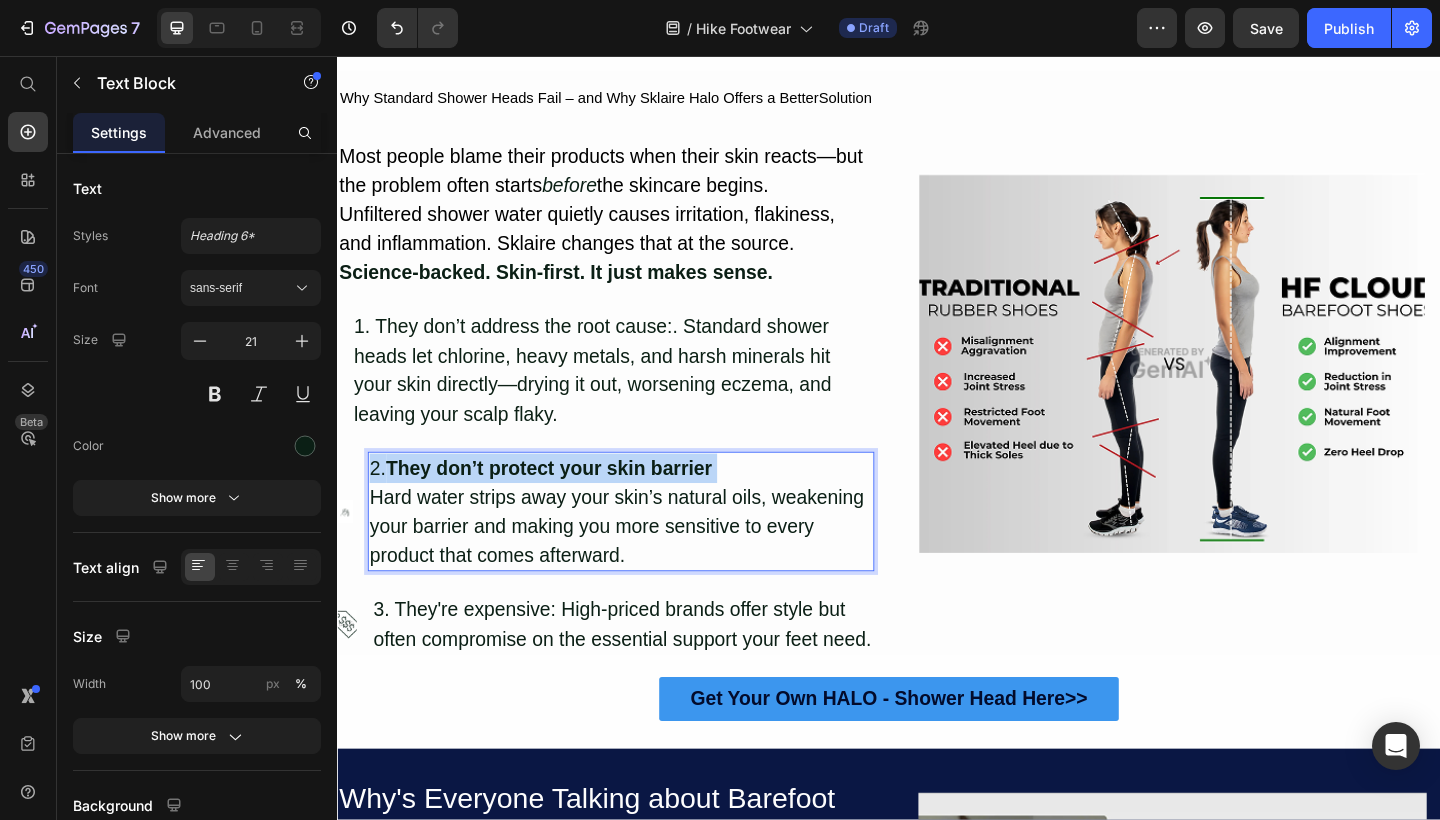 click on "They don’t protect your skin barrier" at bounding box center (567, 504) 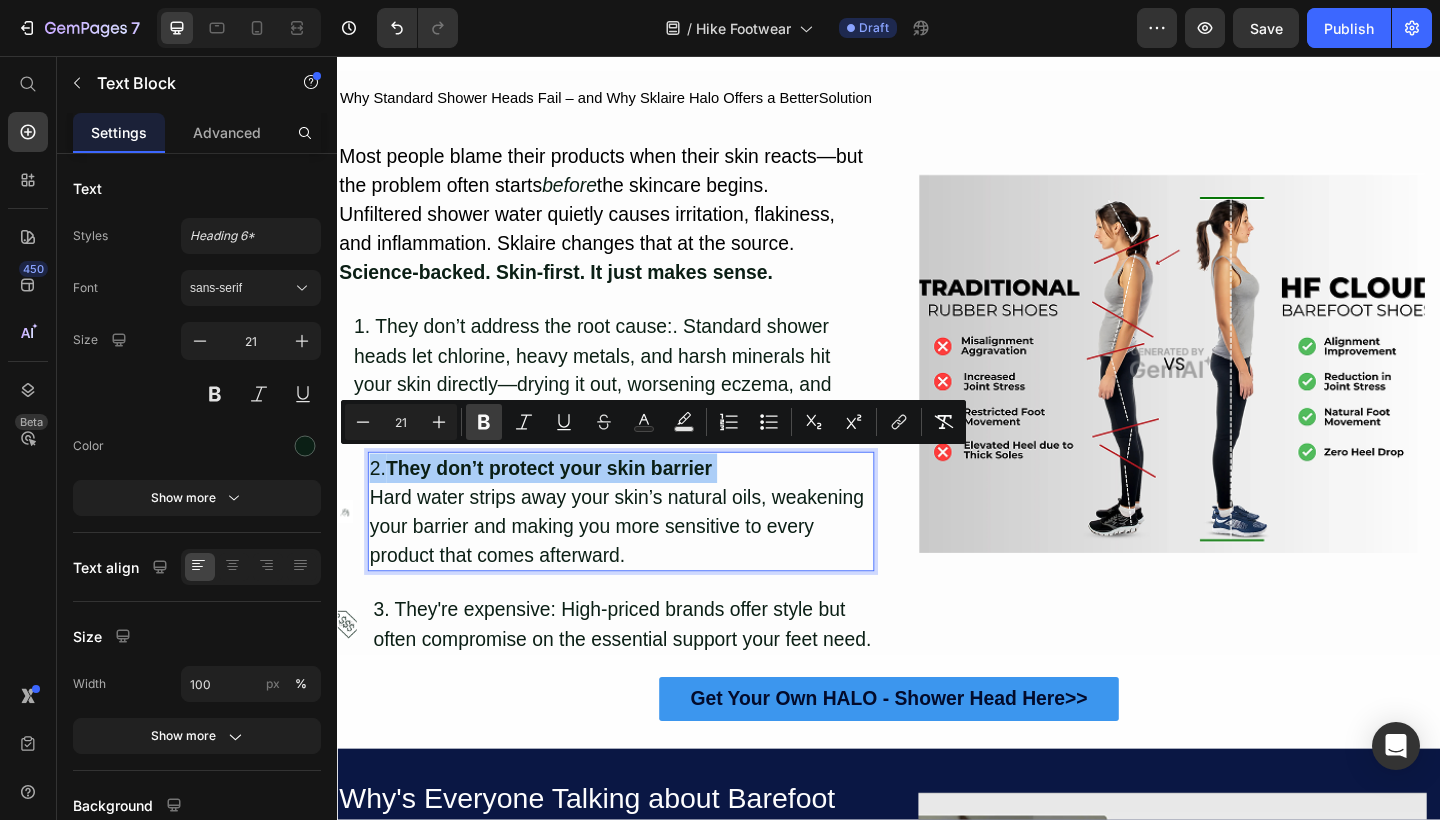 click on "Bold" at bounding box center (484, 422) 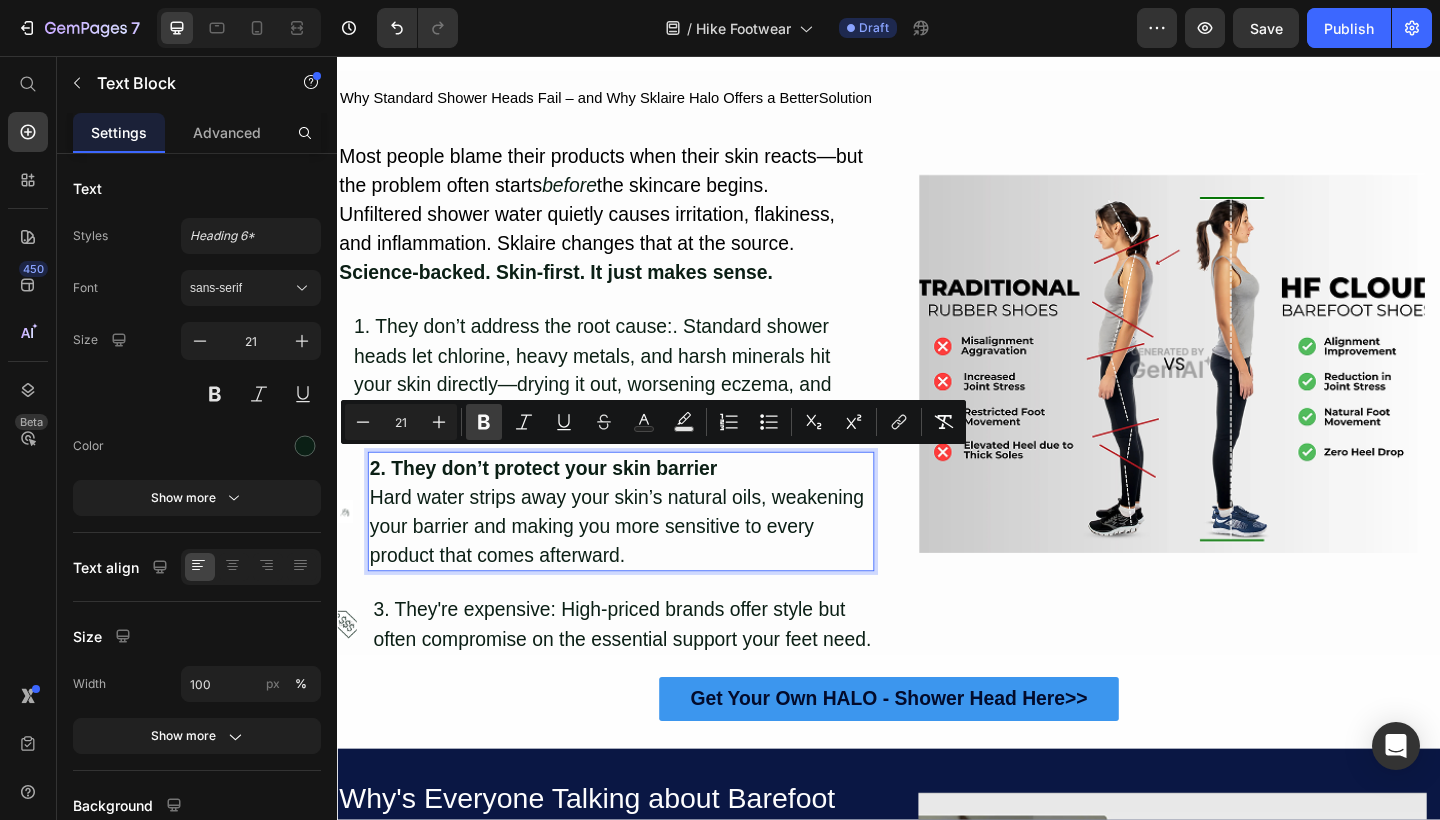 click on "Bold" at bounding box center [484, 422] 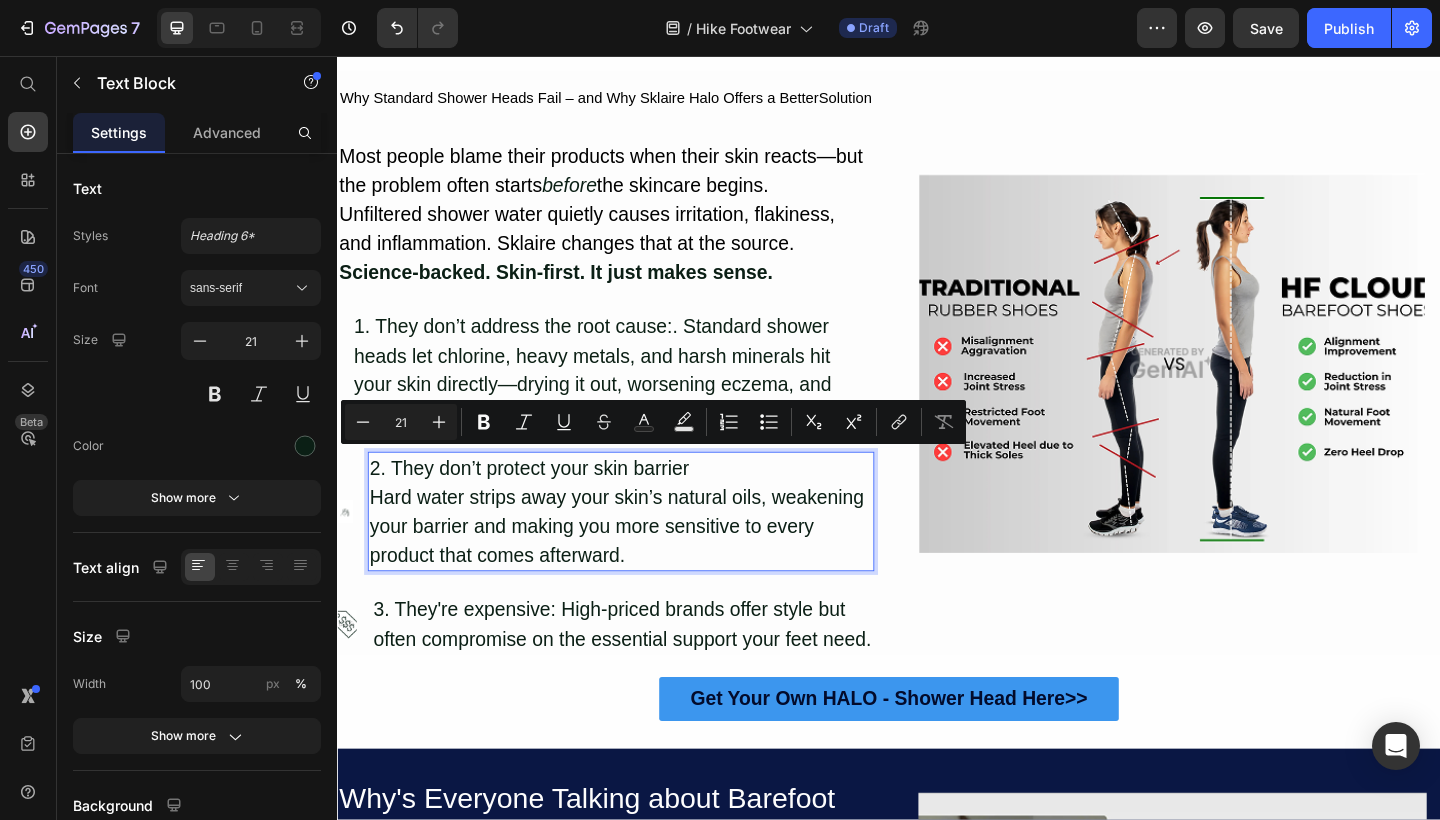 click on "2. They don’t protect your skin barrier" at bounding box center [645, 505] 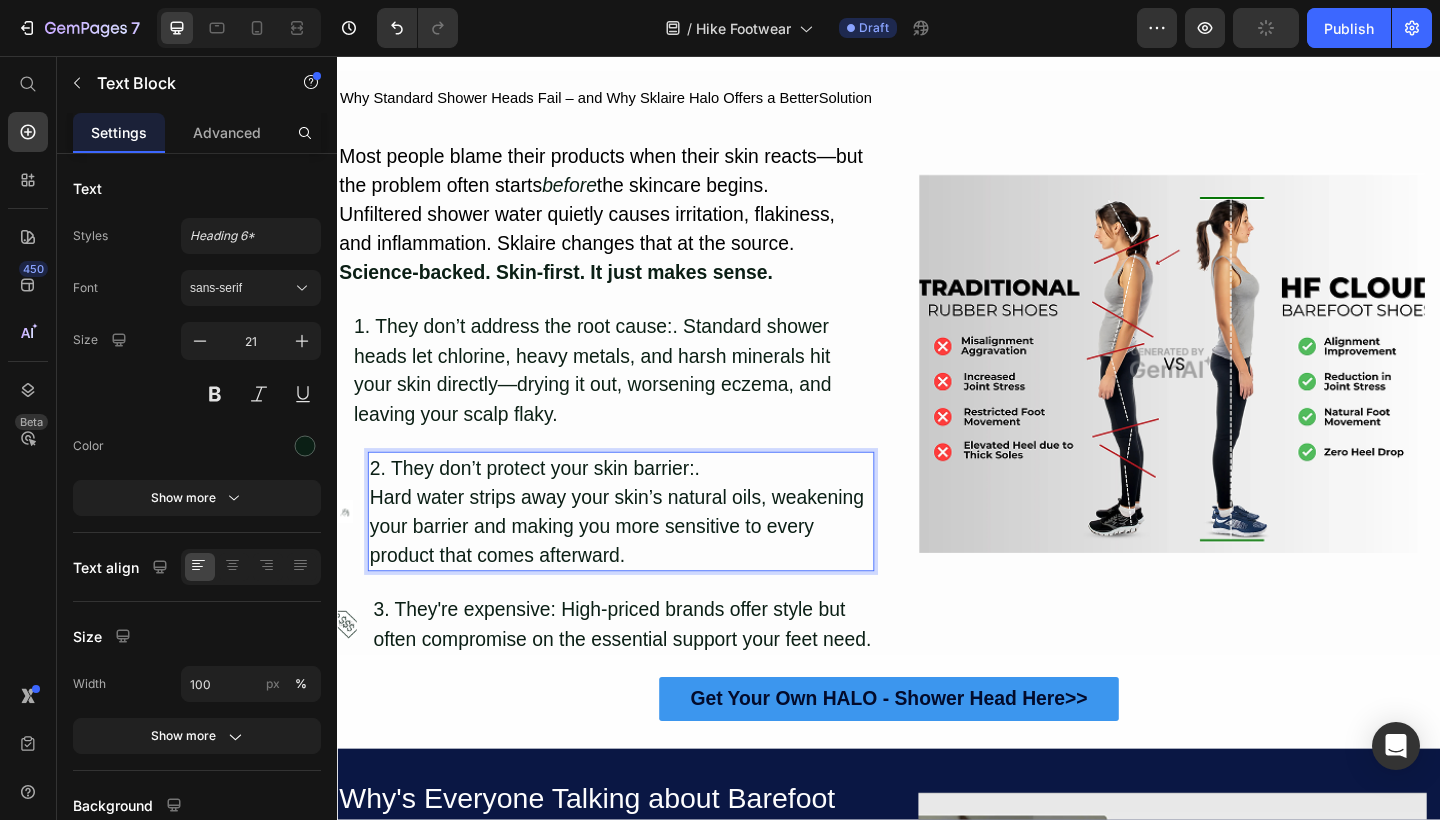 click on "Hard water strips away your skin’s natural oils, weakening your barrier and making you more sensitive to every product that comes afterward." at bounding box center [645, 568] 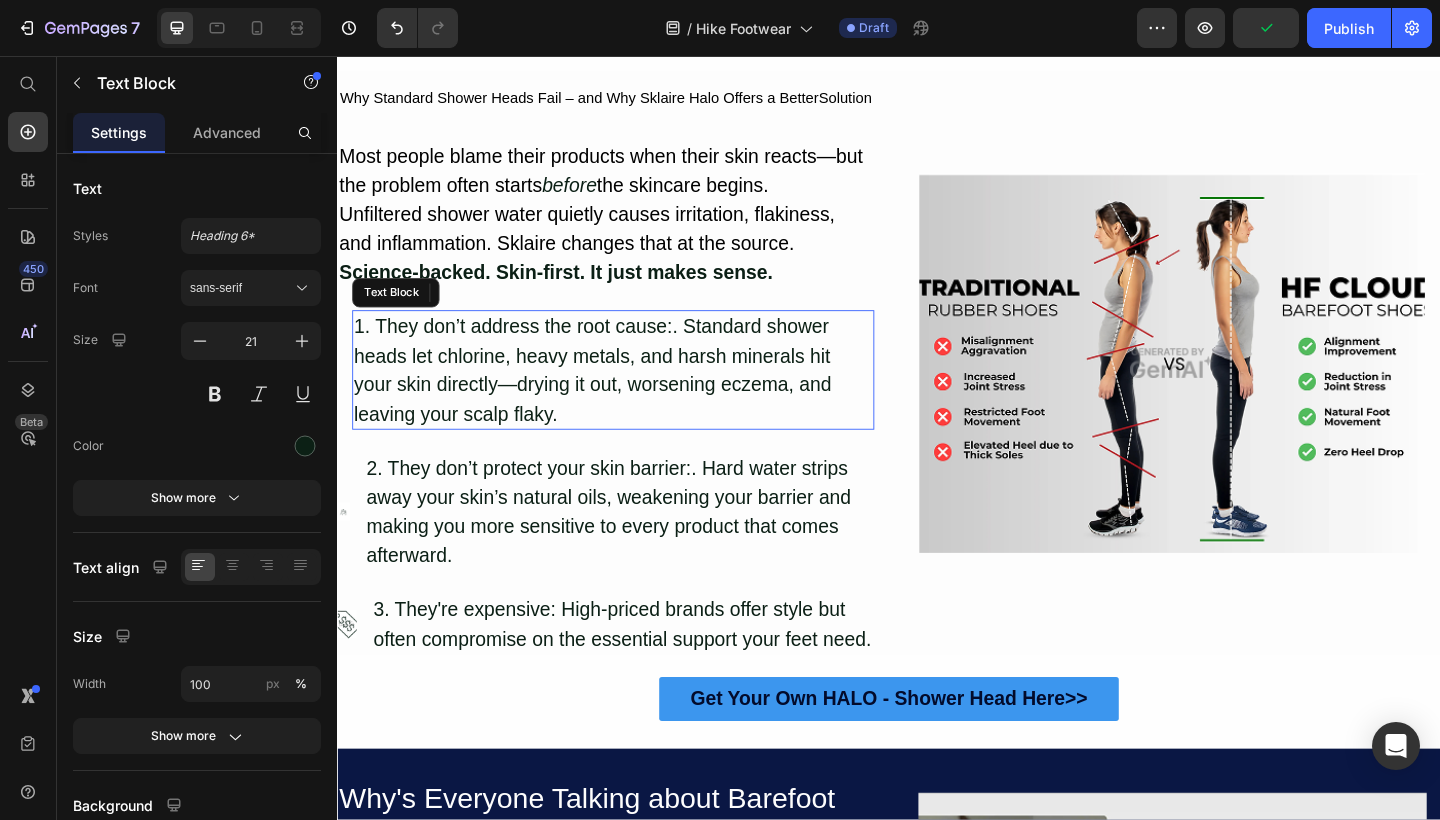 click on "1. They don’t address the root cause:. Standard shower heads let chlorine, heavy metals, and harsh minerals hit your skin directly—drying it out, worsening eczema, and leaving your scalp flaky." at bounding box center [614, 398] 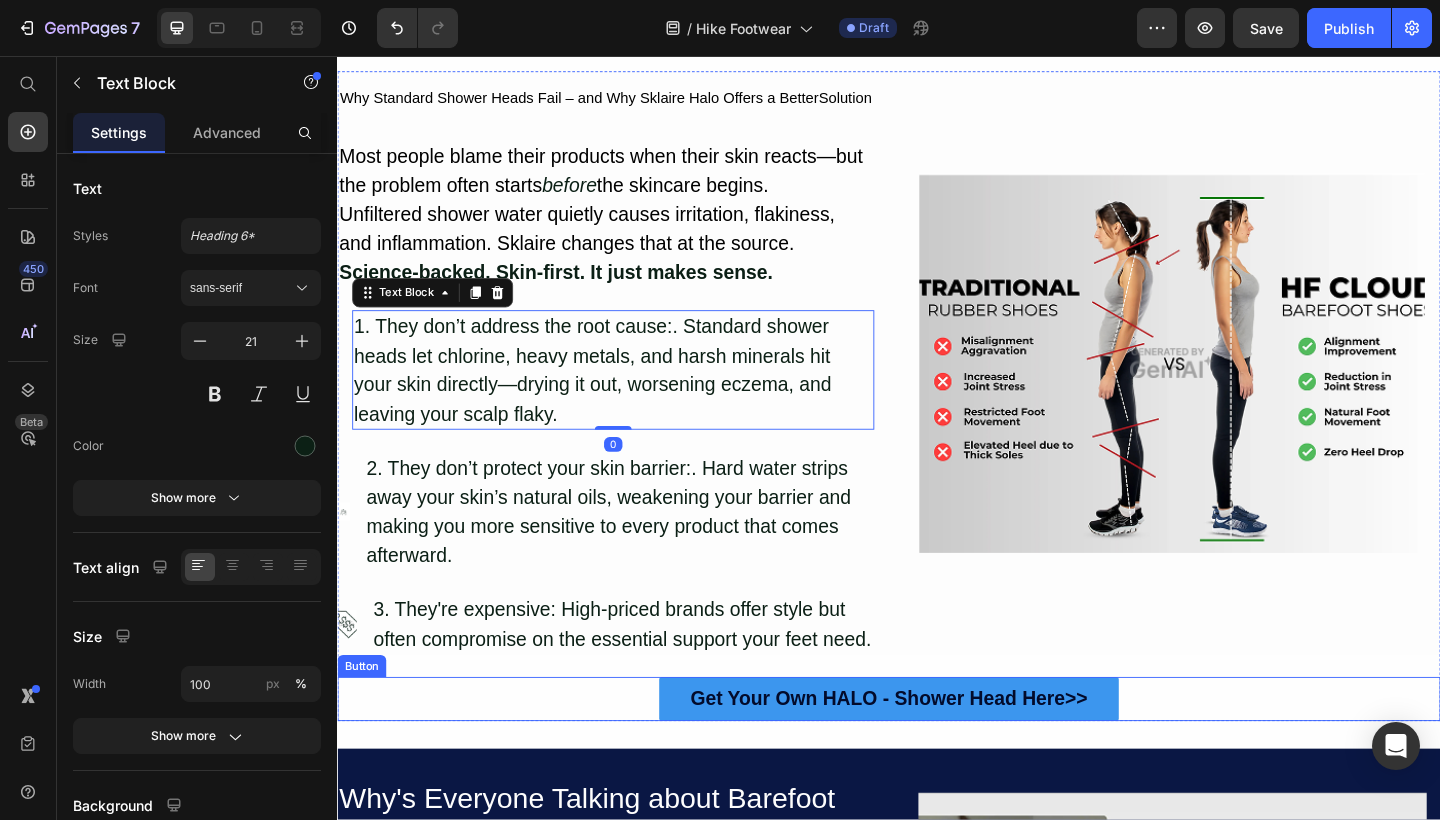 click on "Get Your Own HALO - Shower Head Here>> Button" at bounding box center [937, 756] 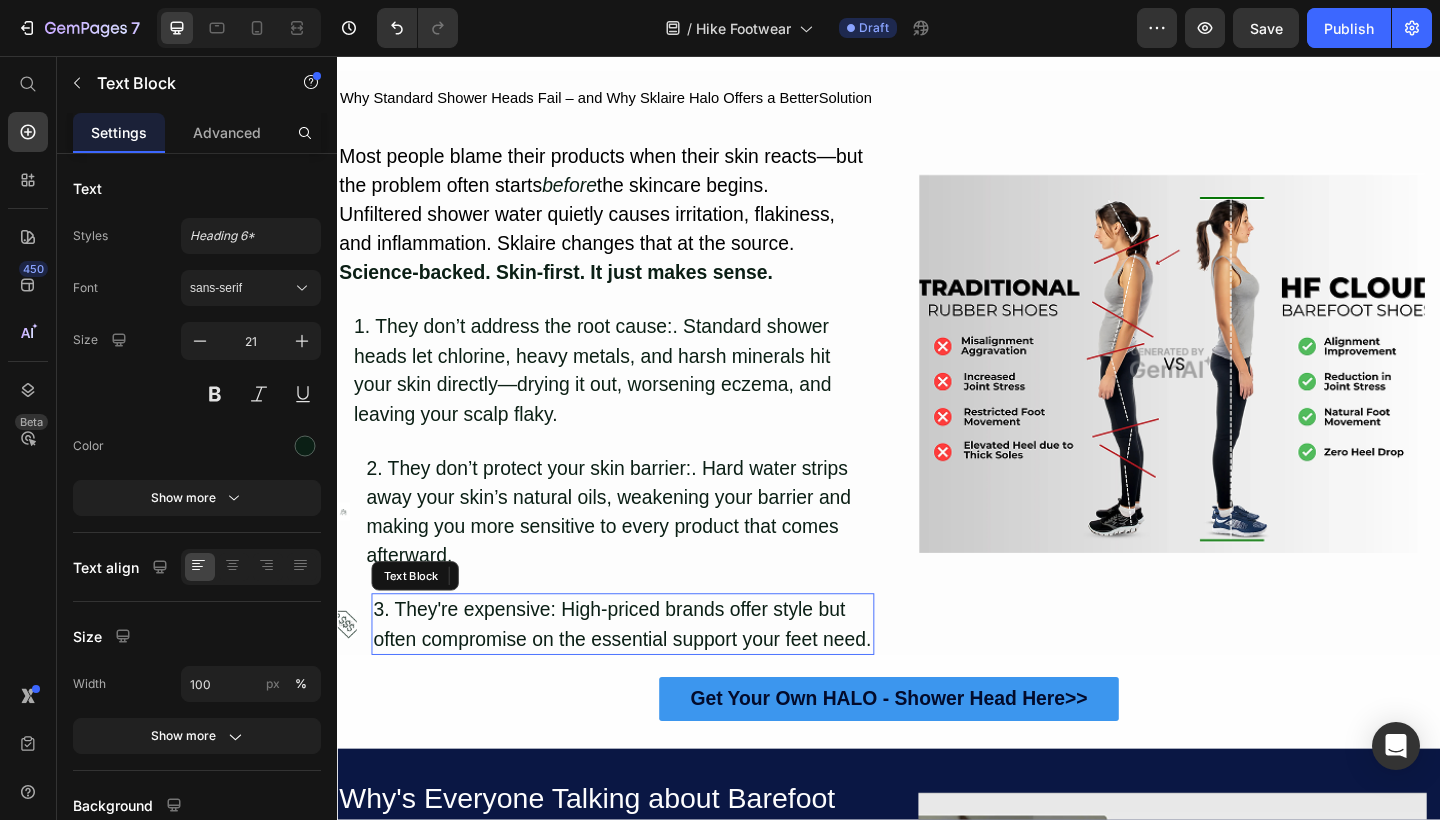 click on "3. They're expensive: High-priced brands offer style but often compromise on the essential support your feet need." at bounding box center (647, 674) 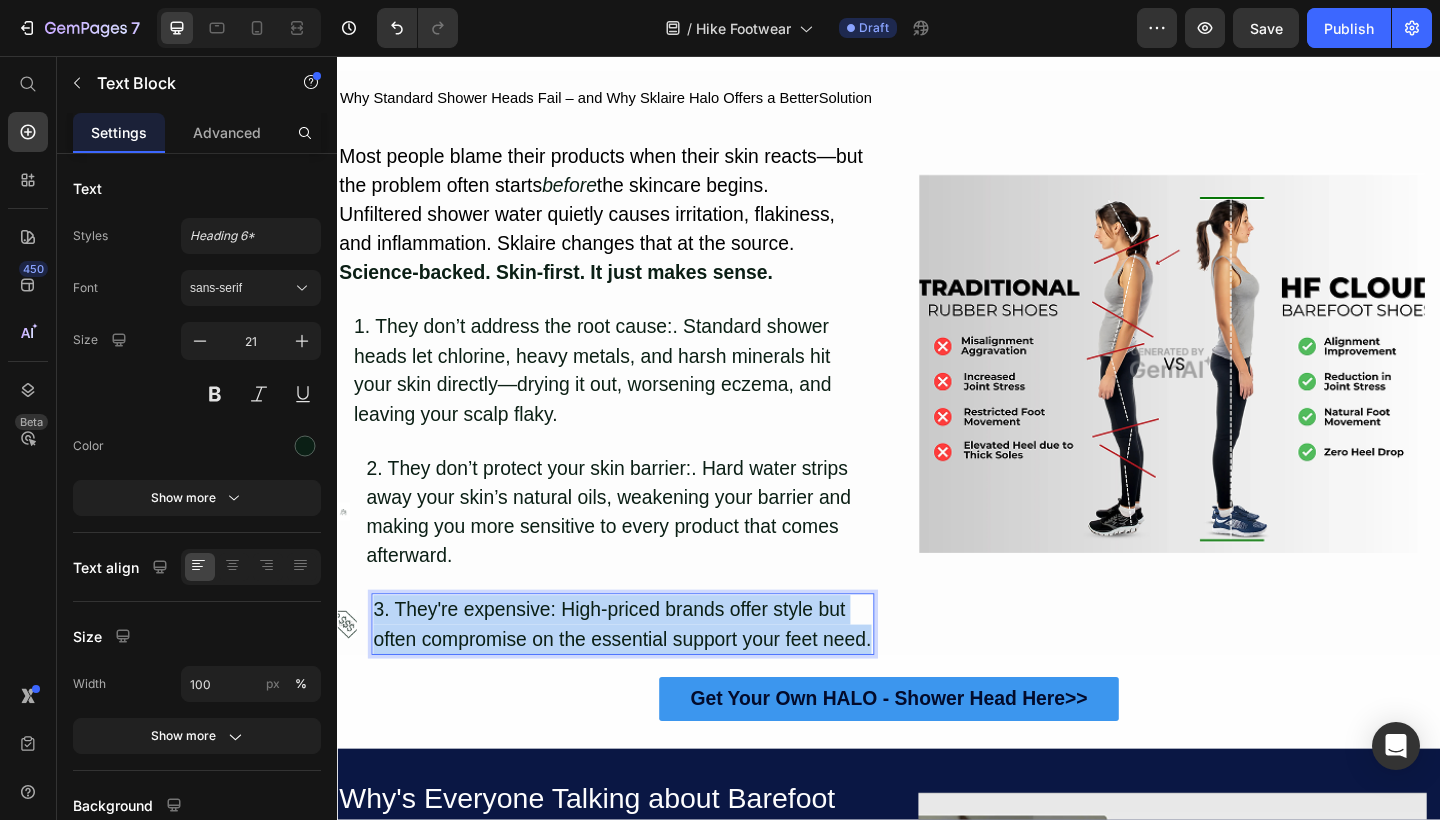 click on "3. They're expensive: High-priced brands offer style but often compromise on the essential support your feet need." at bounding box center [647, 674] 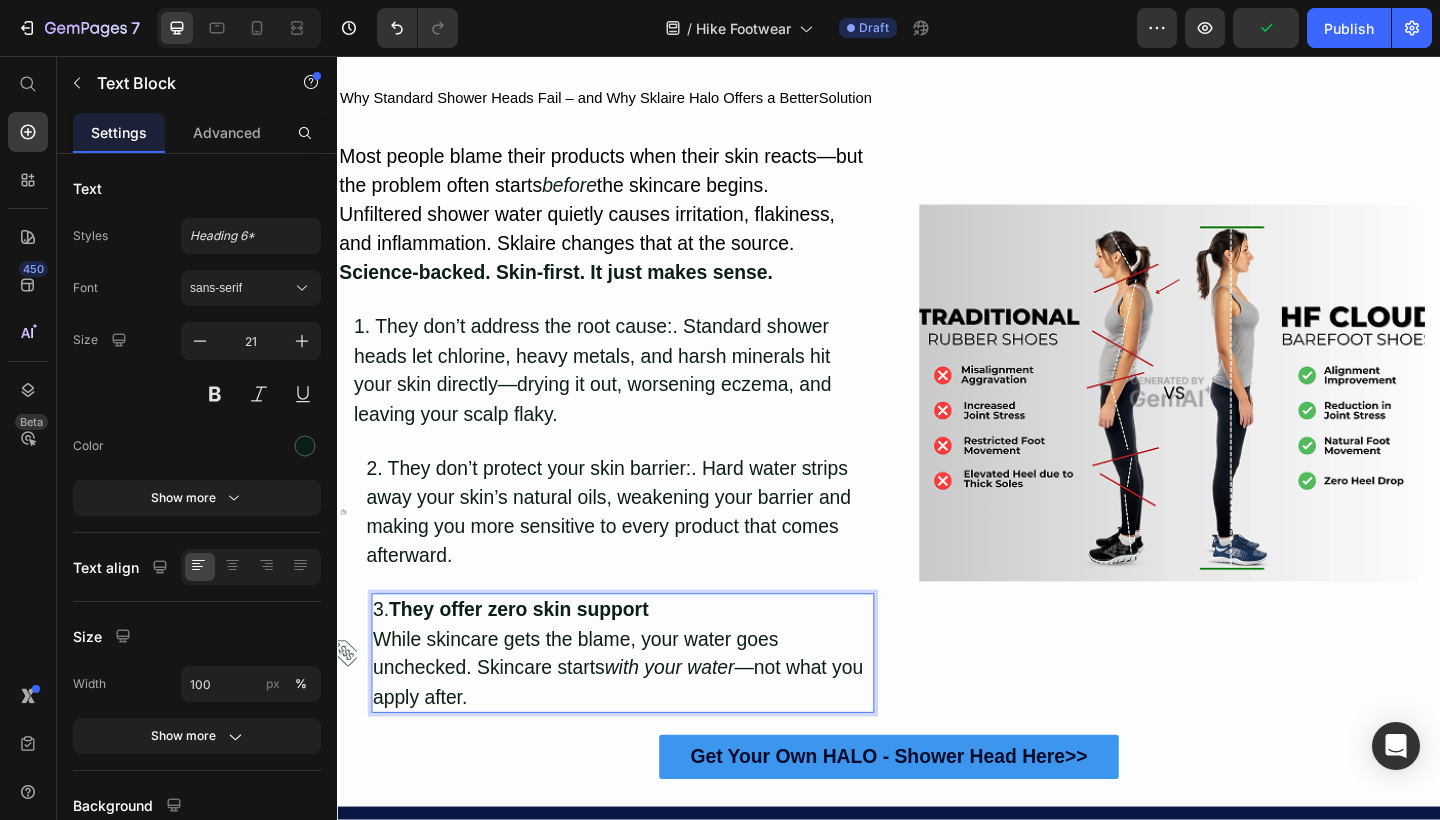 click on "They offer zero skin support" at bounding box center [534, 658] 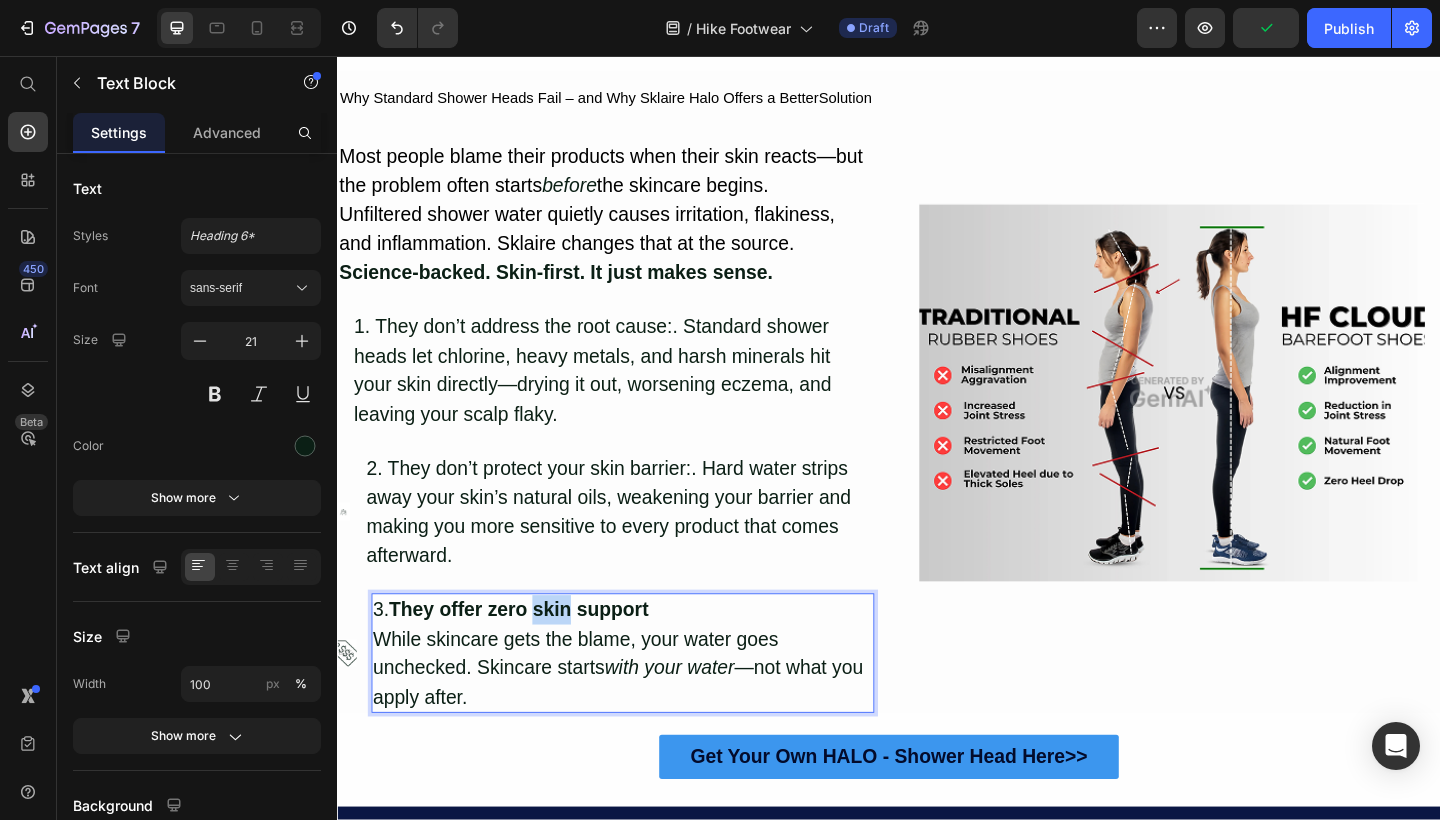 click on "They offer zero skin support" at bounding box center [534, 658] 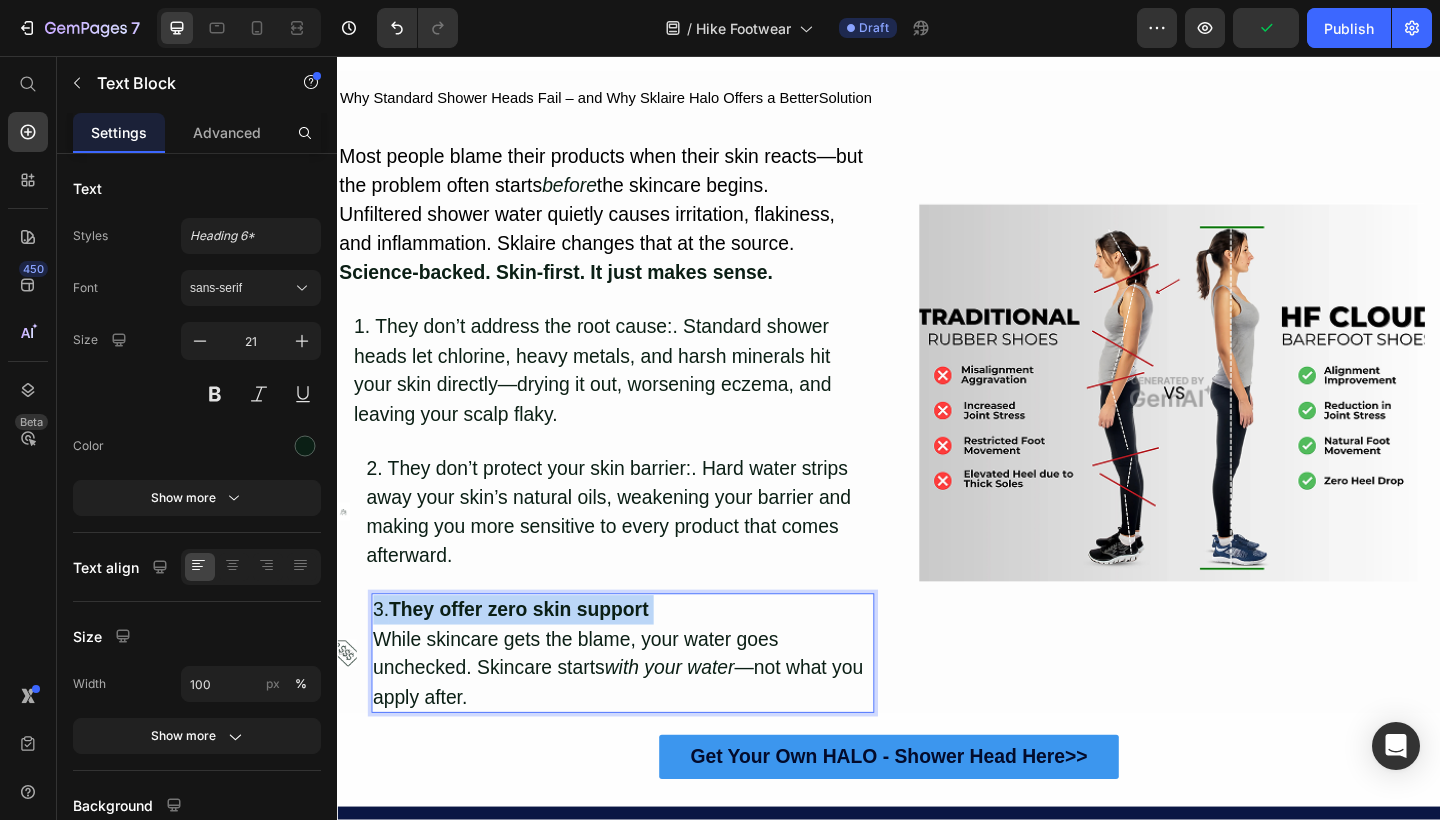 click on "They offer zero skin support" at bounding box center [534, 658] 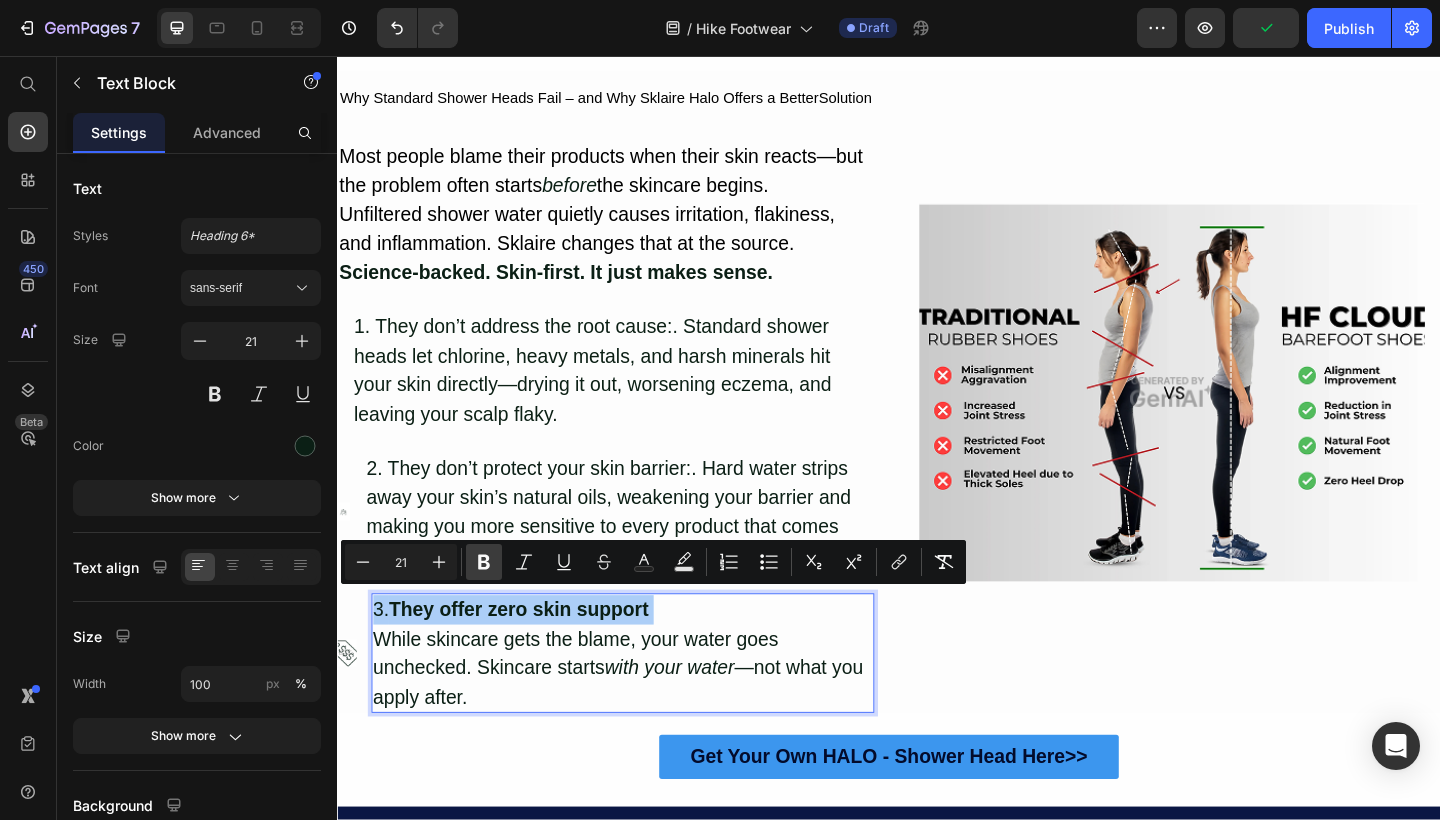 click 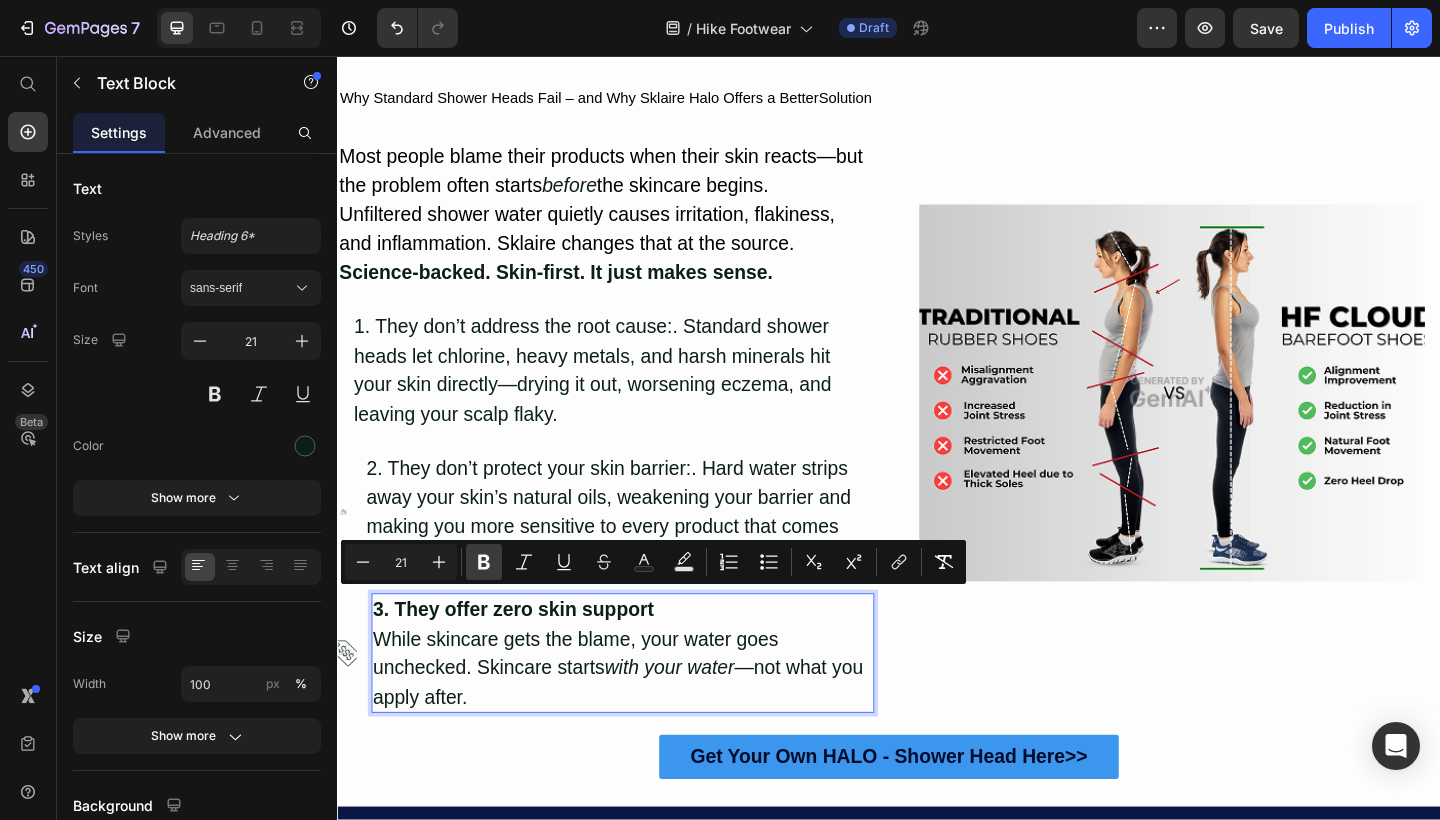 click 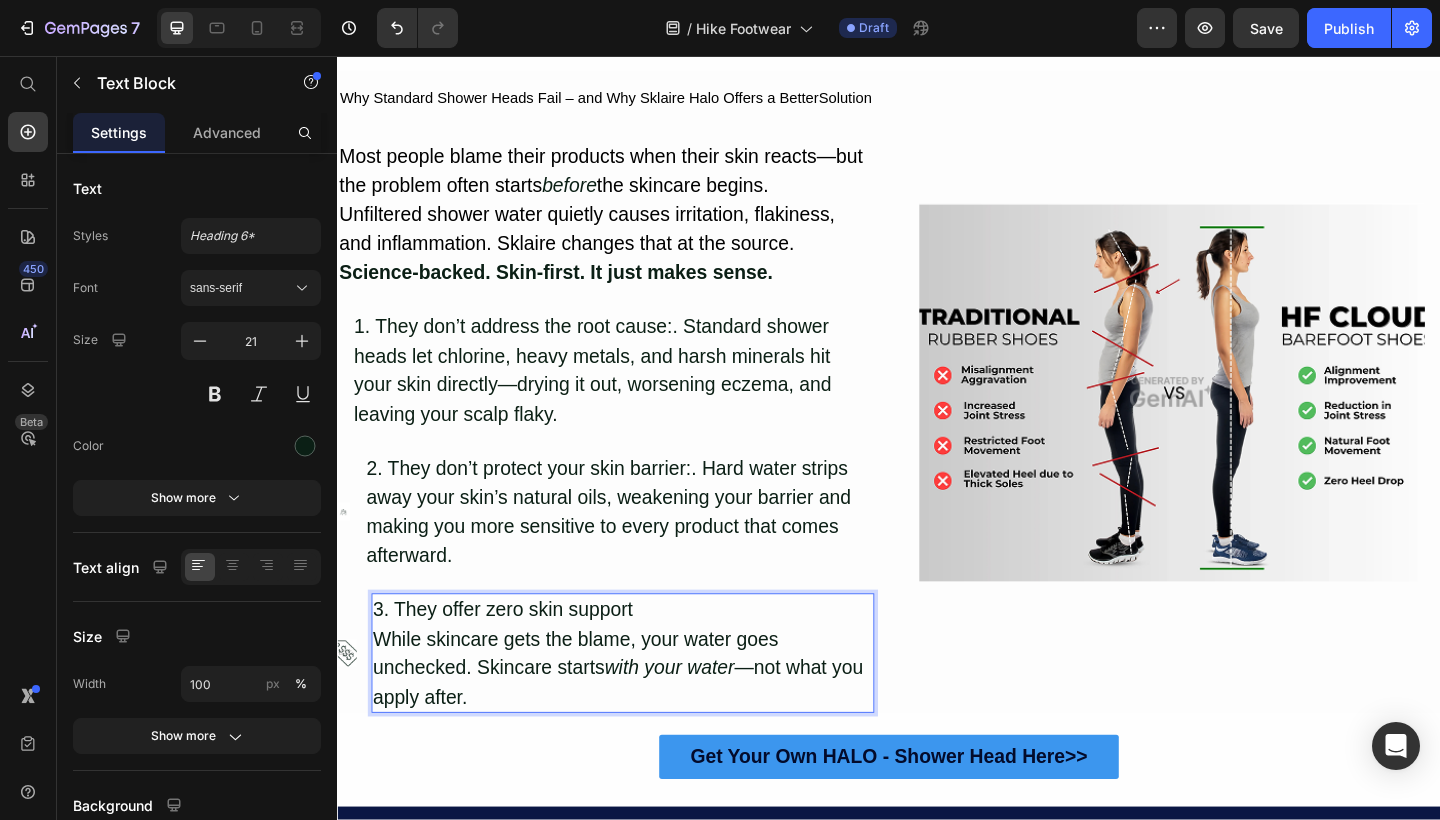click on "3. They offer zero skin support" at bounding box center (647, 659) 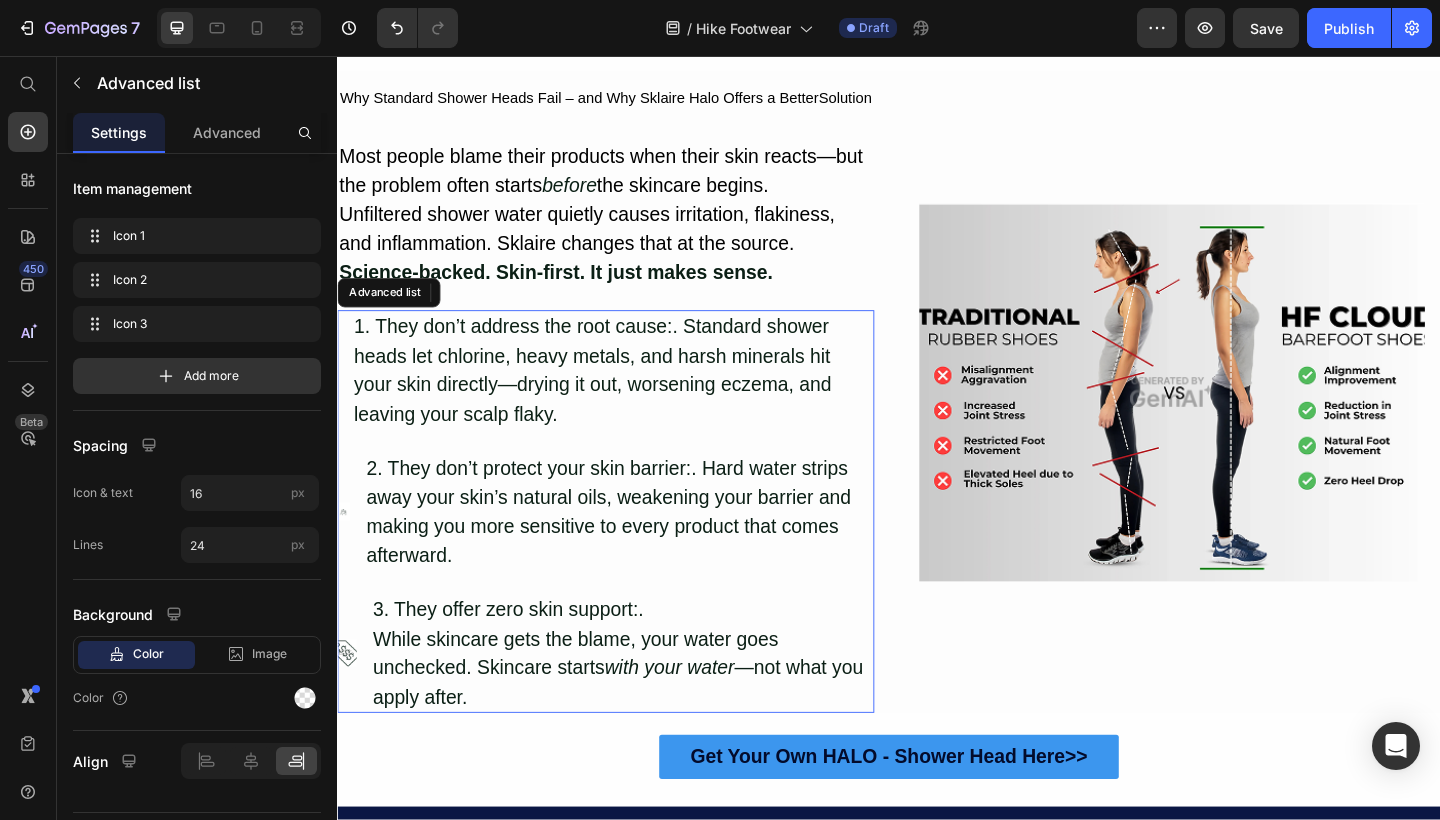 click on "Image 3. They offer zero skin support:. While skincare gets the blame, your water goes unchecked. Skincare starts  with your water —not what you apply after. Text Block   0" at bounding box center (629, 706) 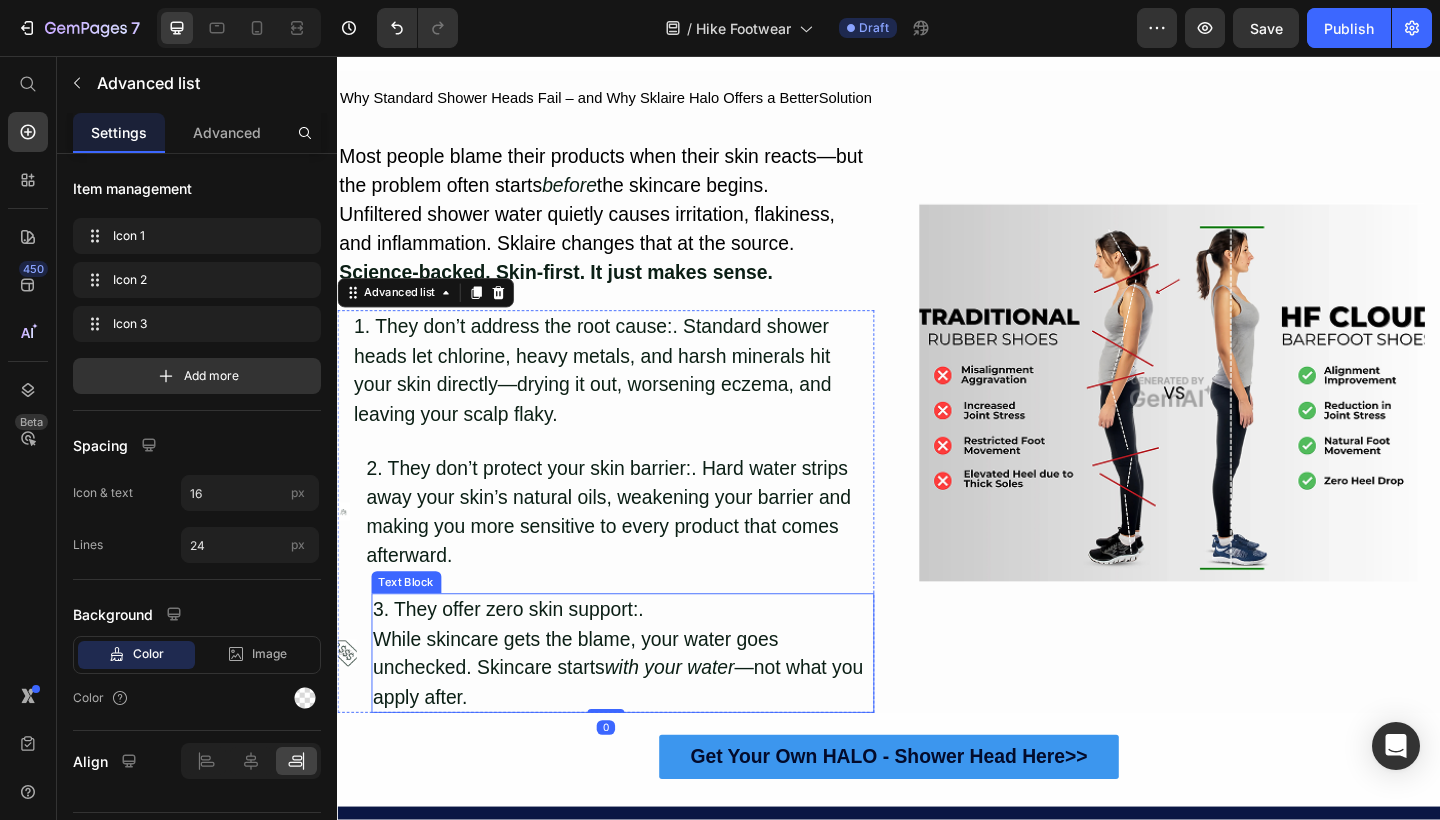 click on "While skincare gets the blame, your water goes unchecked. Skincare starts  with your water —not what you apply after." at bounding box center (647, 722) 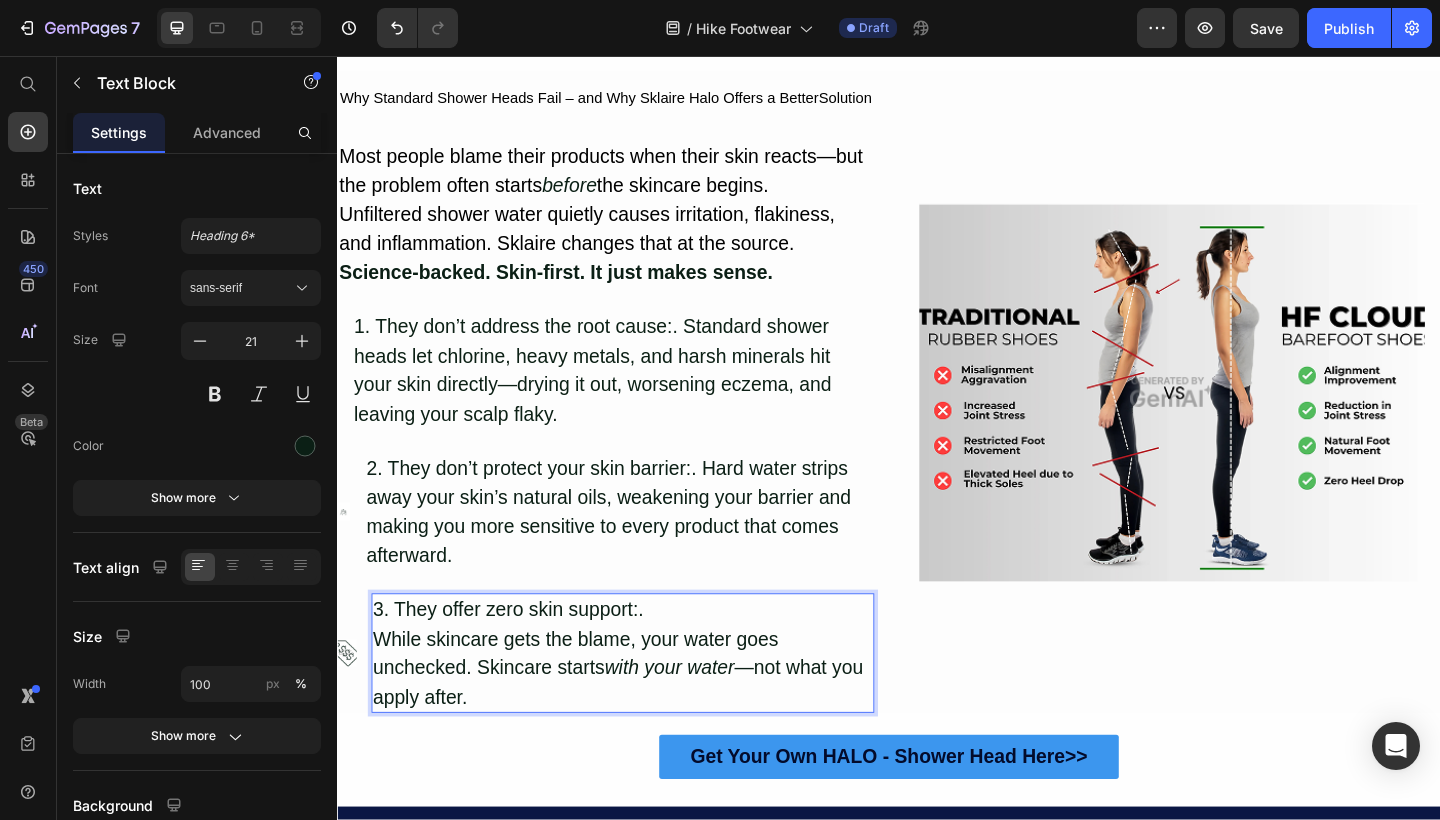 click on "While skincare gets the blame, your water goes unchecked. Skincare starts  with your water —not what you apply after." at bounding box center [647, 722] 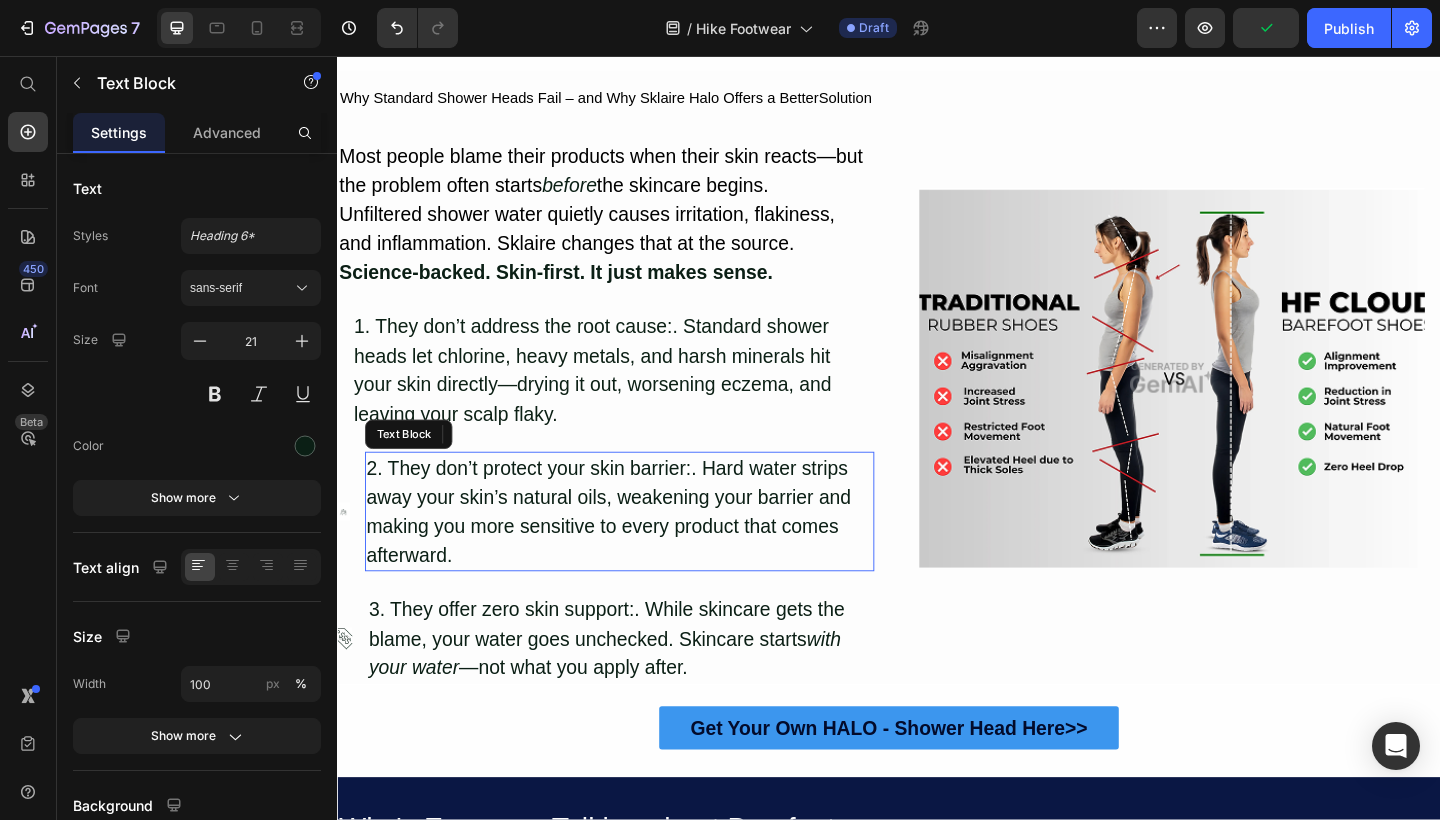 click on "2. They don’t protect your skin barrier:. Hard water strips away your skin’s natural oils, weakening your barrier and making you more sensitive to every product that comes afterward." at bounding box center (644, 552) 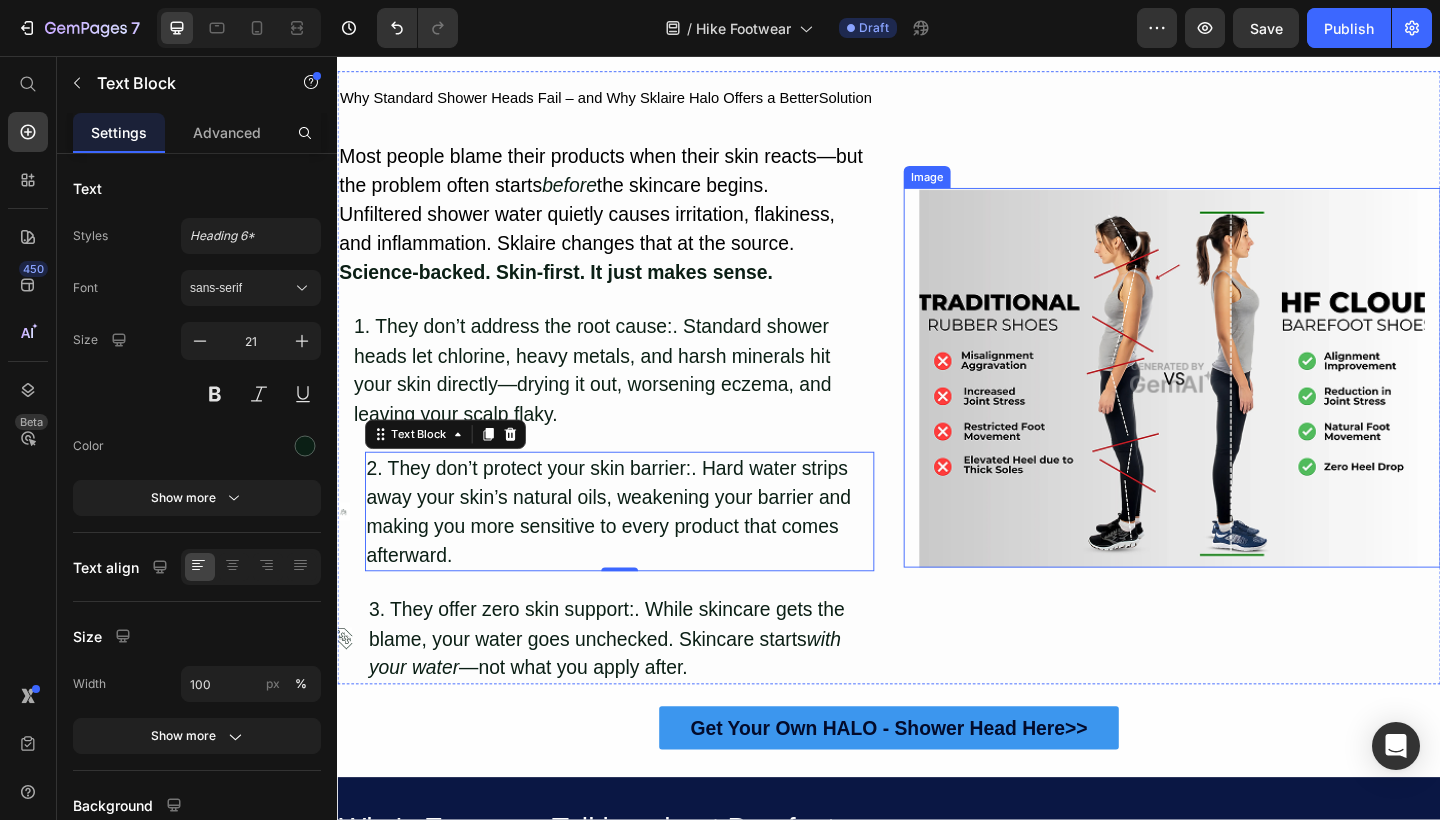 click at bounding box center [1245, 406] 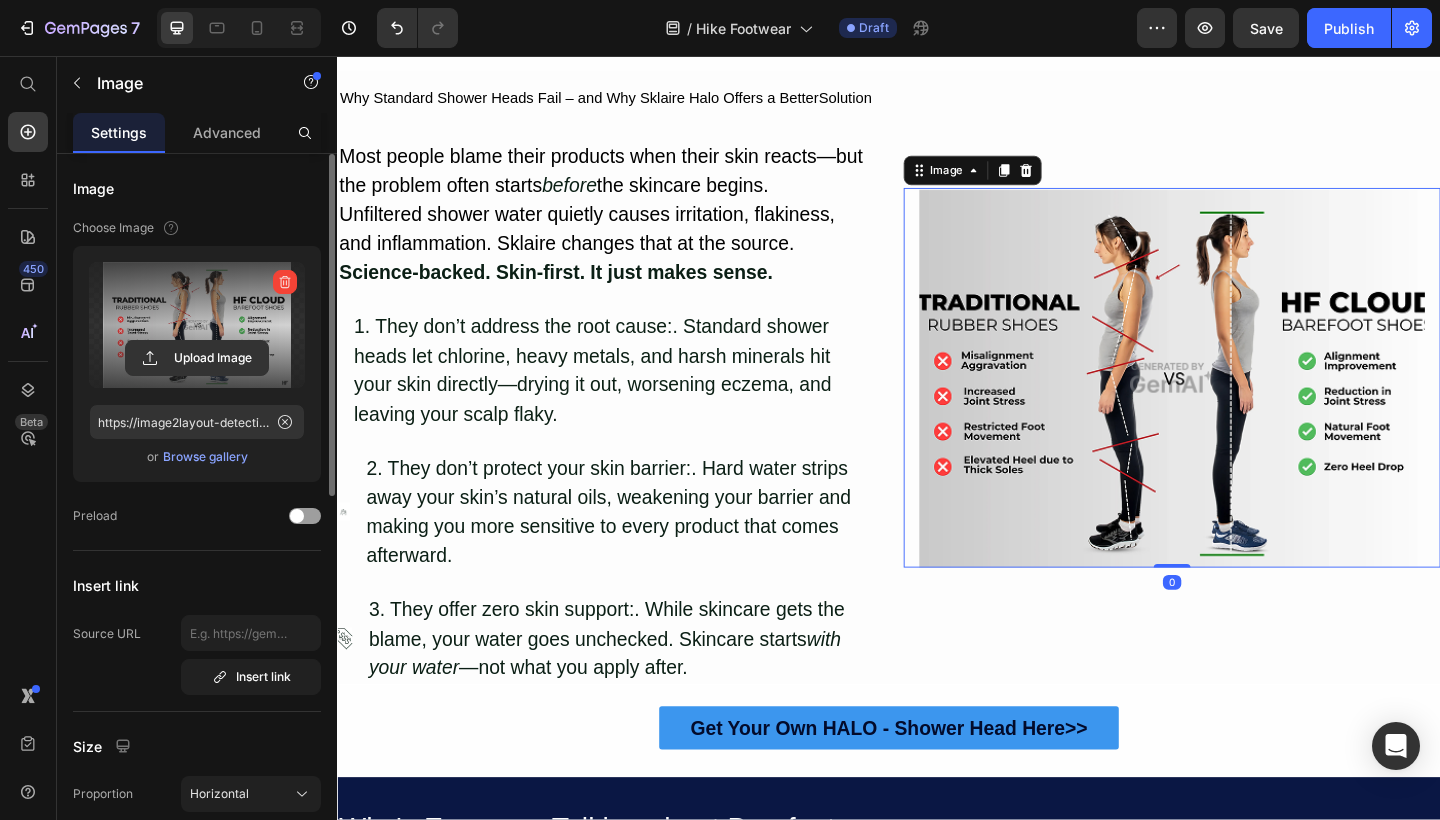 click at bounding box center [197, 325] 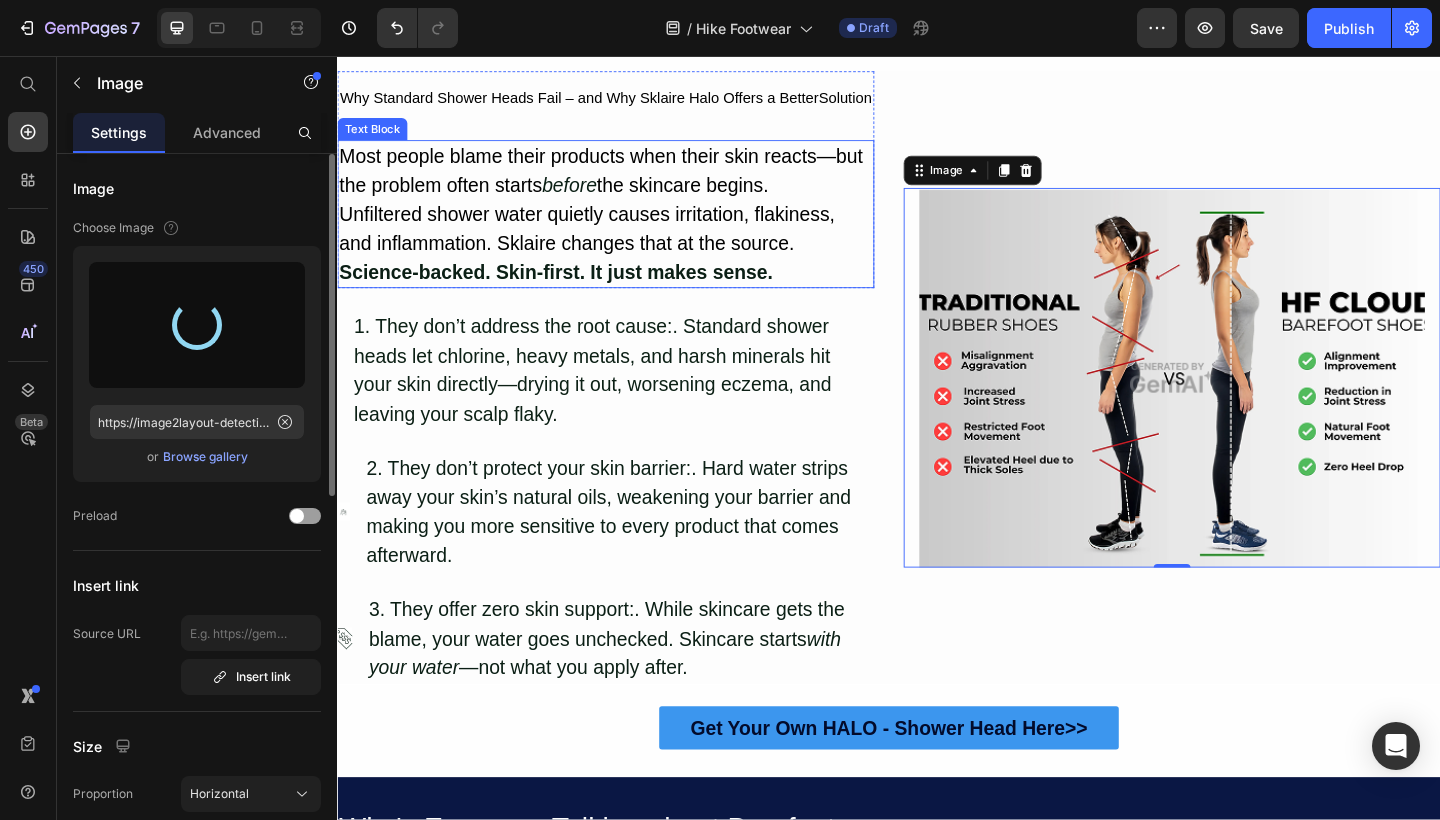 type on "https://cdn.shopify.com/s/files/1/0923/9494/6904/files/gempages_574547706710590576-2d5df261-928b-41b2-9462-2e3ee977df20.png" 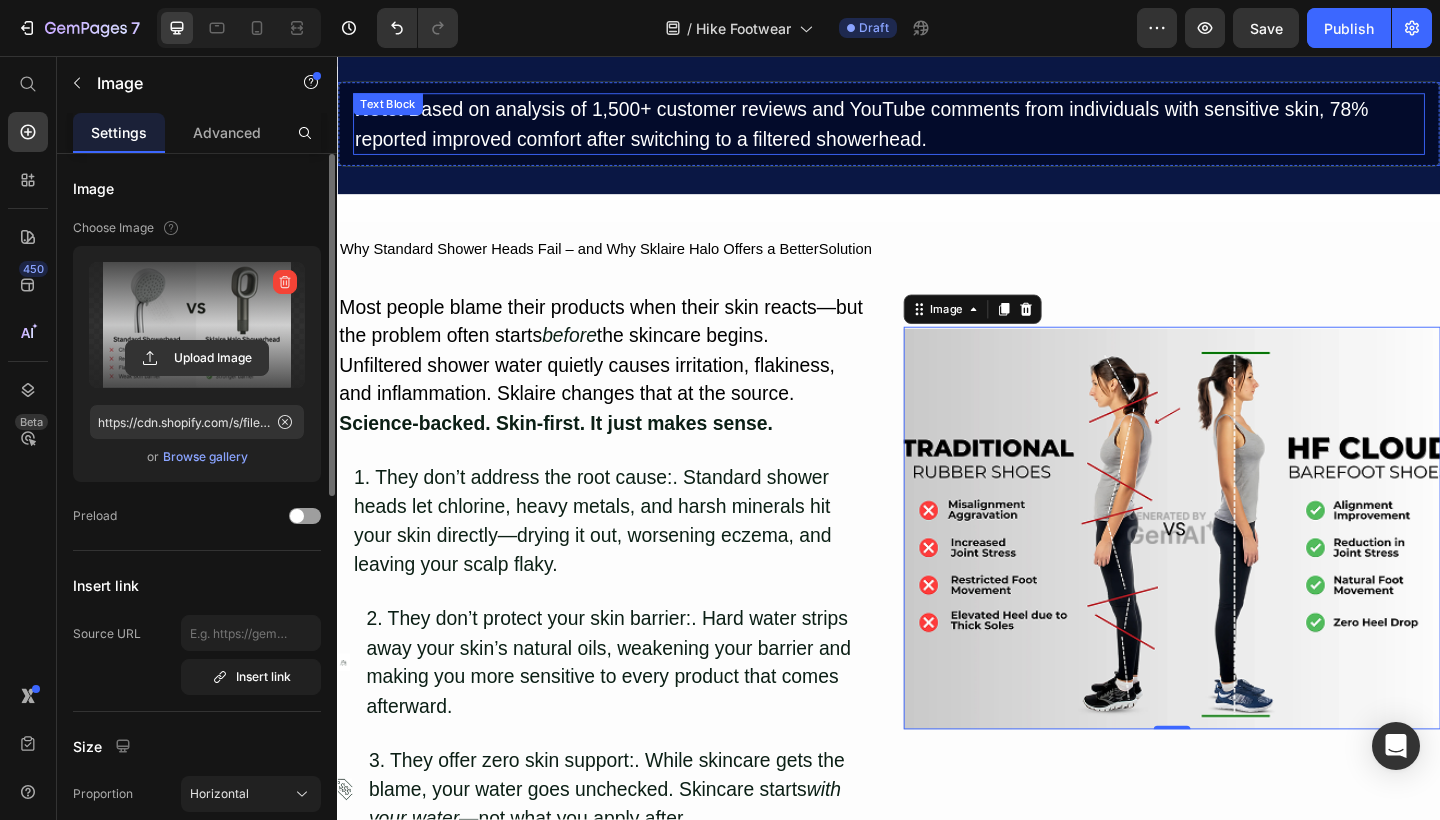 scroll, scrollTop: 886, scrollLeft: 0, axis: vertical 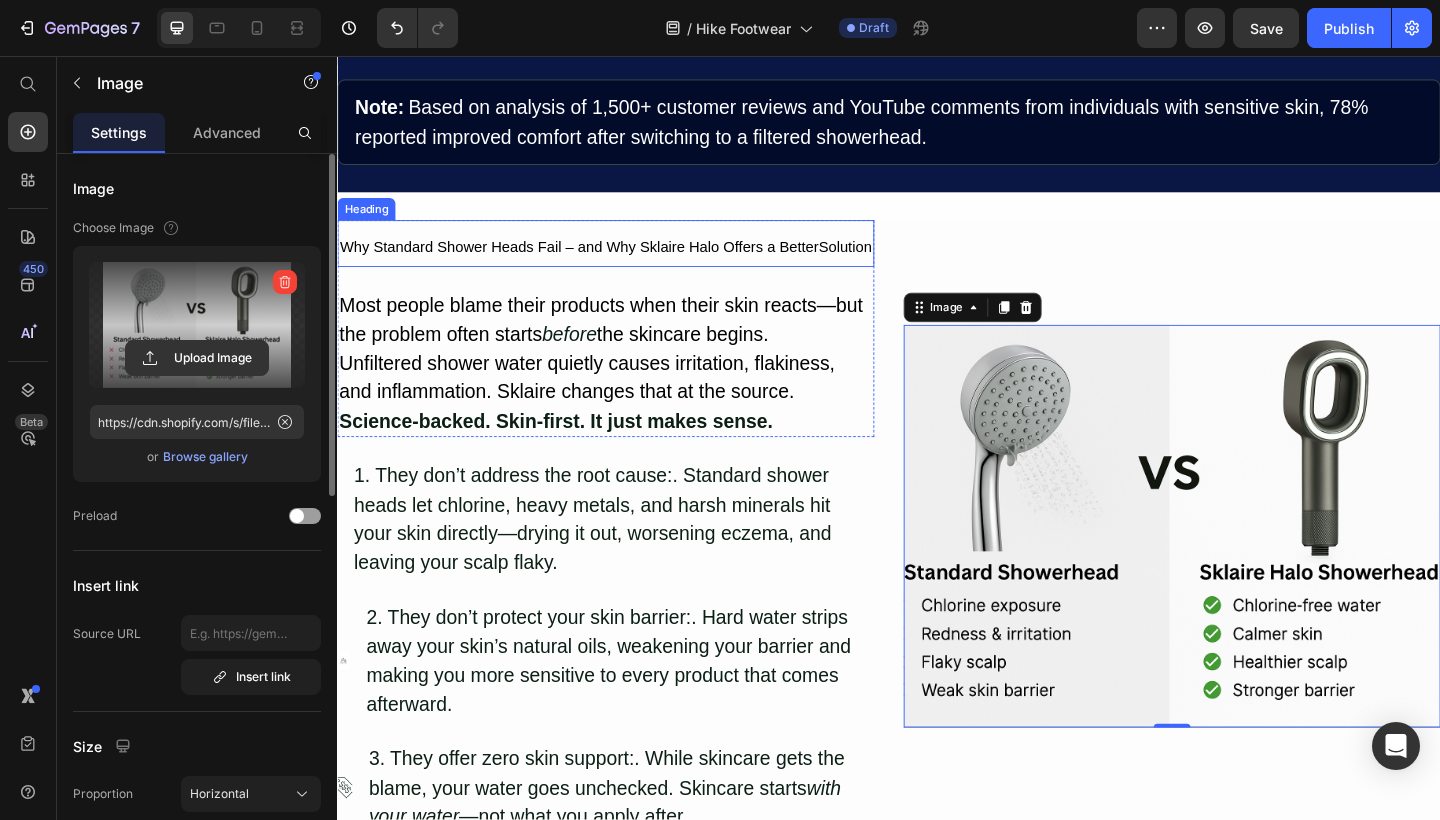 click on "Why Standard Shower Heads Fail – and Why Sklaire Halo Offers a BetterSolution" at bounding box center [629, 264] 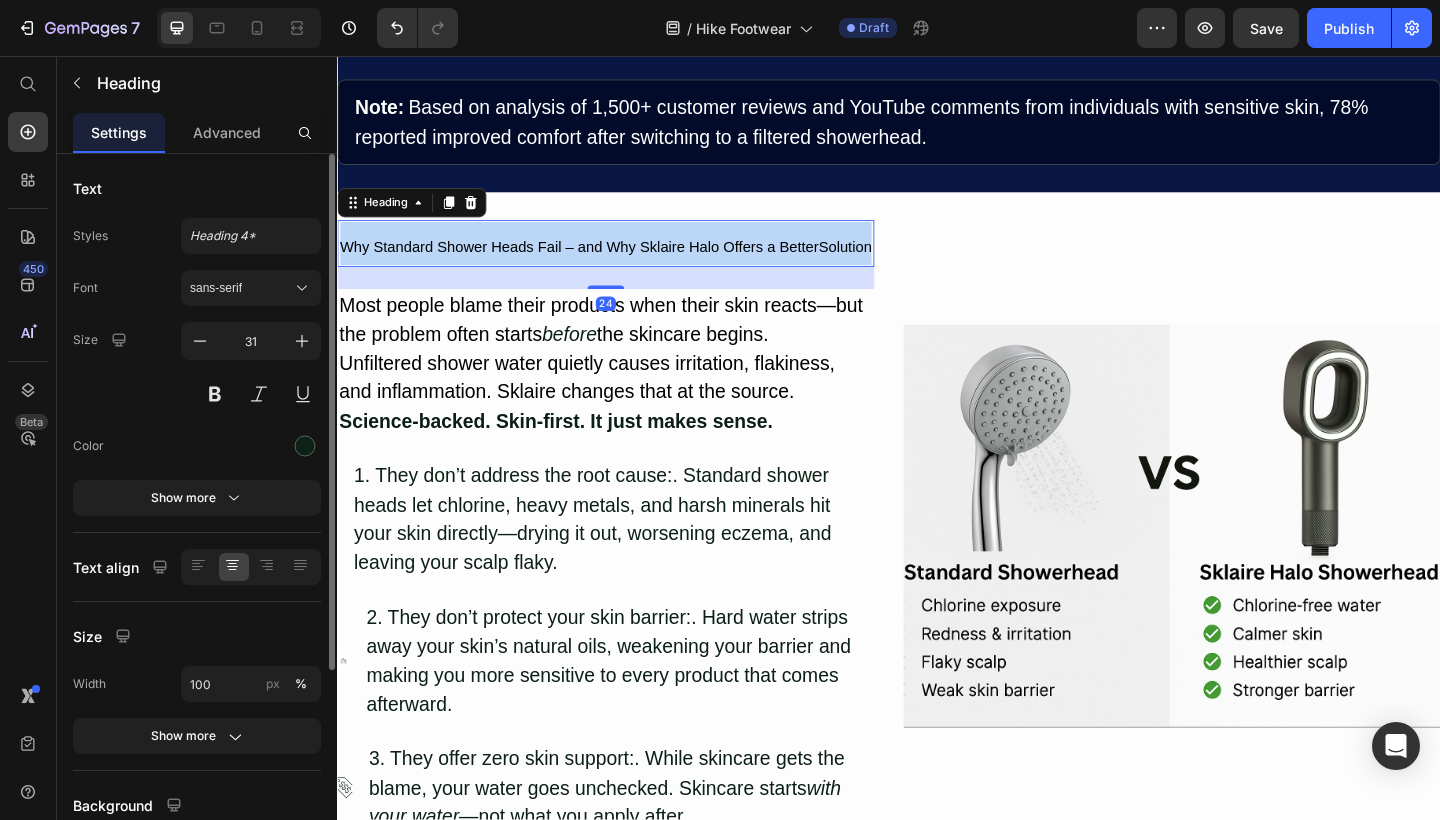 click on "Why Standard Shower Heads Fail – and Why Sklaire Halo Offers a BetterSolution" at bounding box center (629, 264) 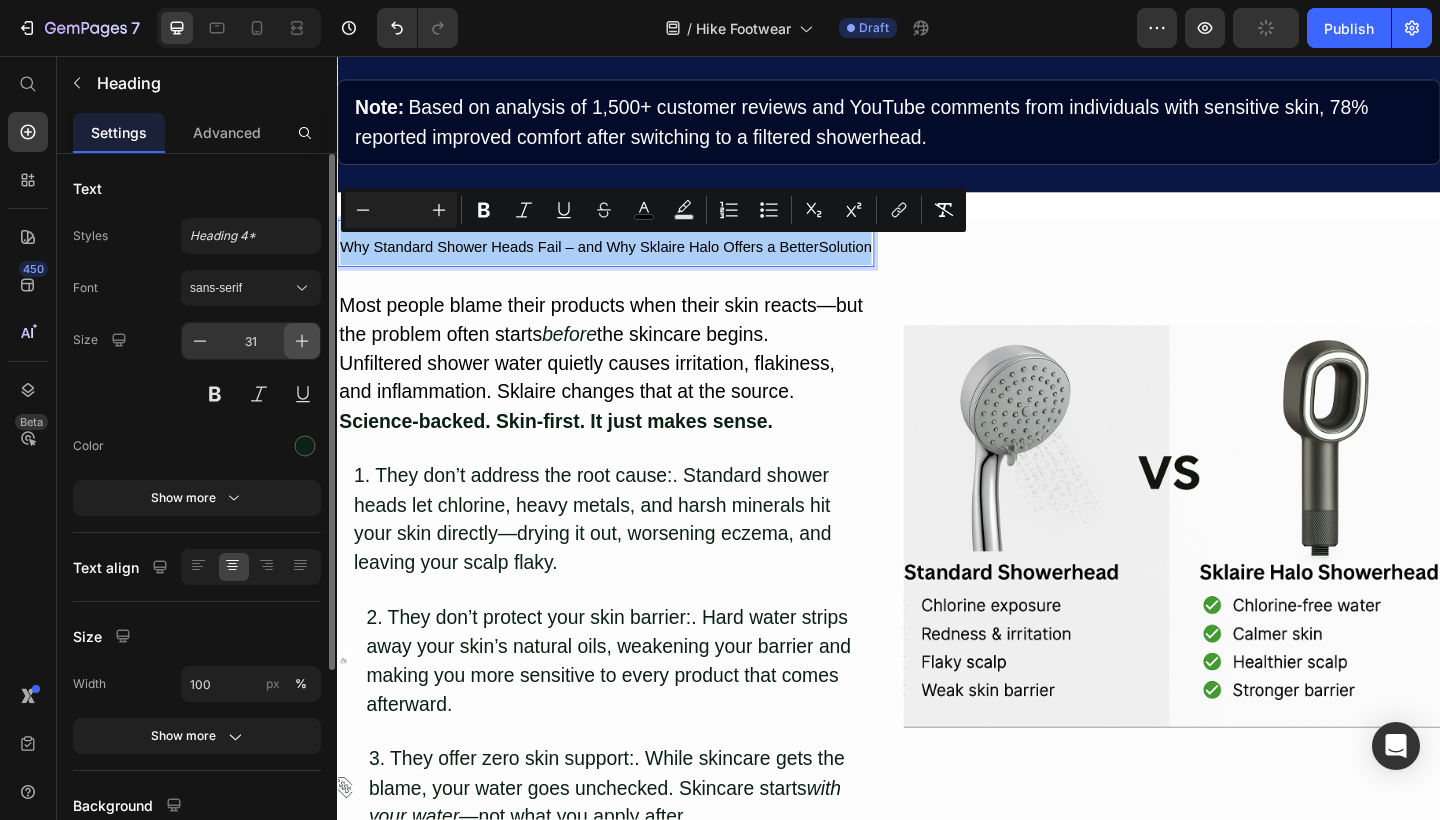 click 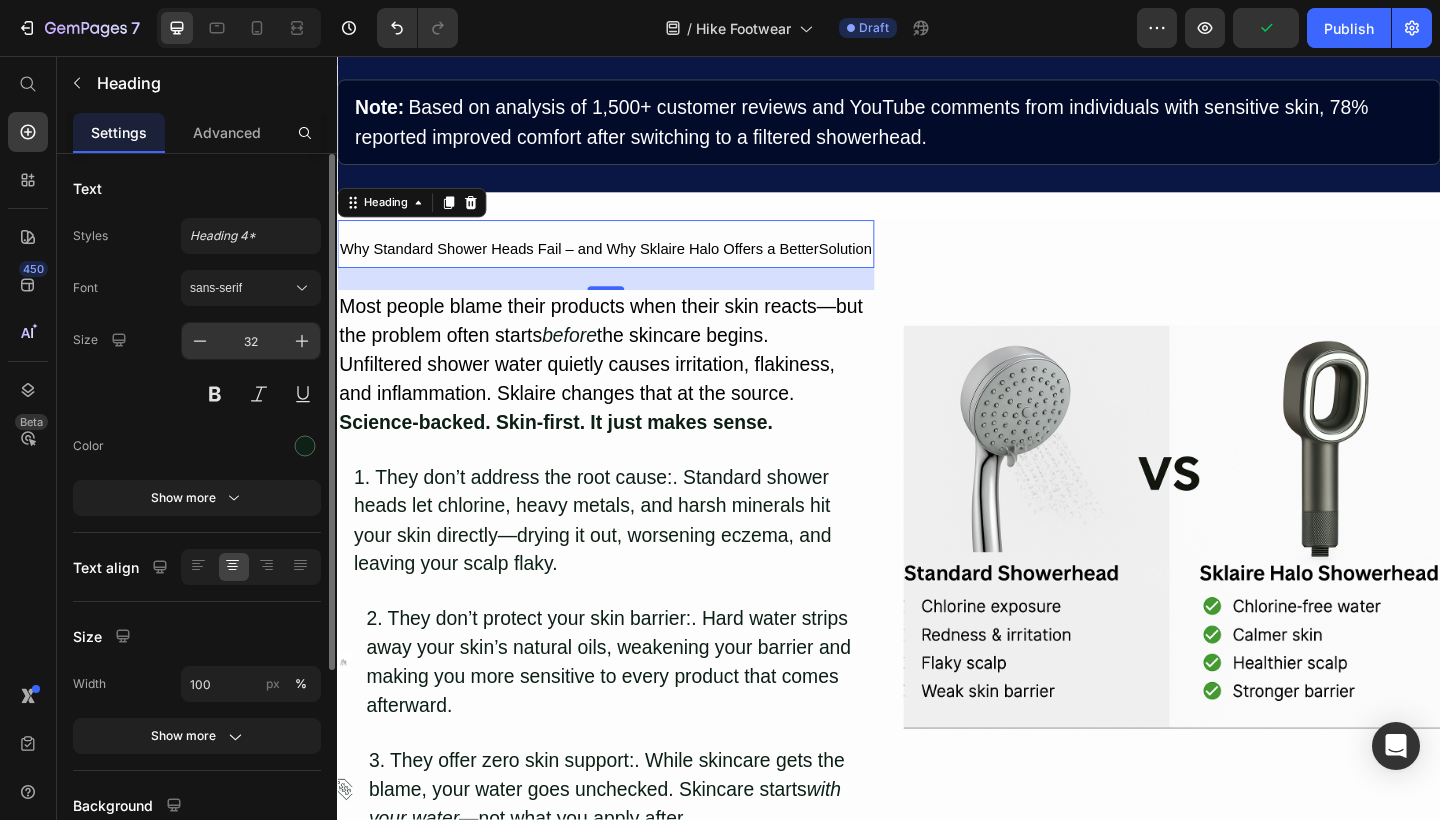 click on "32" at bounding box center [251, 341] 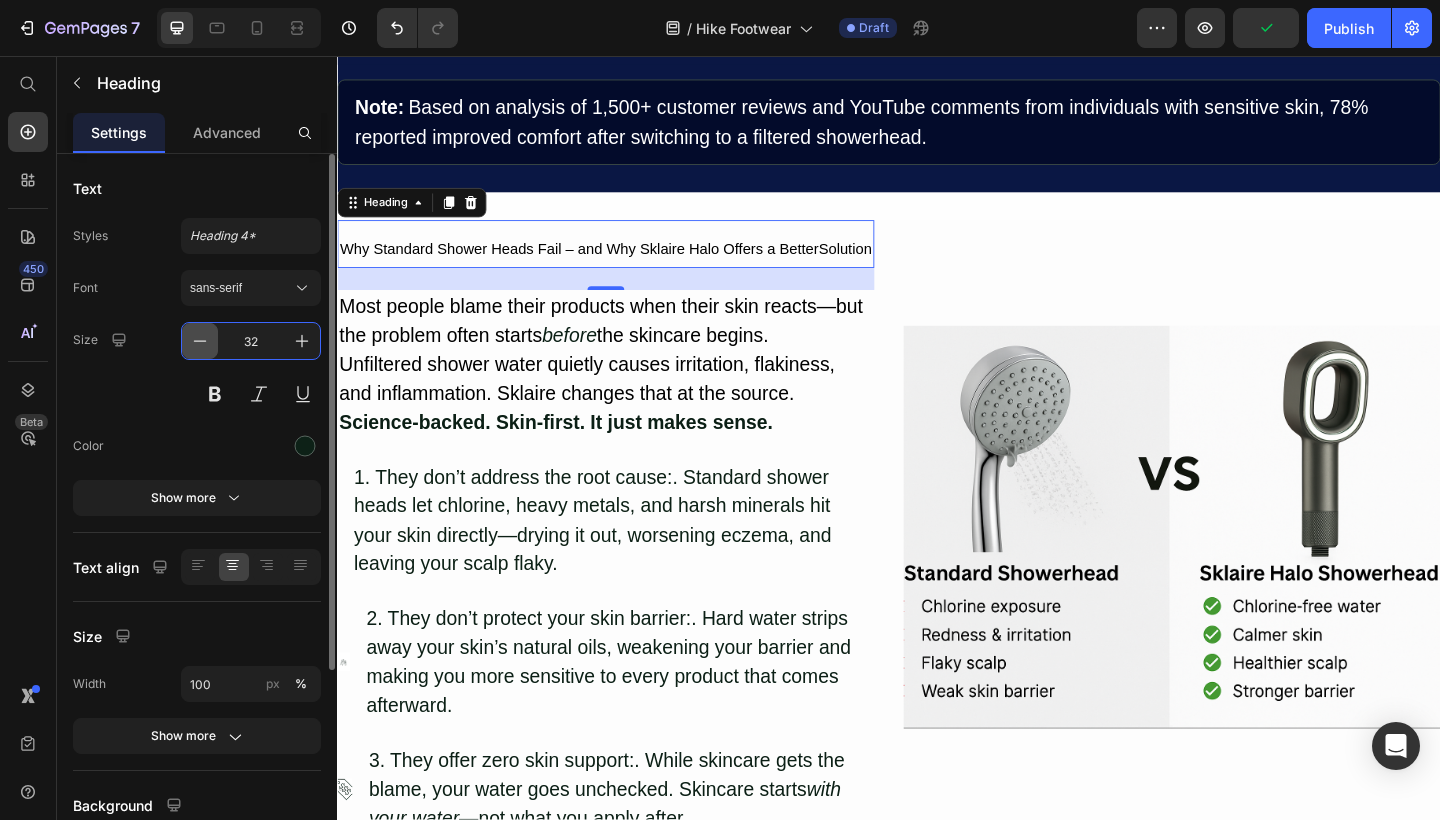 click 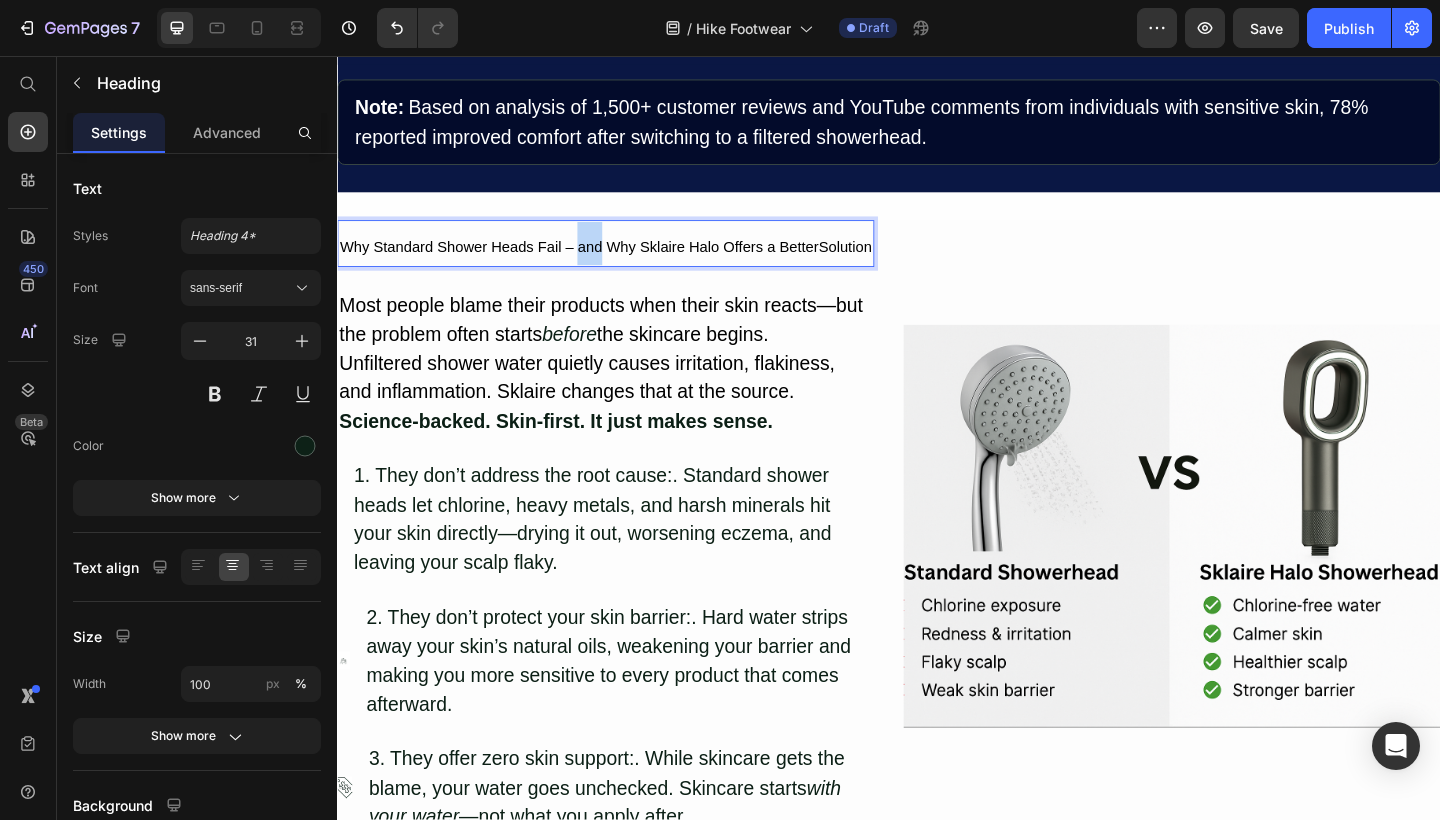 click on "Why Standard Shower Heads Fail – and Why Sklaire Halo Offers a BetterSolution" at bounding box center (629, 264) 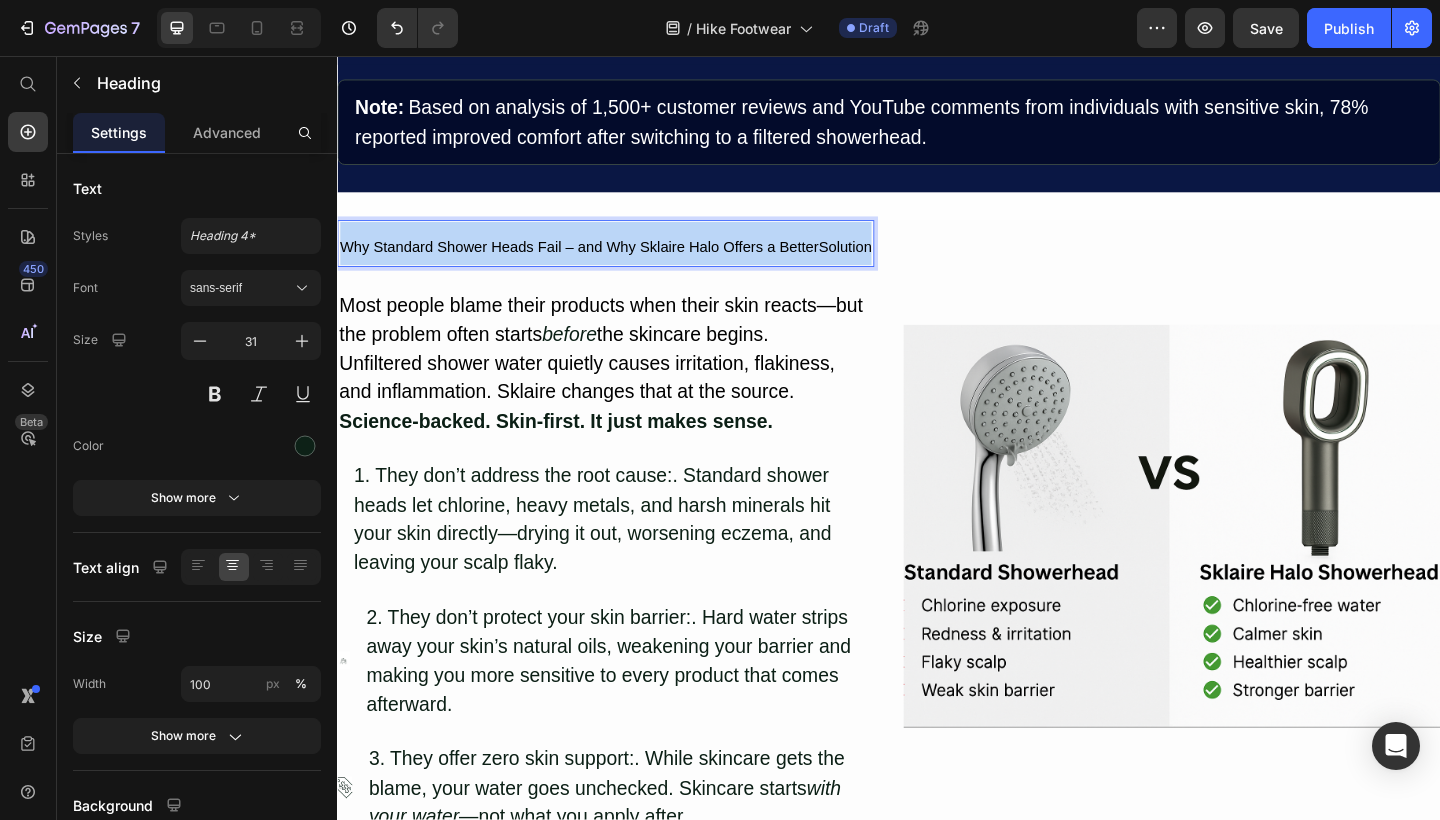 click on "Why Standard Shower Heads Fail – and Why Sklaire Halo Offers a BetterSolution" at bounding box center (629, 264) 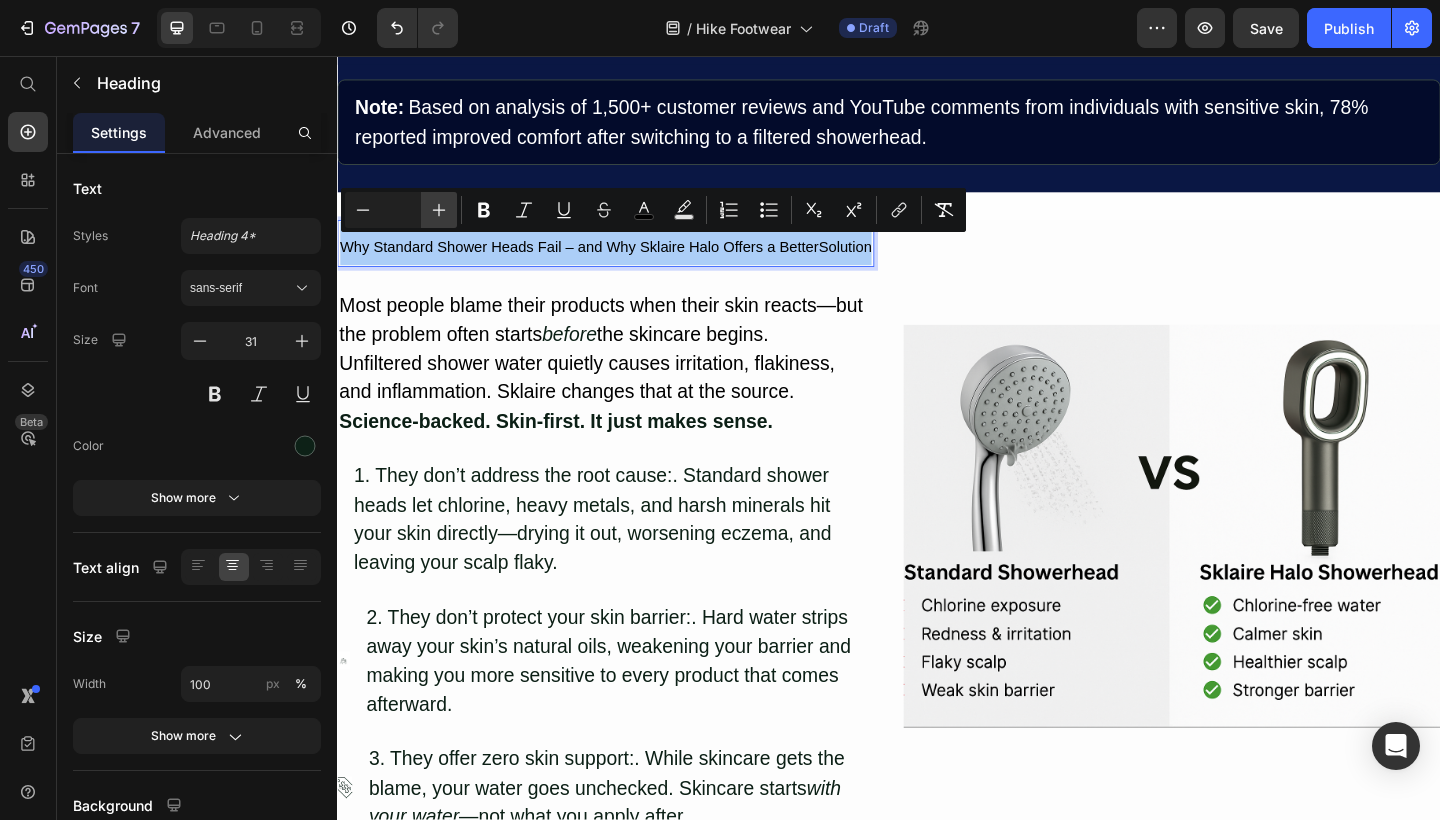 click 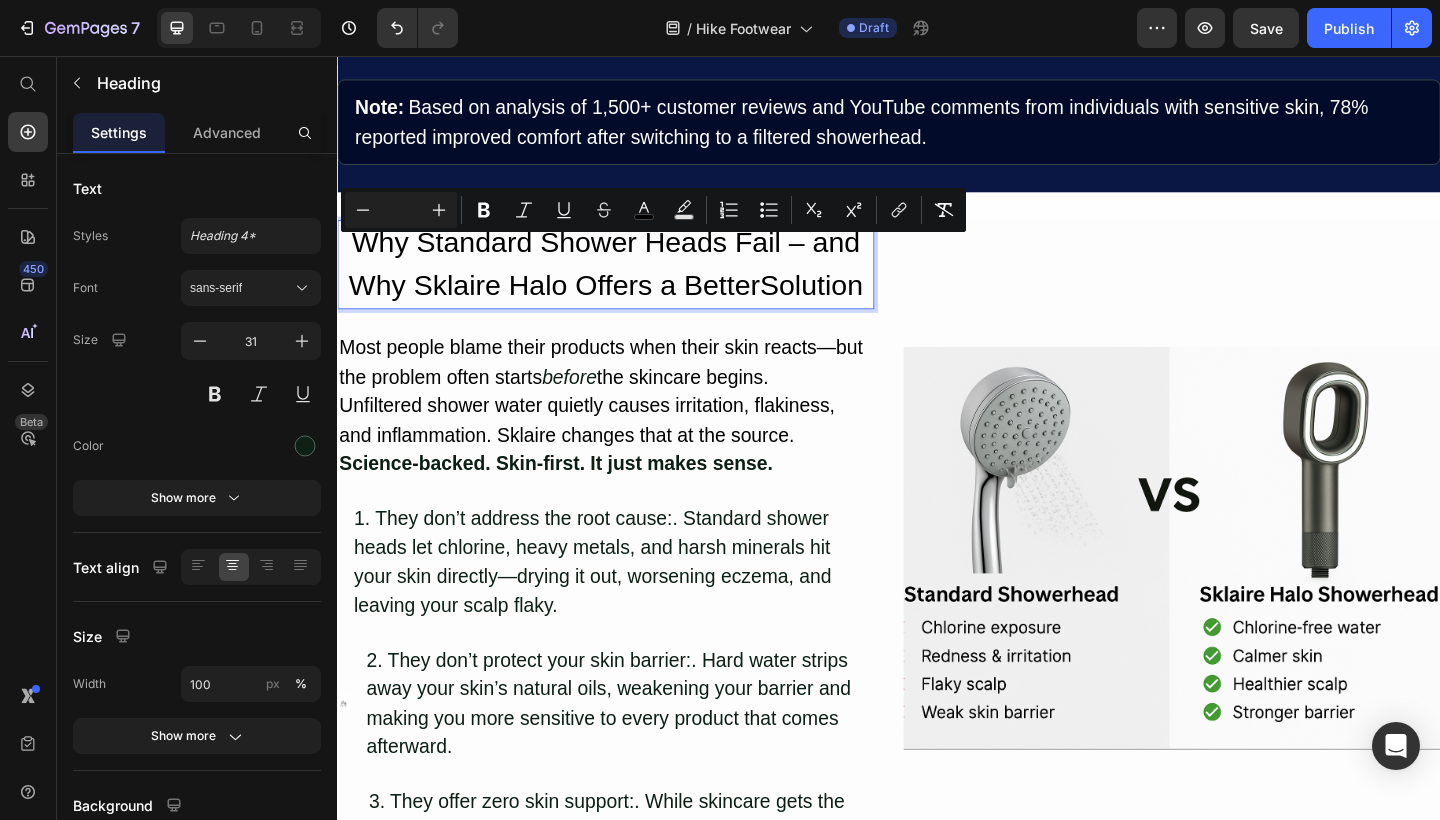 click on "Why Standard Shower Heads Fail – and Why Sklaire Halo Offers a BetterSolution" at bounding box center (628, 283) 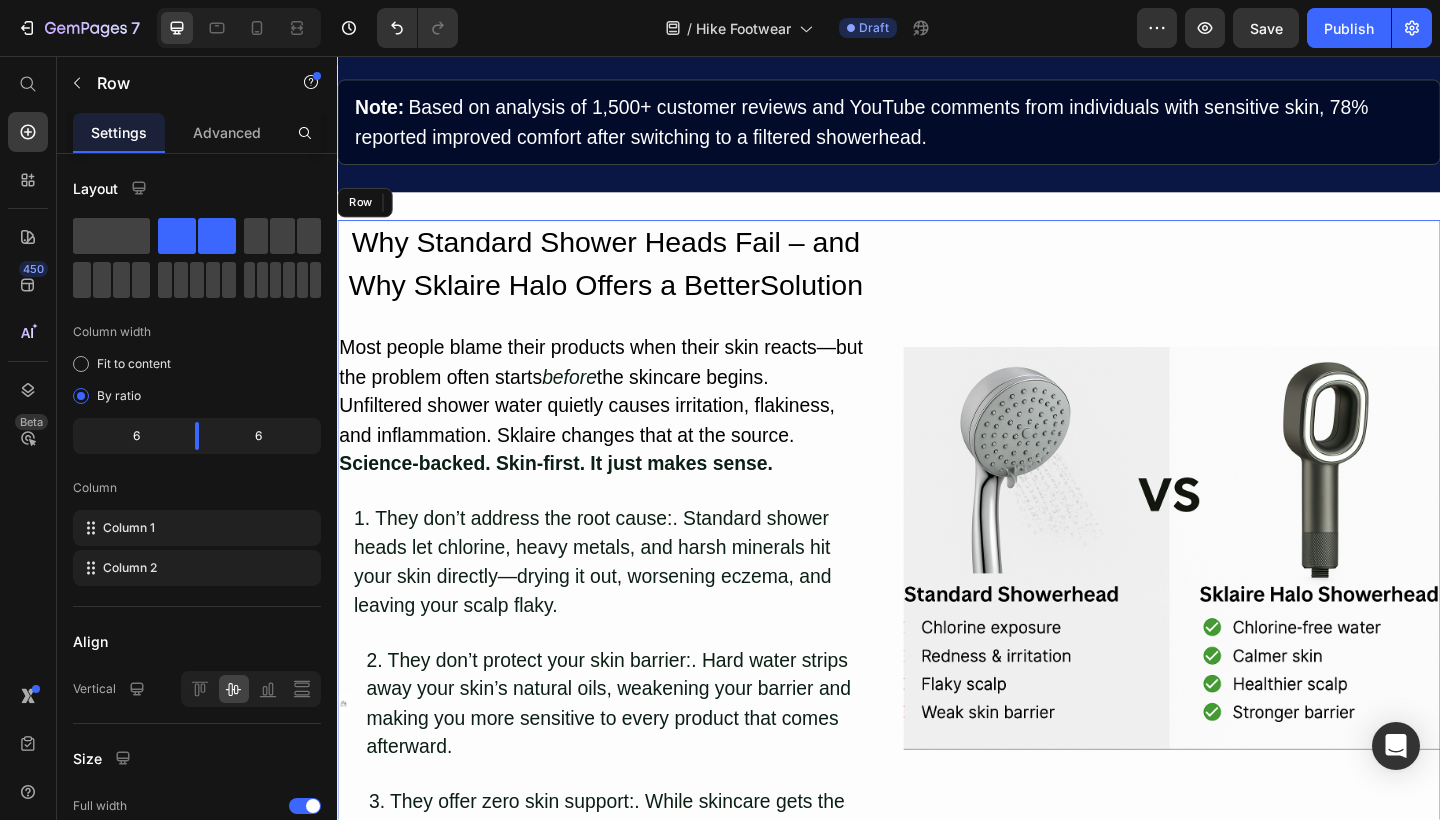 click on "Image How Women with Sensitive Skin Are Transforming Their Shower Experience – No Harsh Chemicals, No Irritation, Just Comfort Heading A groundbreaking approach is helping seniors walk pain-free, restoring comfort and mobility without breaking the bank. January 10th, 2025 | Reading Time: 2 min Text Block Image Dr. [NAME] Certified Podiatrist Text Block Row Row Section 1 Image For millions of women with sensitive skin, showering can quietly cause daily discomfort. The culprit? Unfiltered tap water, which is often filled with chlorine, copper, and hard minerals that strip your skin barrier and irritate your scalp. These invisible irritants dry out your skin, worsen eczema, and undo the benefits of your skincare routine— before you even step out of the shower. But the newest innovation by Sklaire is changing everything. Text Block Row Note: Text Block Row Row Section 2 ⁠⁠⁠⁠⁠⁠⁠ Why Standard Shower Heads Fail – and Why Sklaire Halo Offers a BetterSolution Heading 24 Row" at bounding box center [937, 1672] 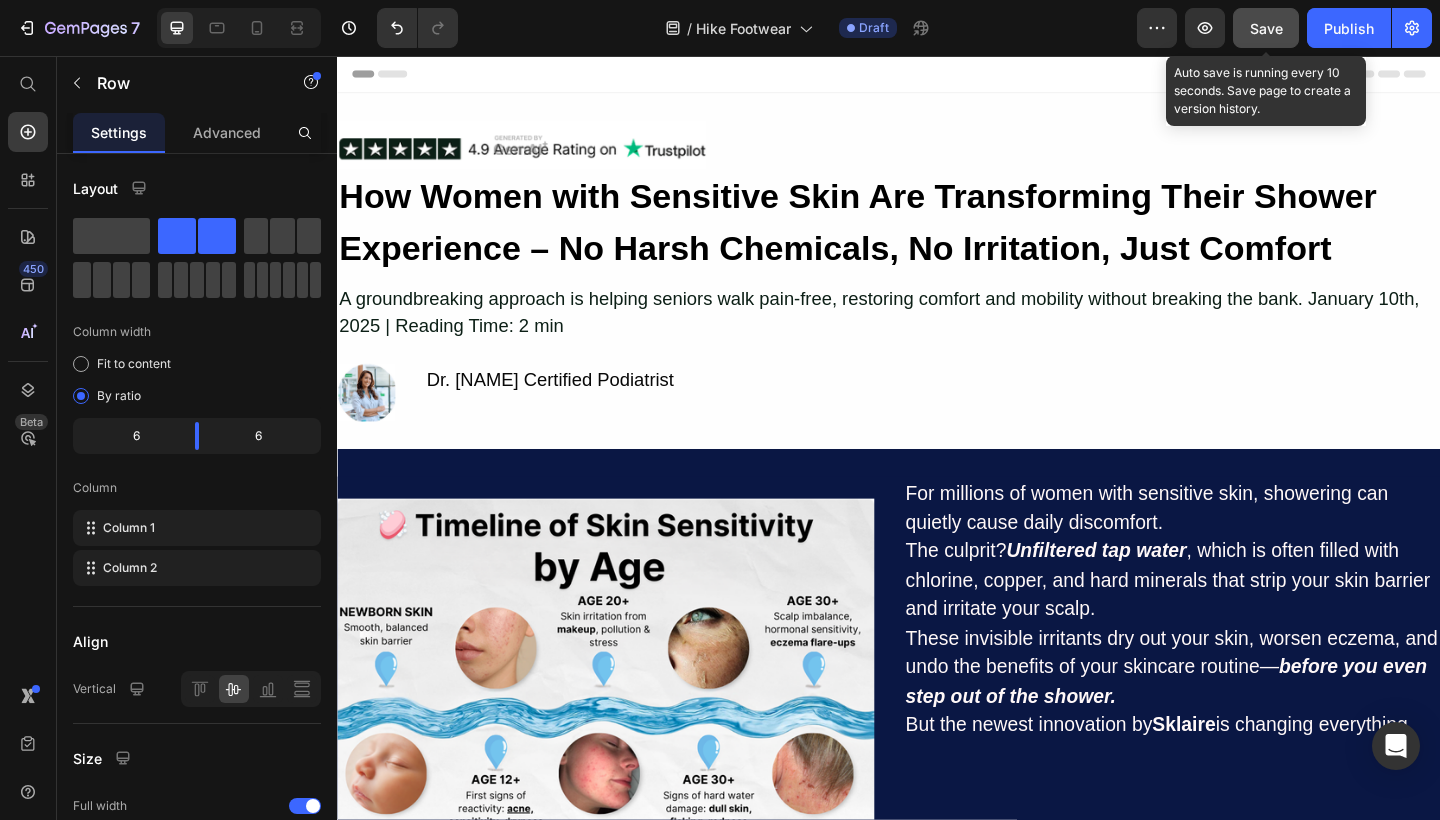 click on "Save" at bounding box center [1266, 28] 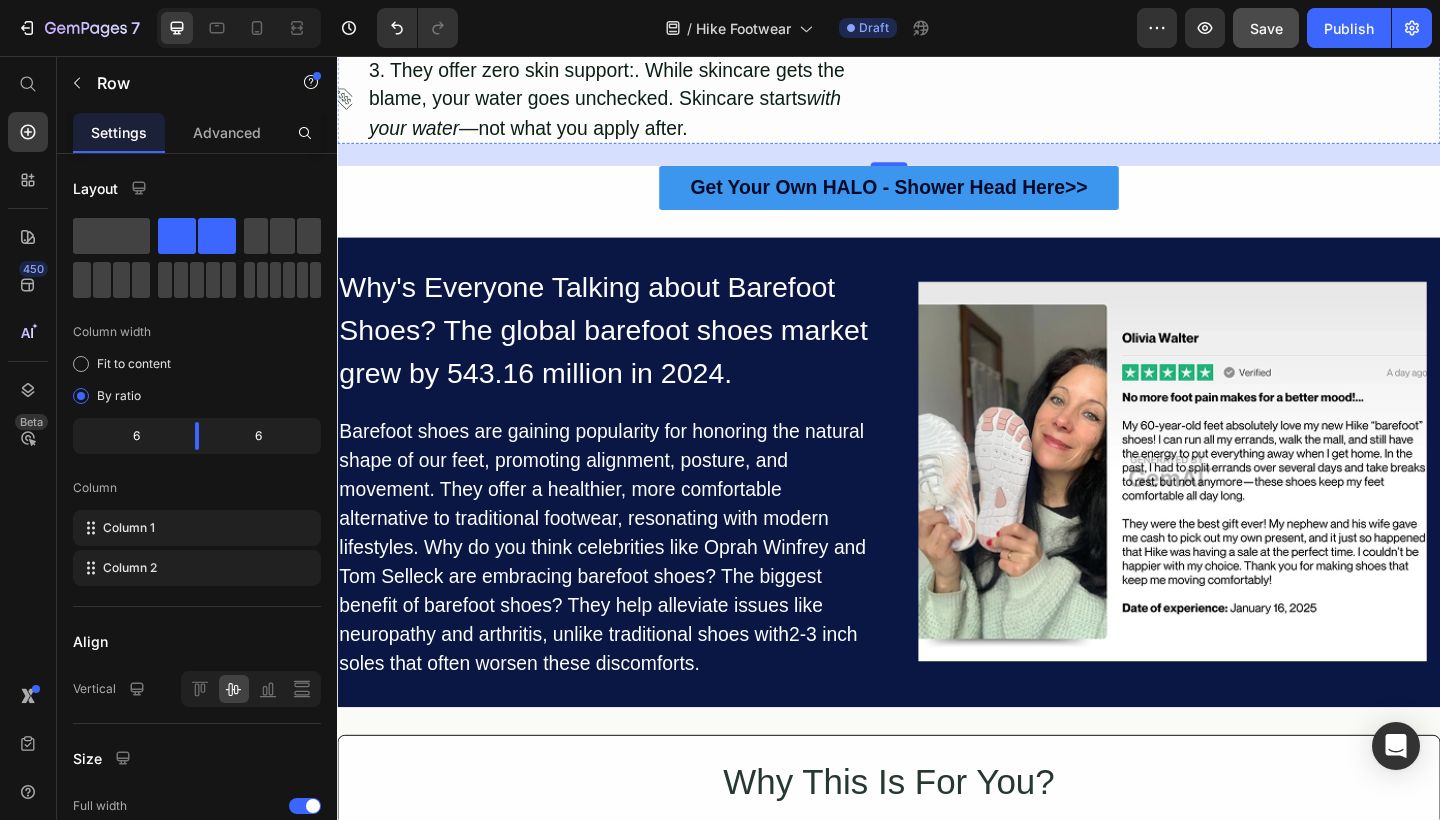 scroll, scrollTop: 1754, scrollLeft: 0, axis: vertical 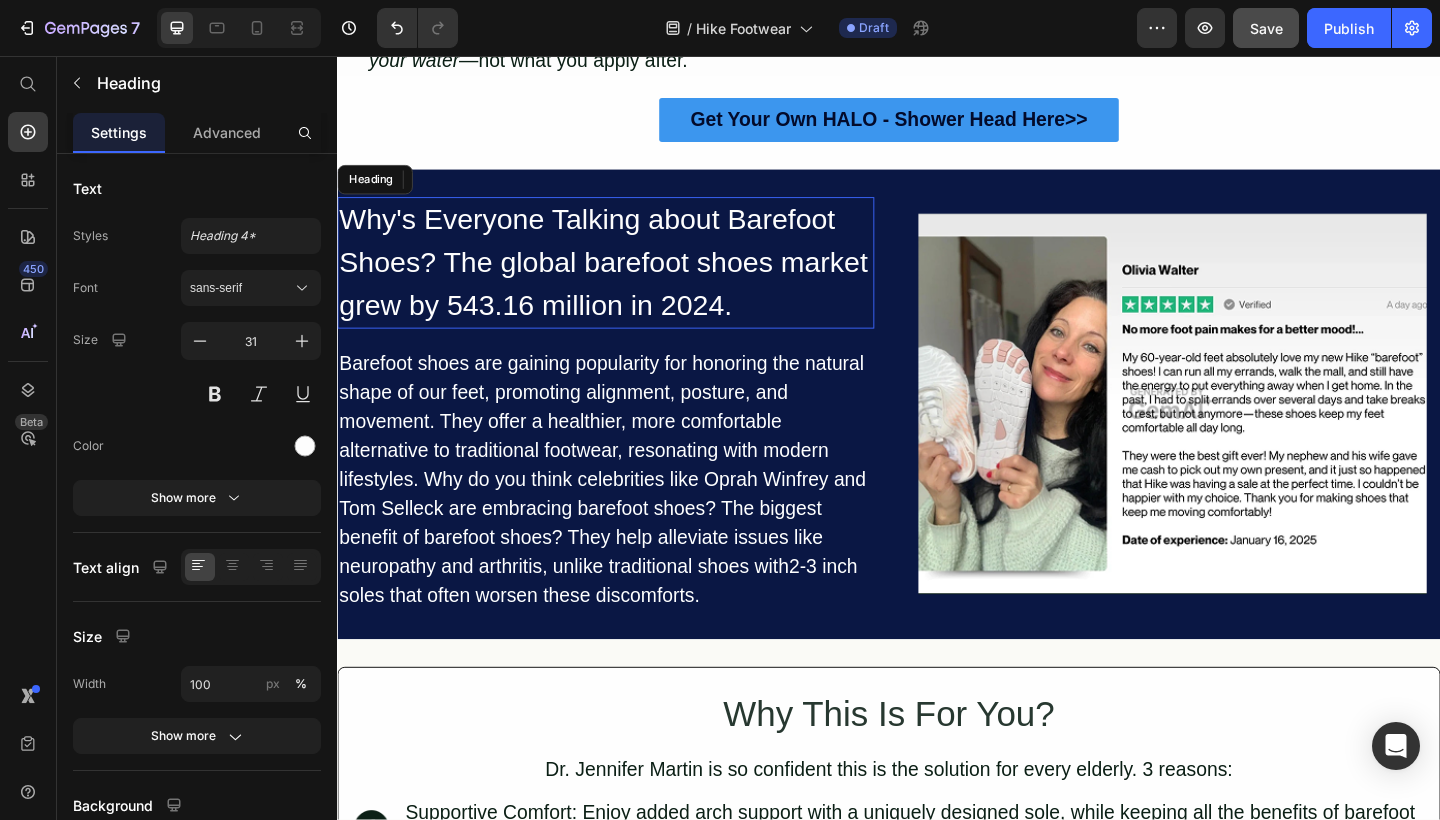 click on "⁠⁠⁠⁠⁠⁠⁠ Why Standard Shower Heads Fail – and Why Sklaire Halo Offers a BetterSolution Heading Most people blame their products when their skin reacts—but the problem often starts  before  the skincare begins. Unfiltered shower water quietly causes irritation, flakiness, and inflammation. Sklaire changes that at the source. Science-backed. Skin-first. It just mak es sense. Text Block Row Icon 1. They don’t address the root cause:. Standard shower heads let chlorine, heavy metals, and harsh minerals hit your skin directly—drying it out, worsening eczema, and leaving your scalp flaky. Text Block Image 2. They don’t protect your skin barrier:. Hard water strips away your skin’s natural oils, weakening your barrier and making you more sensitive to every product that comes afterward. Text Block Image 3. They offer zero skin support:. While skincare gets the blame, your water goes unchecked. Skincare starts  with your water —not what you apply after. Text Block Advanced list Image Row" at bounding box center (937, 804) 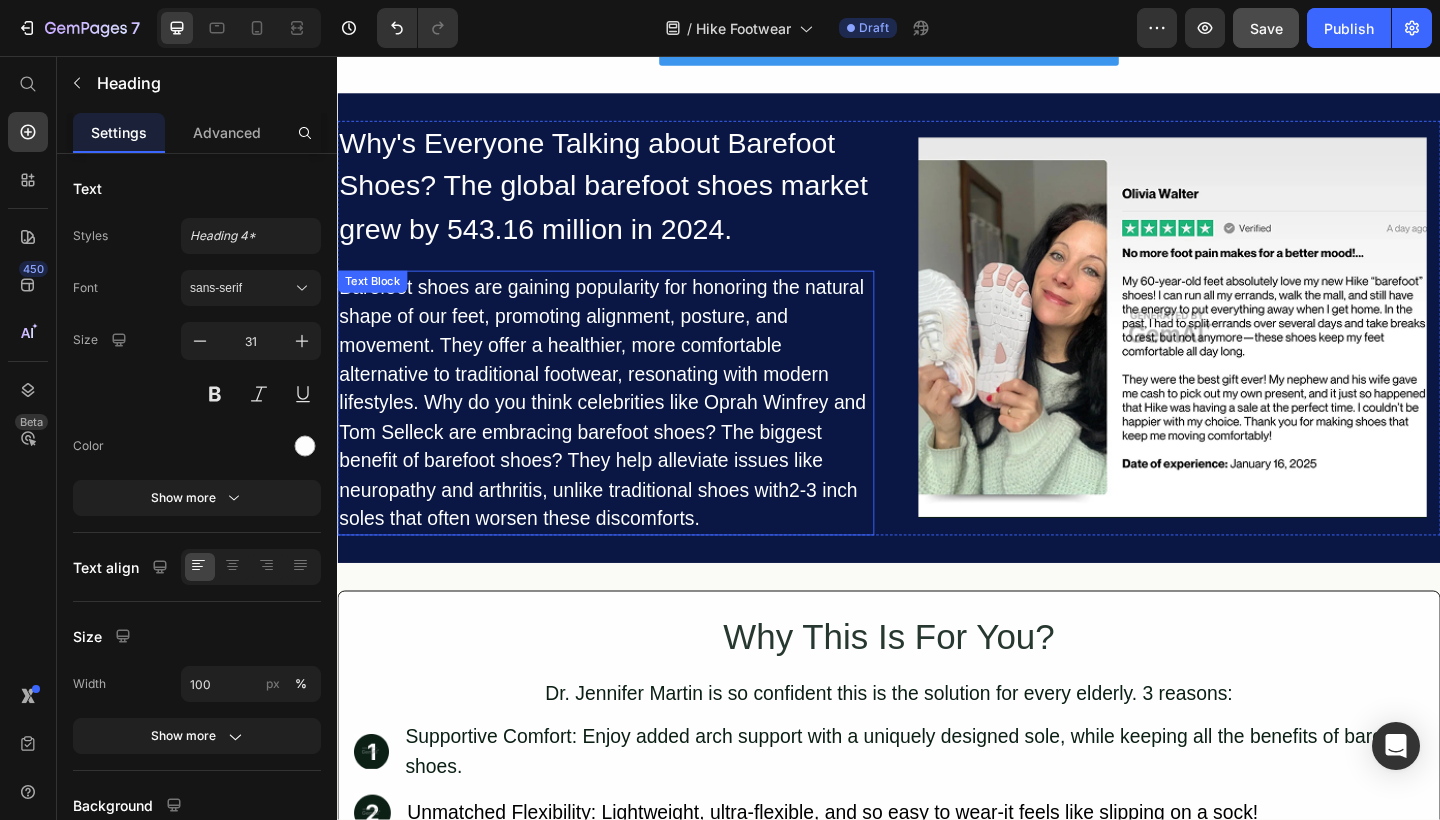 scroll, scrollTop: 1785, scrollLeft: 0, axis: vertical 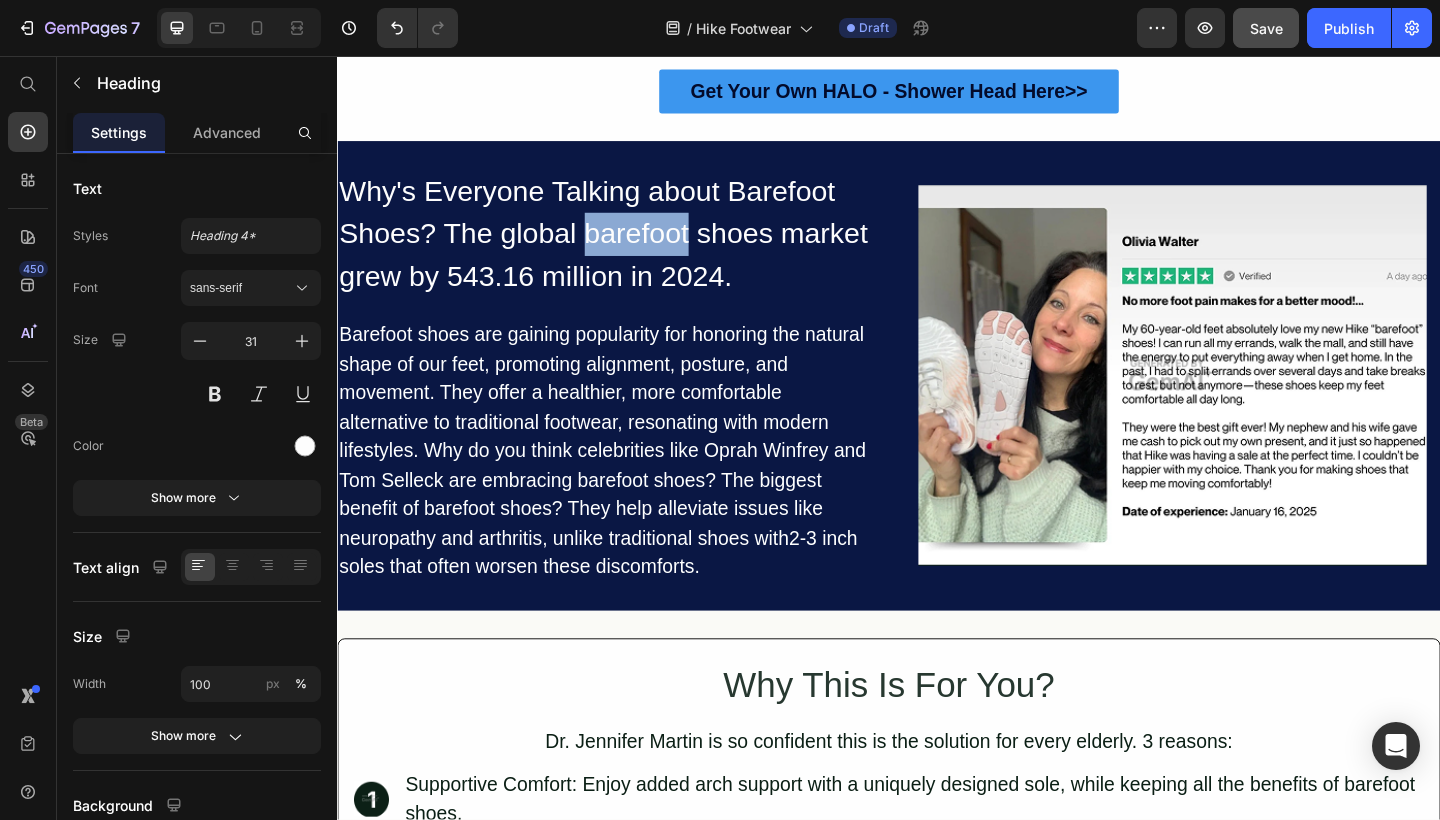 click on "Why's Everyone Talking about Barefoot Shoes? The global barefoot shoes market grew by 543.16 million in 2024." at bounding box center [629, 251] 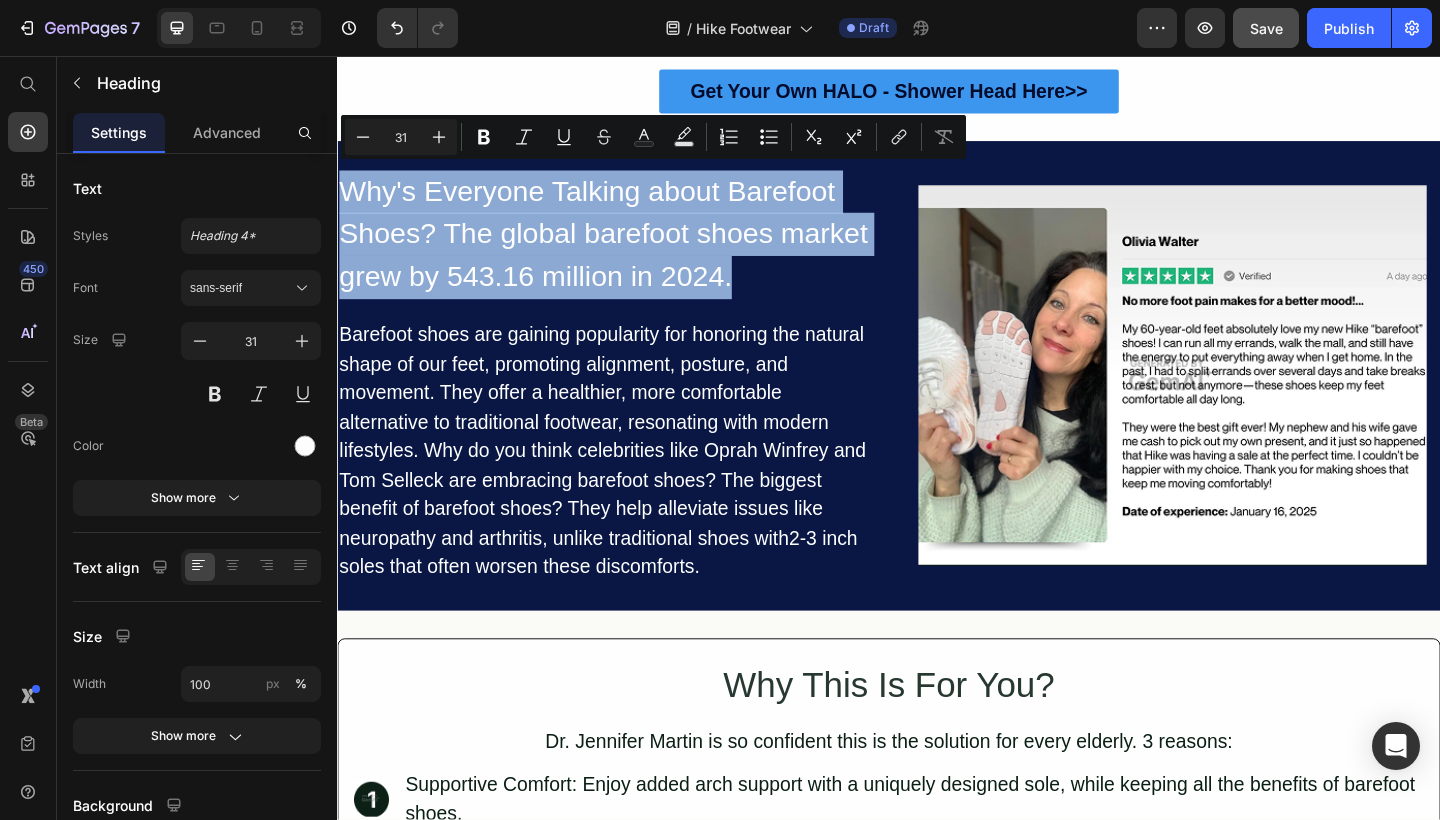 type 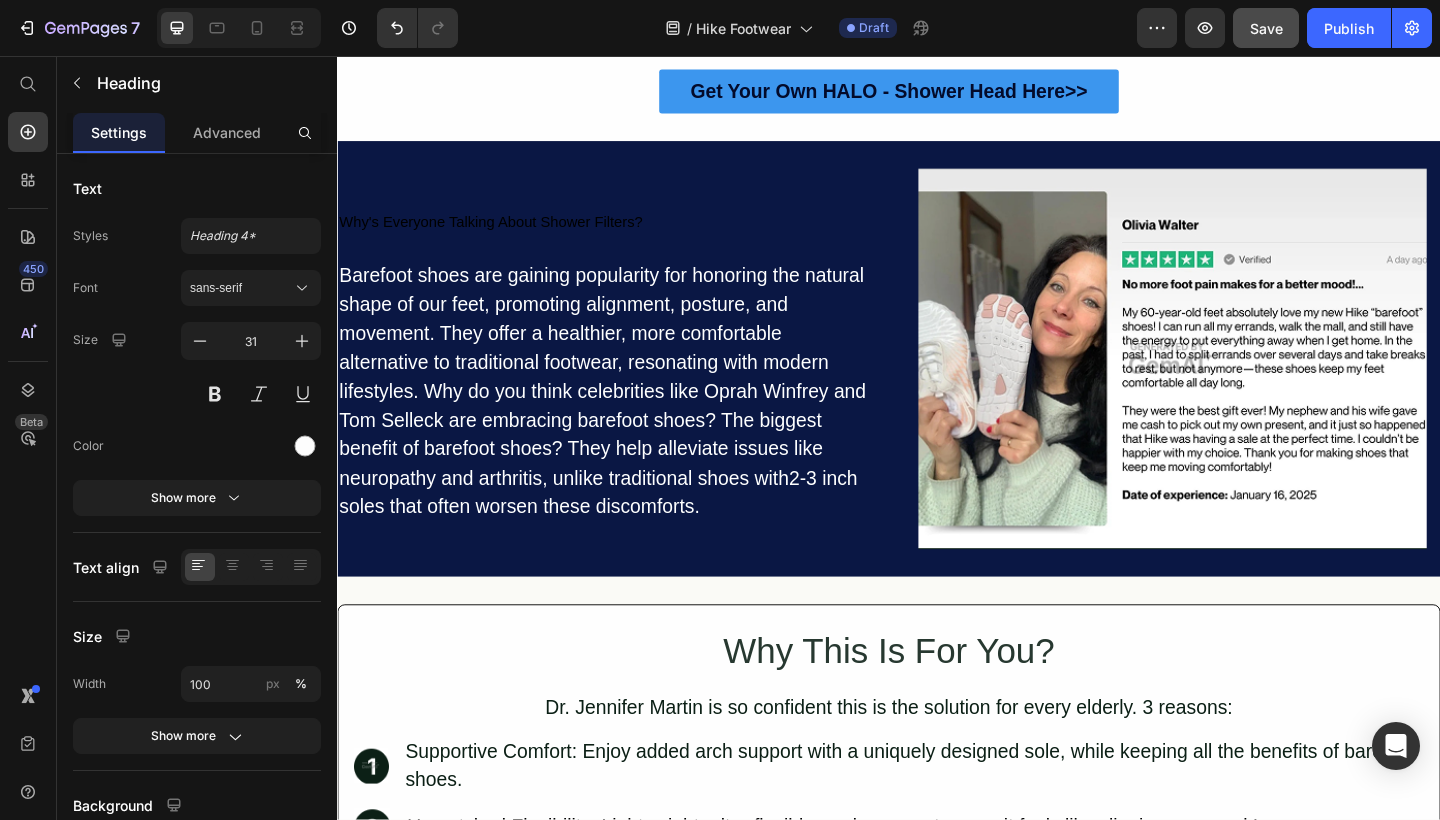 click on "Why's Everyone Talking About Shower Filters?" at bounding box center [504, 236] 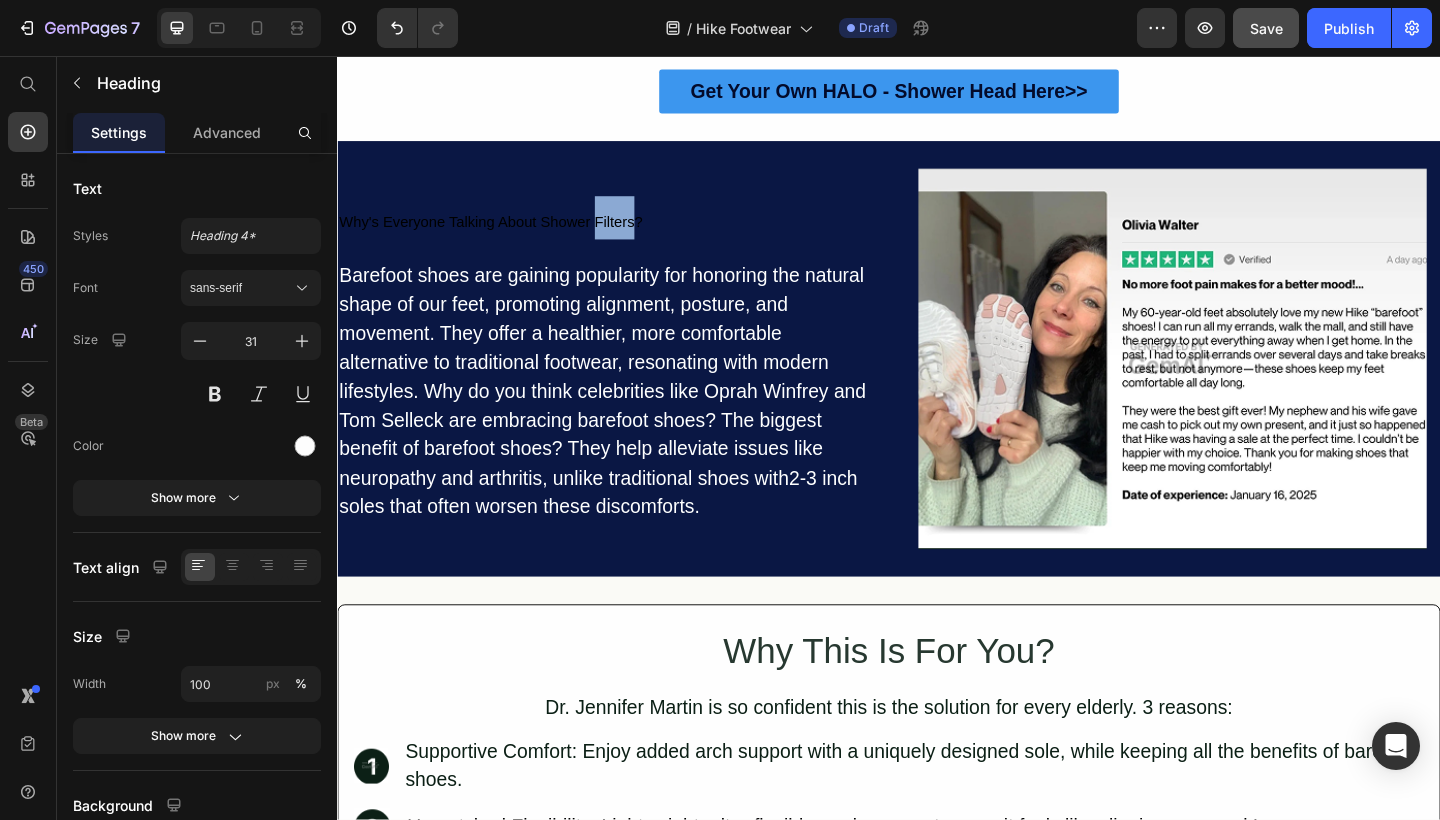 click on "Why's Everyone Talking About Shower Filters?" at bounding box center (504, 236) 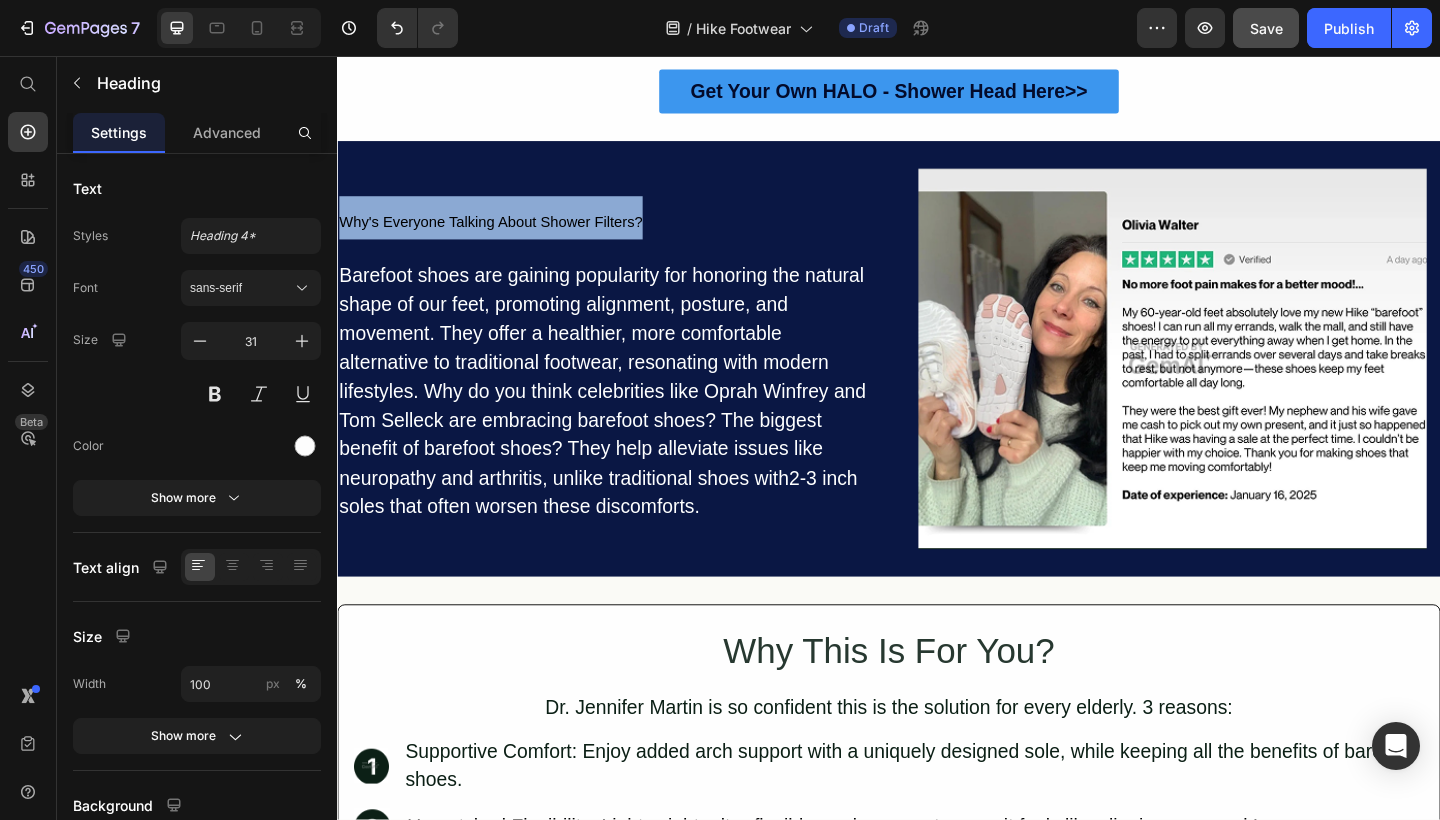 click on "Why's Everyone Talking About Shower Filters?" at bounding box center [504, 236] 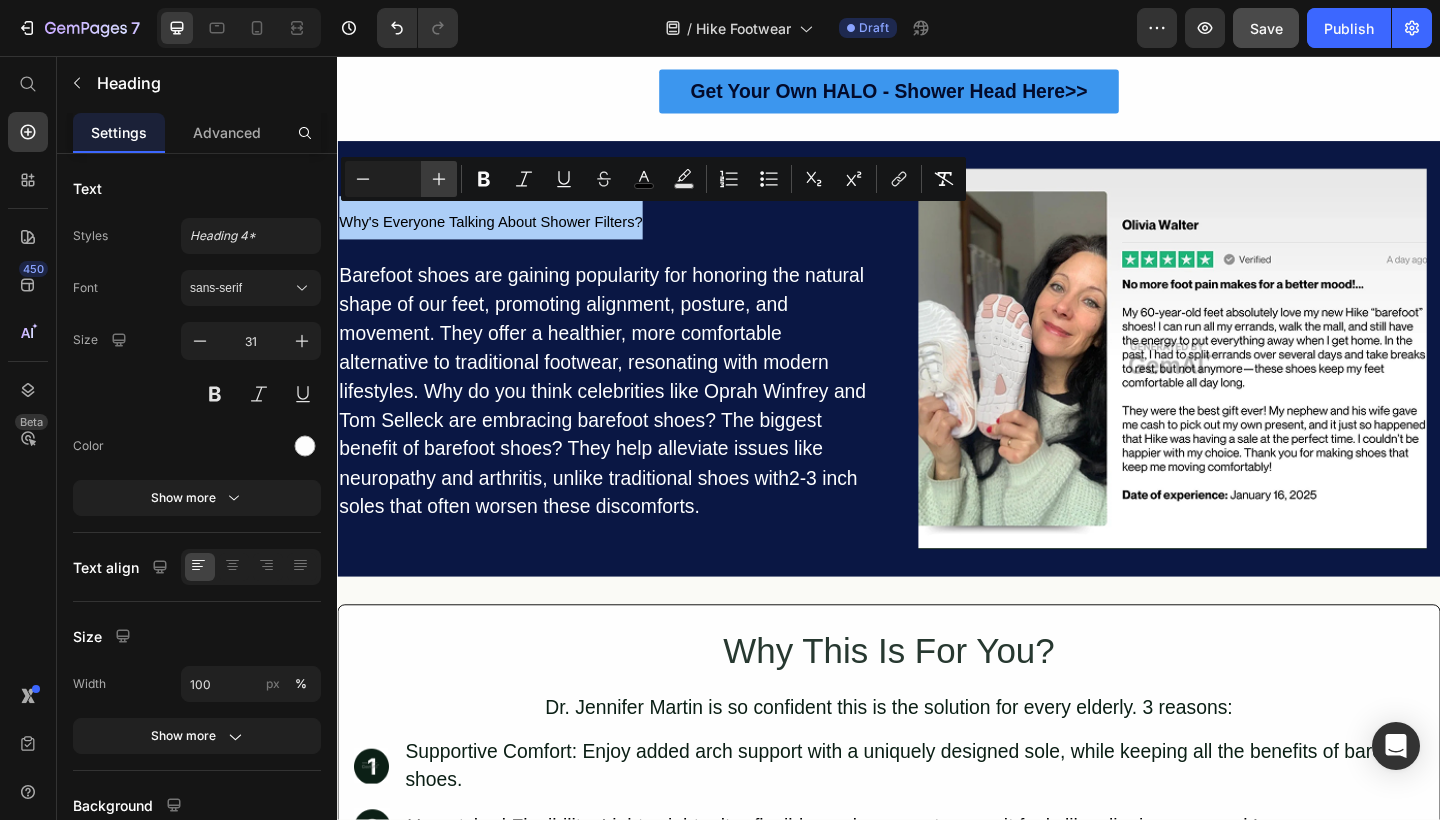 click 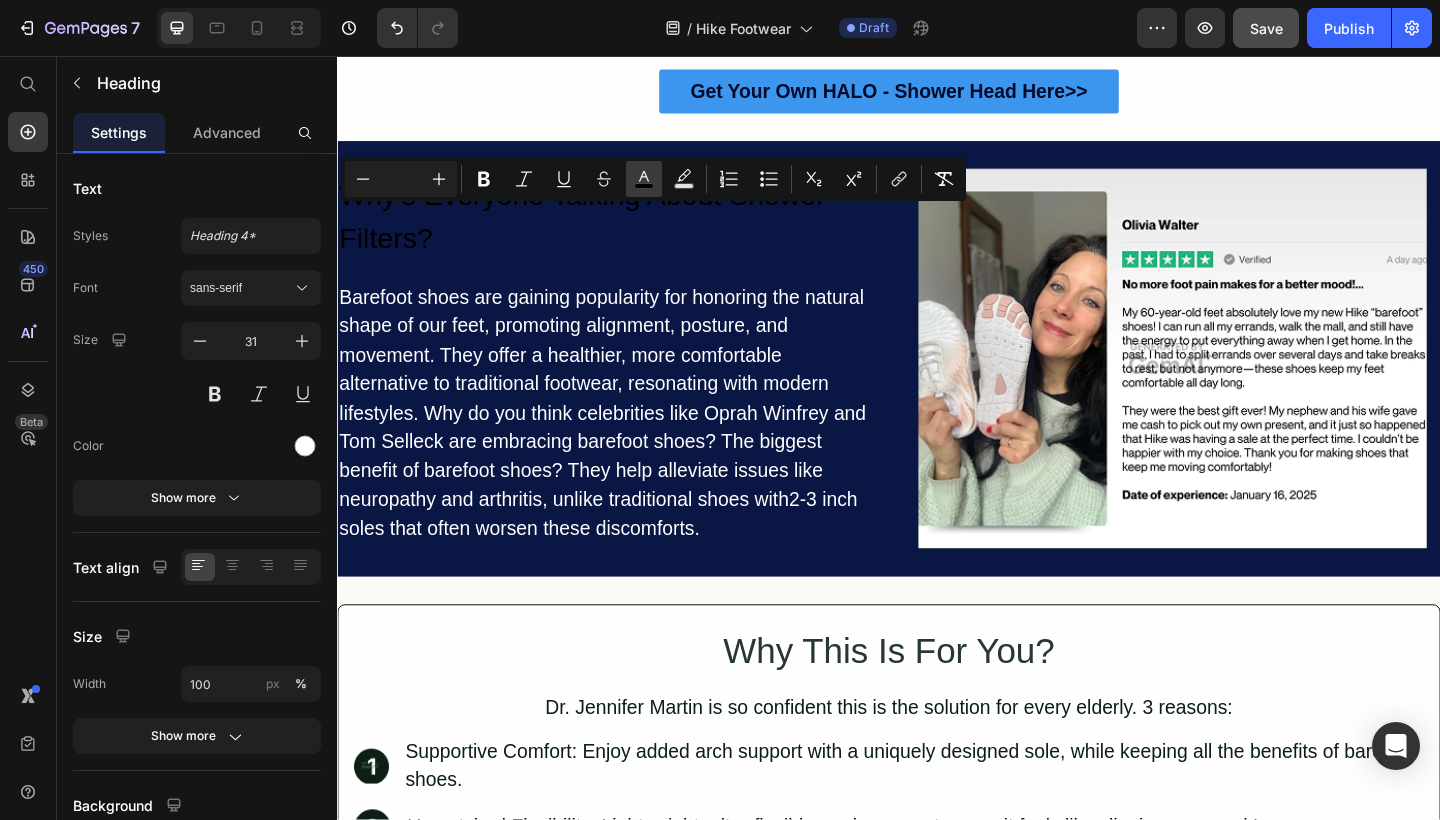 click 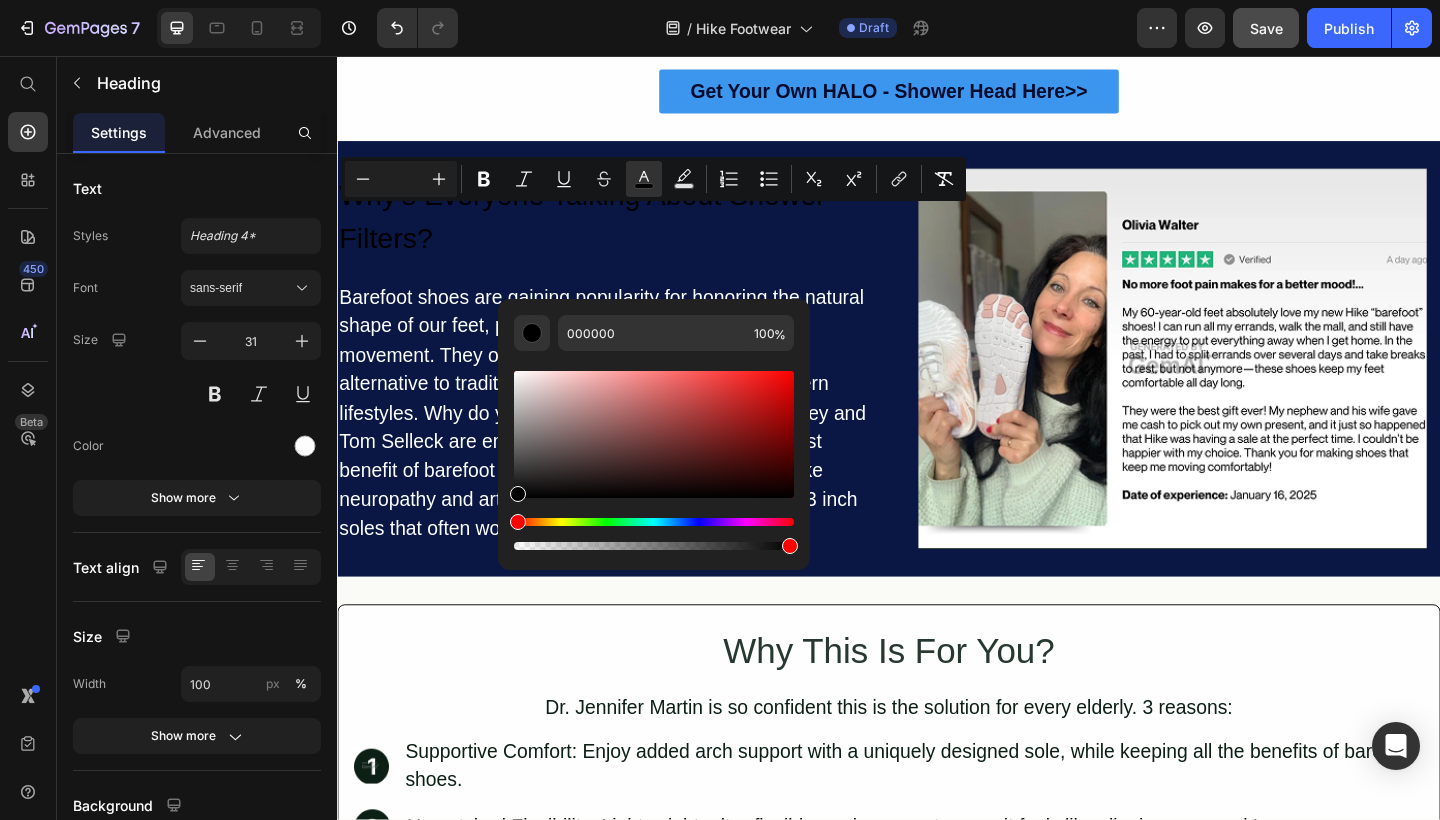 click at bounding box center [654, 452] 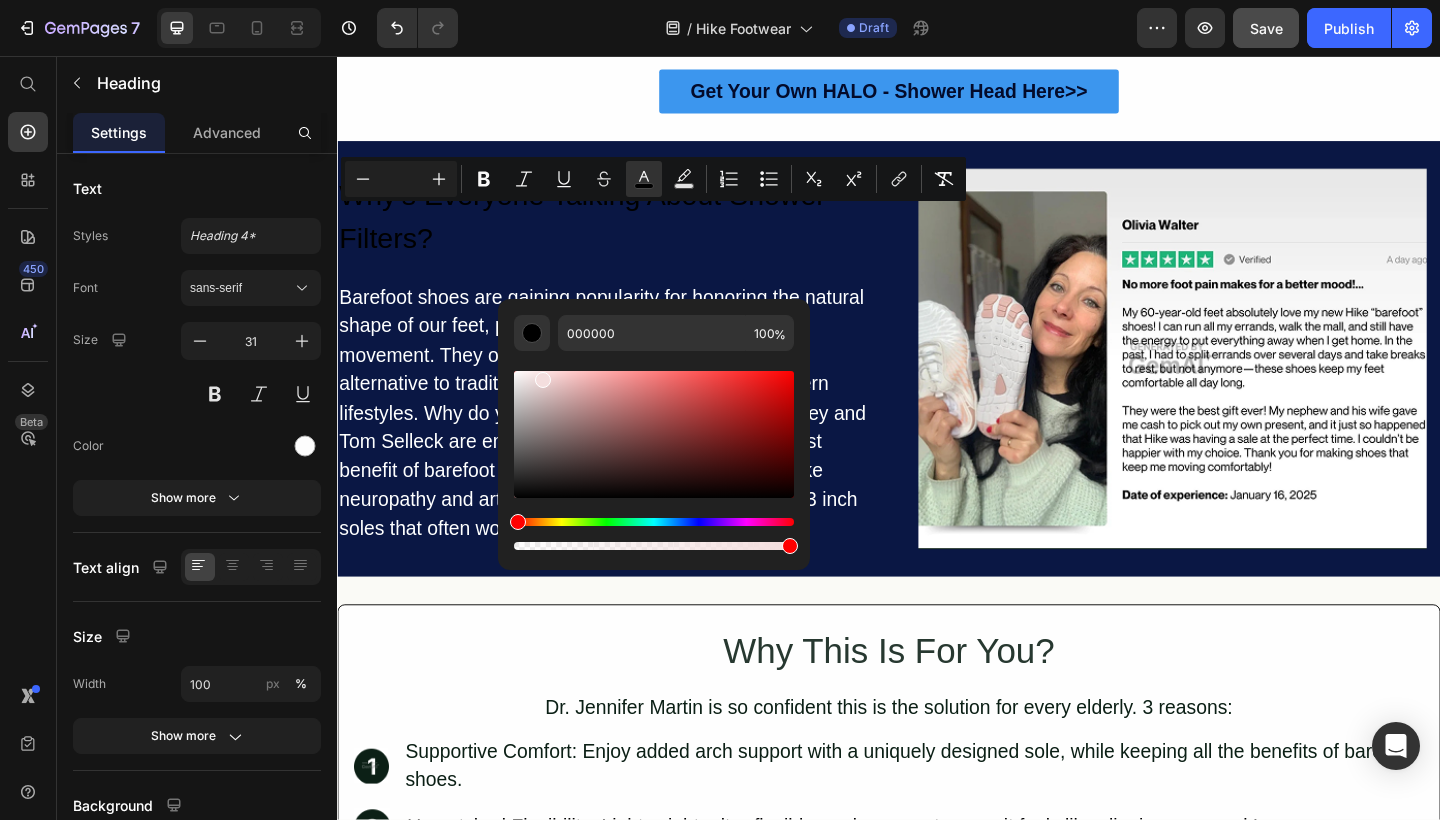 type on "FFFFFF" 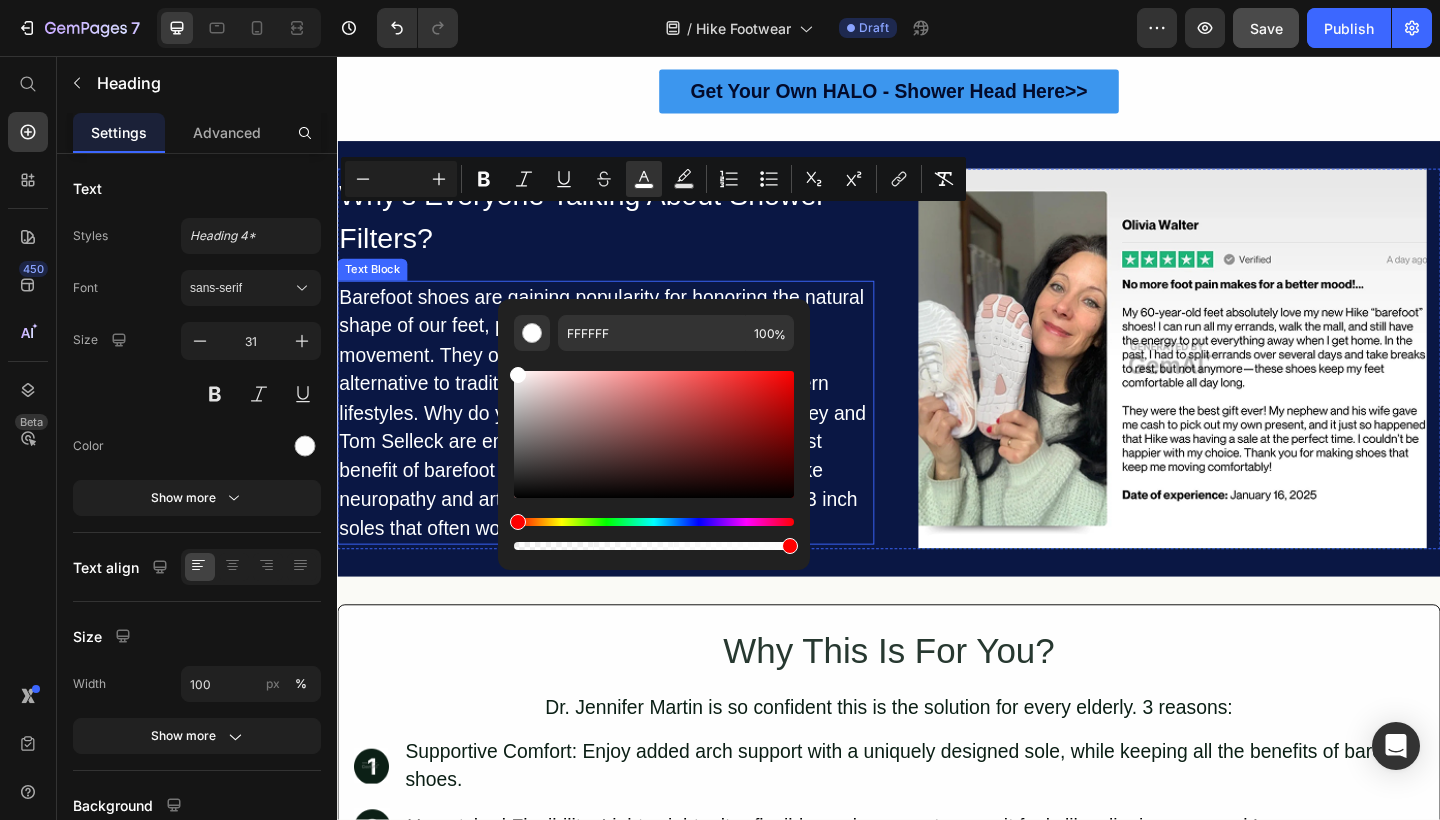 drag, startPoint x: 909, startPoint y: 449, endPoint x: 433, endPoint y: 313, distance: 495.0475 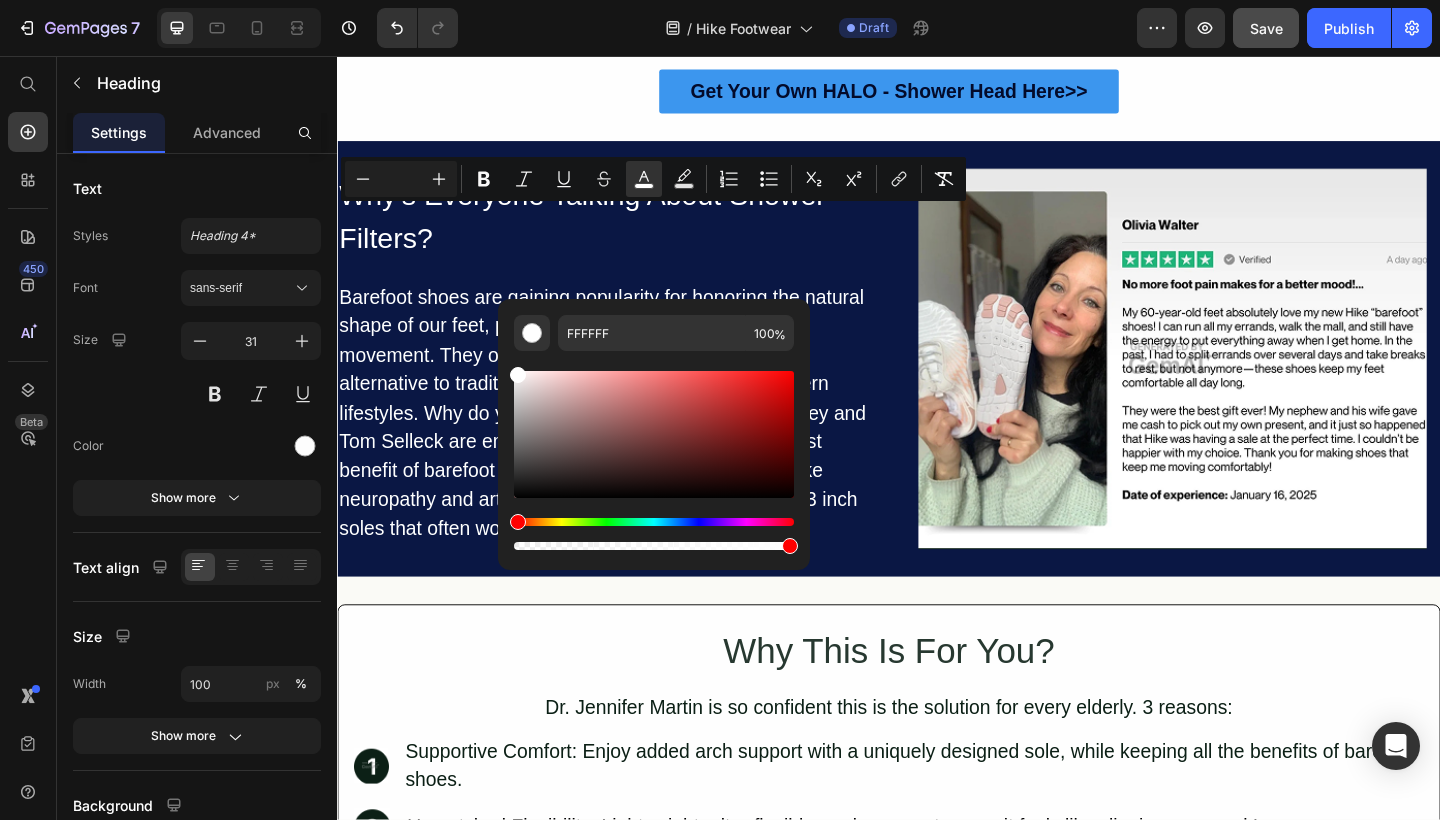 click on "Why's Everyone Talking About Shower Filters?" at bounding box center [629, 232] 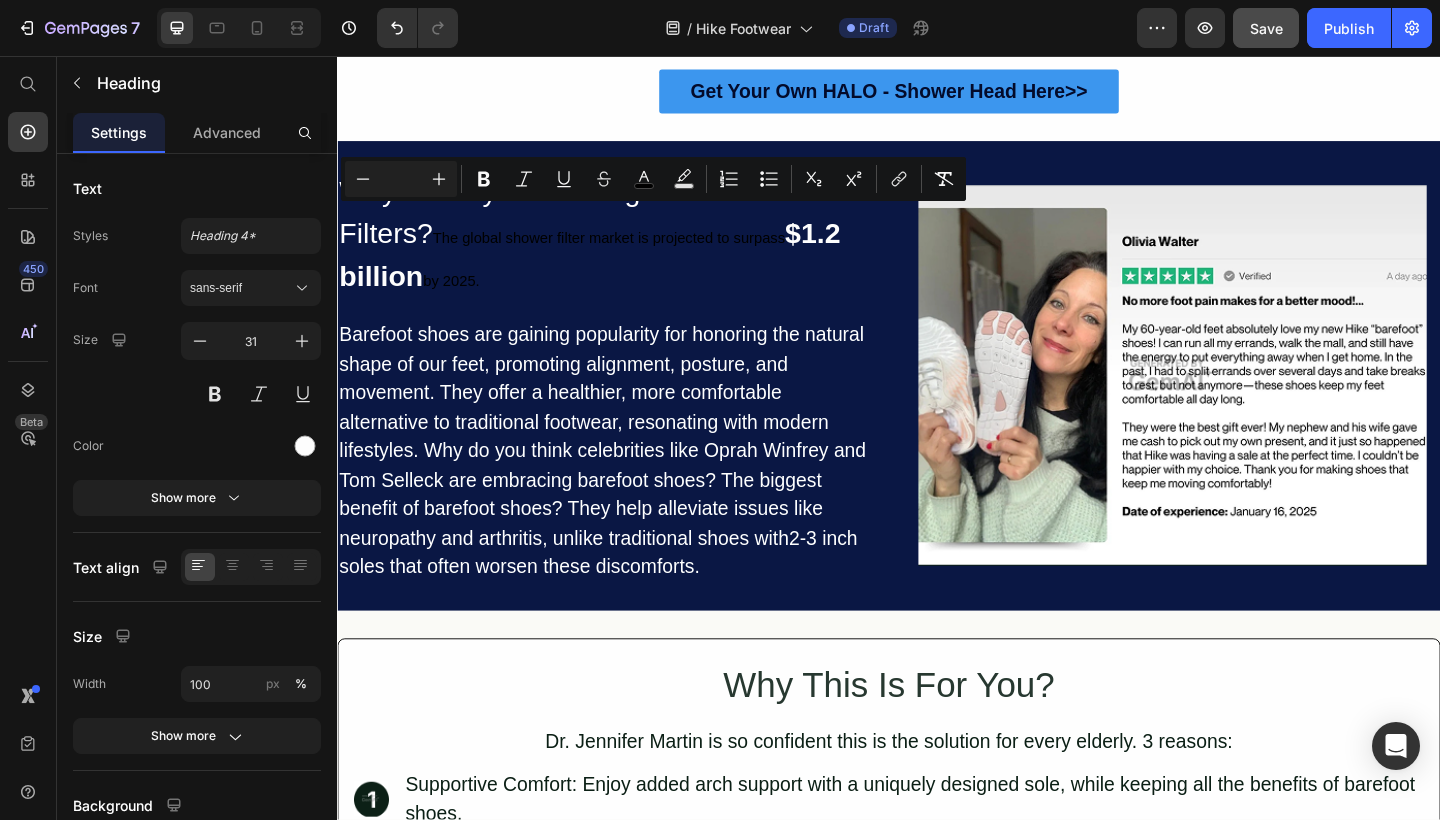 drag, startPoint x: 498, startPoint y: 290, endPoint x: 450, endPoint y: 252, distance: 61.220913 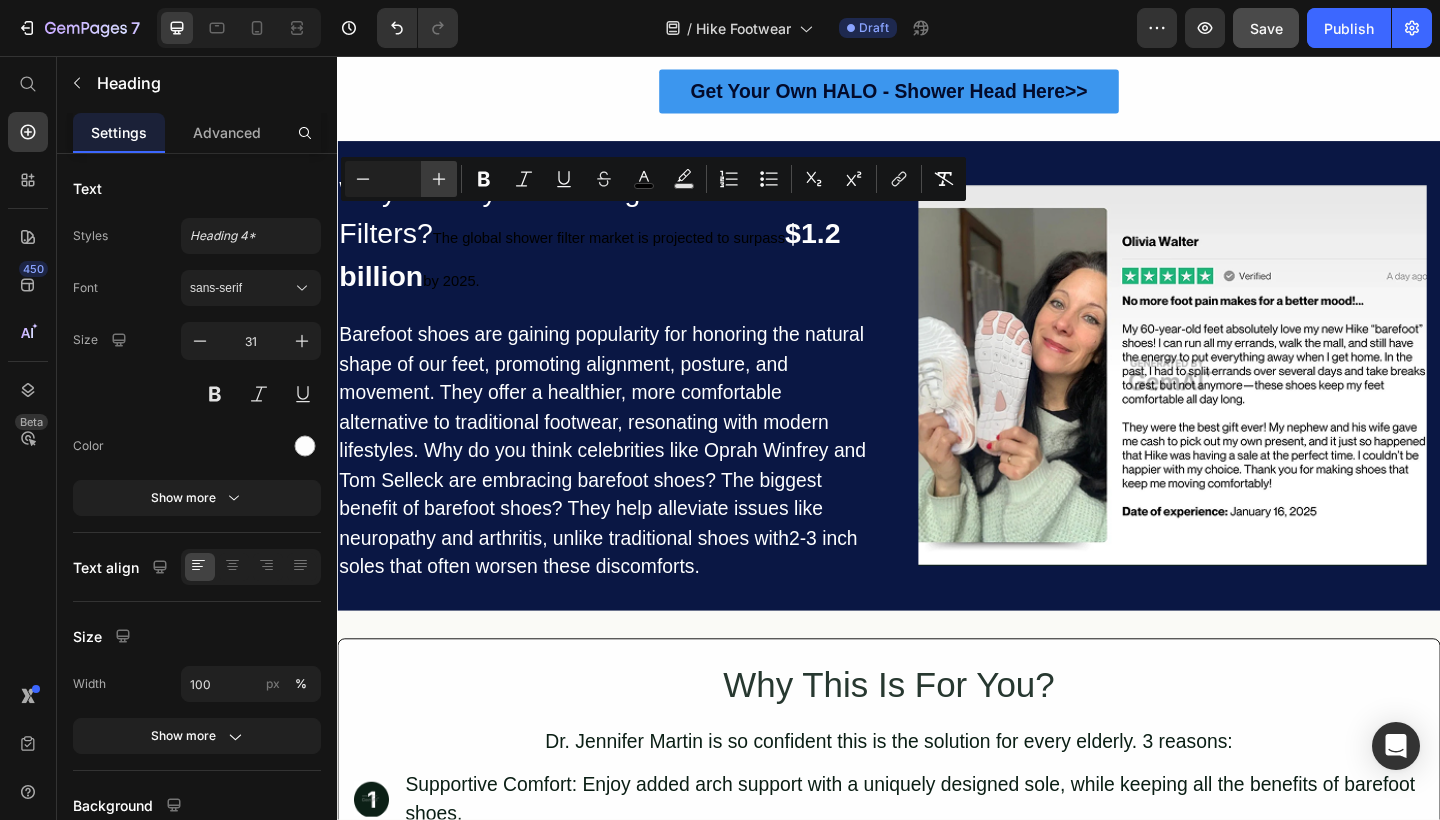 click 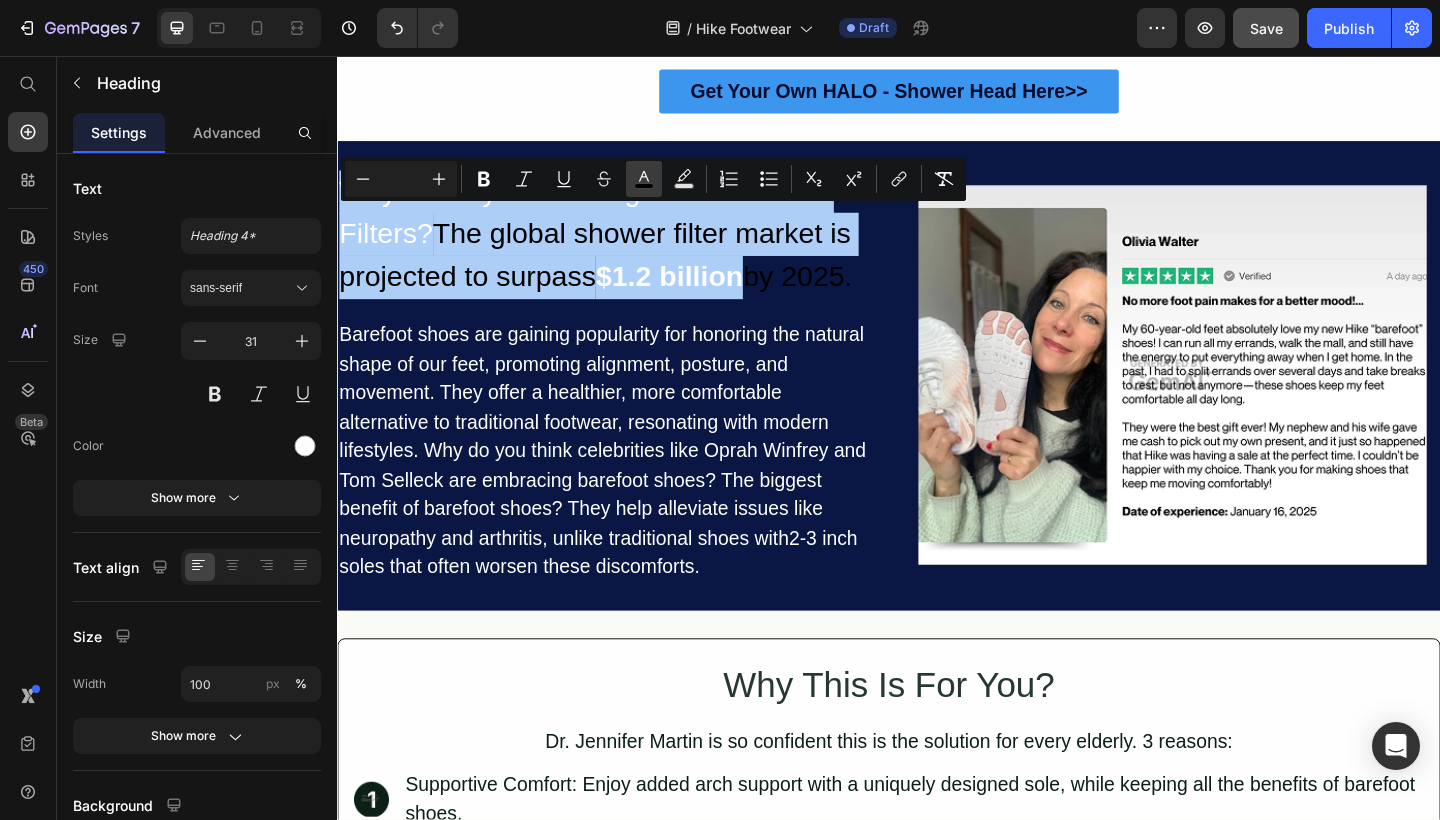 click 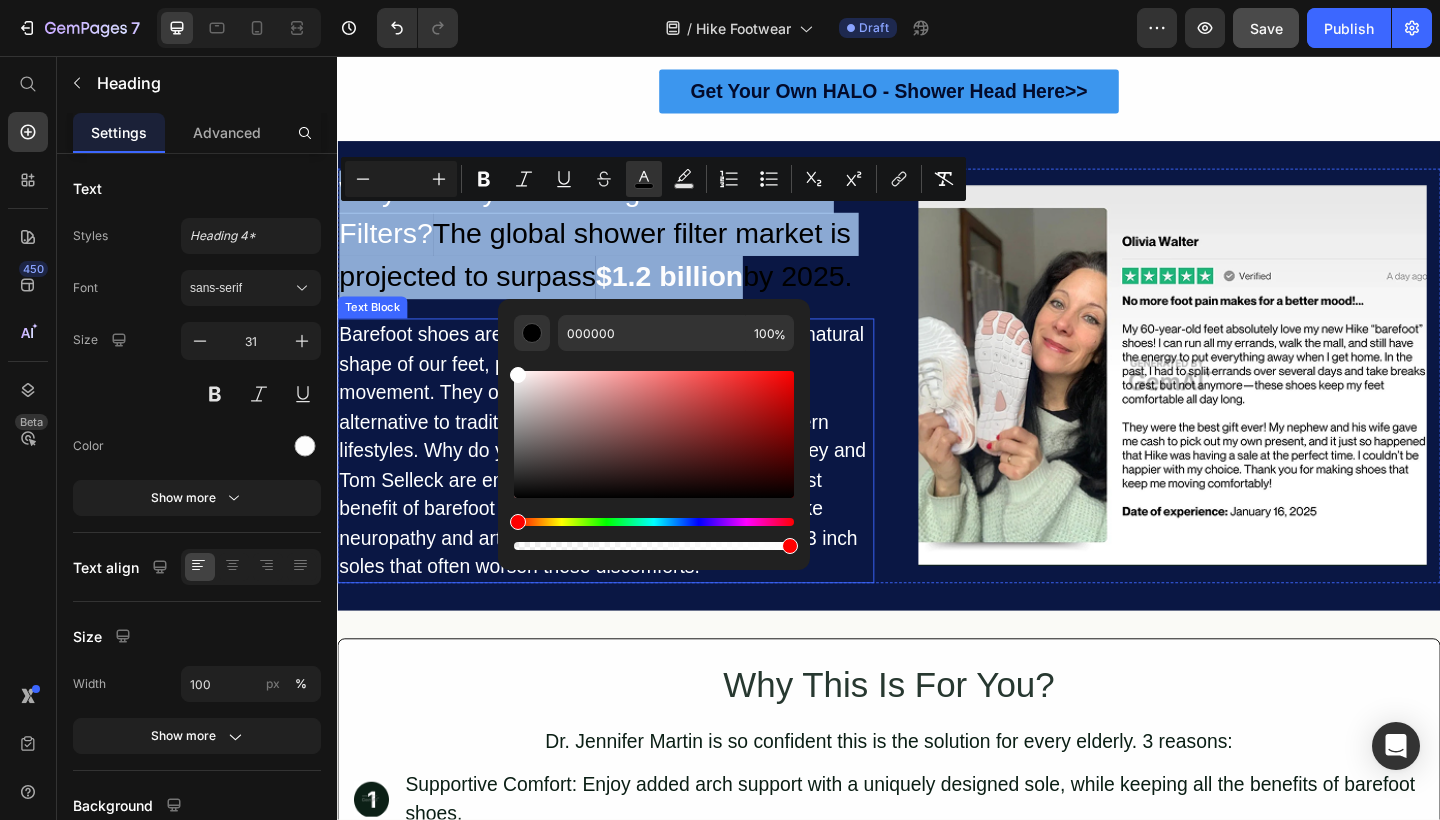 type on "FFFFFF" 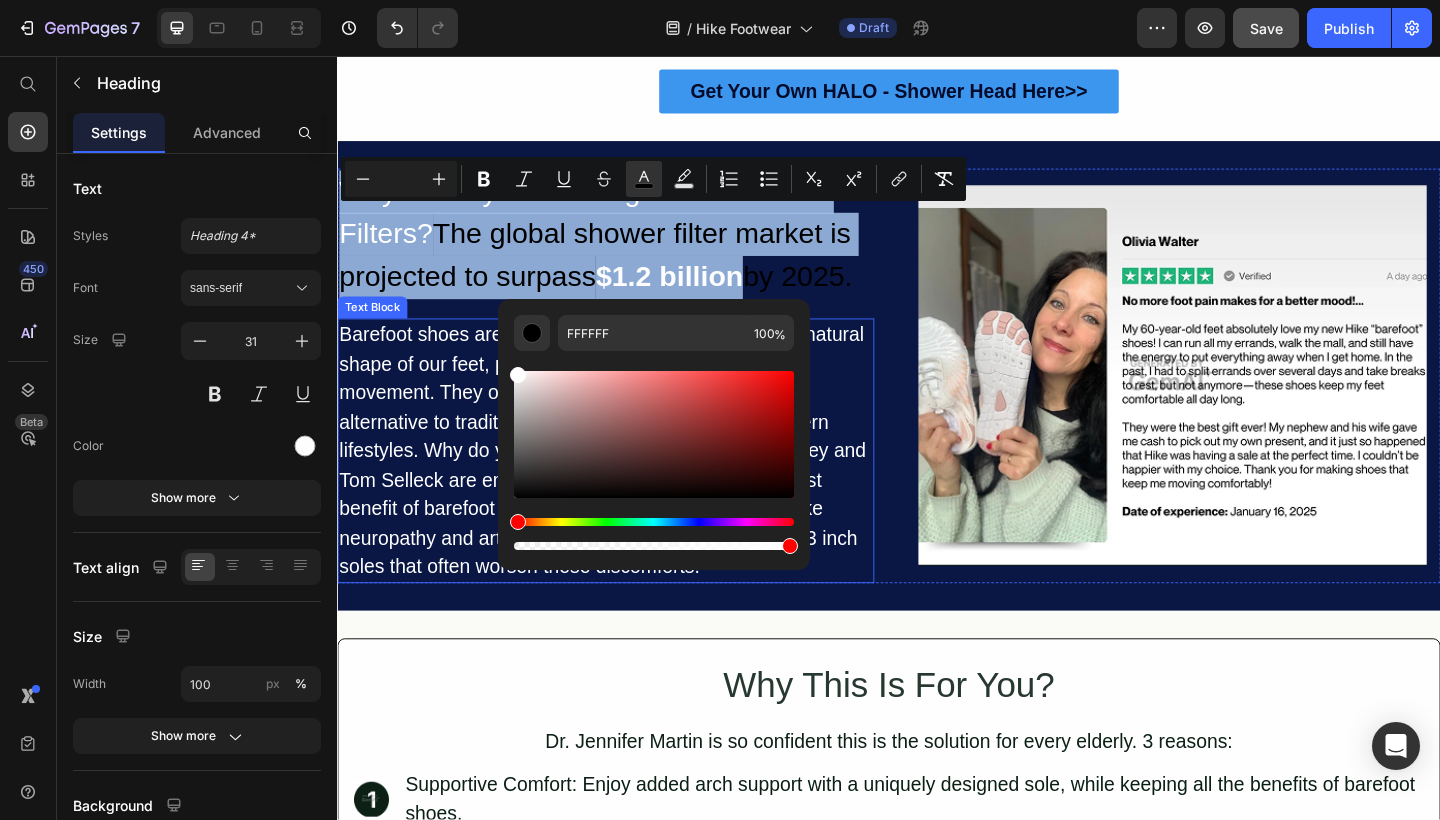 drag, startPoint x: 868, startPoint y: 453, endPoint x: 470, endPoint y: 341, distance: 413.4586 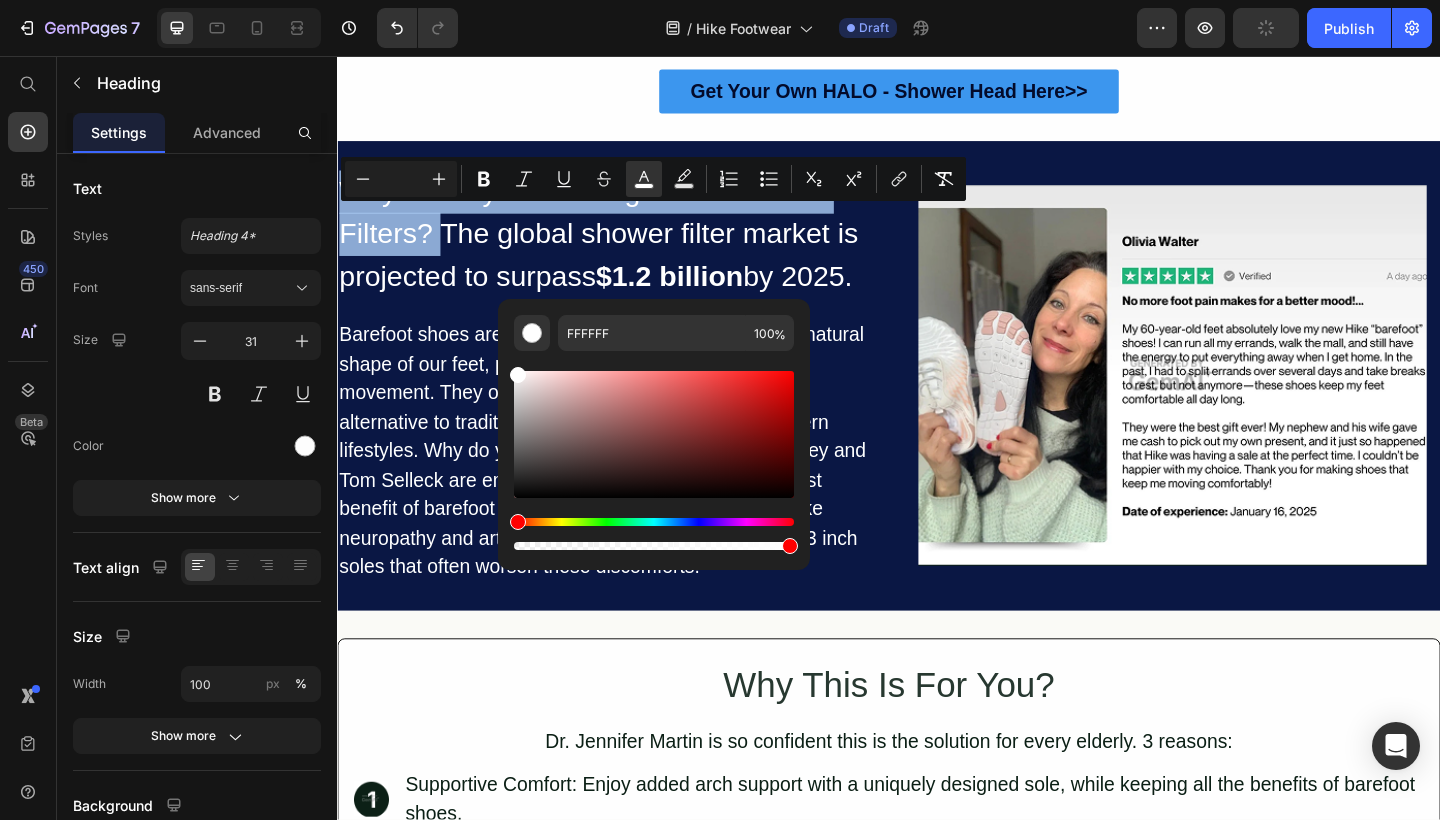 click on "Why's Everyone Talking About Shower Filters? The global shower filter market is projected to surpass  $1.2 billion  by 2025." at bounding box center (621, 250) 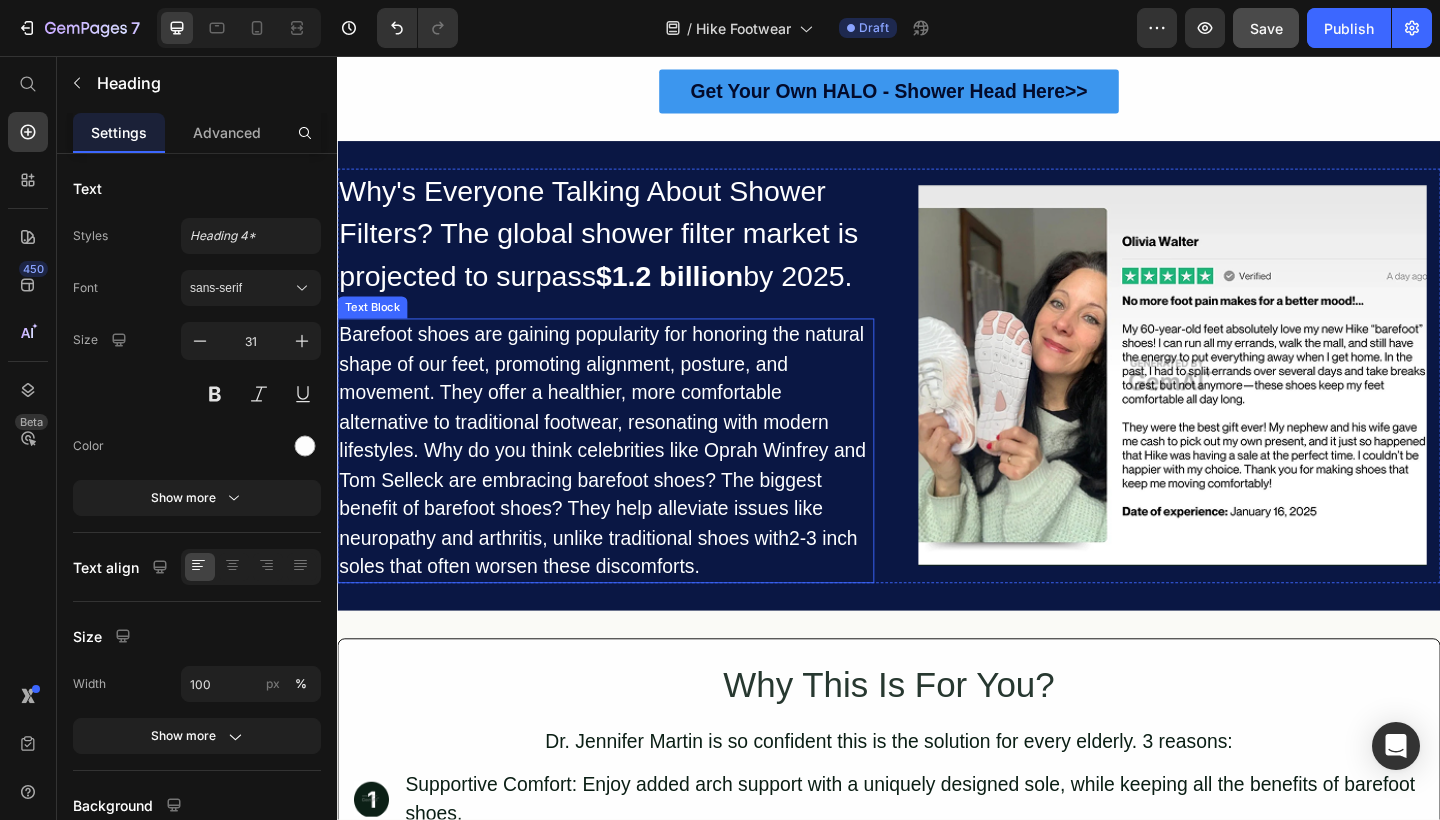 click on "Why Standard Shower Heads Fail – and Why Sklaire Halo Offers a BetterSolution Heading Most people blame their products when their skin reacts—but the problem often starts  before  the skincare begins. Unfiltered shower water quietly causes irritation, flakiness, and inflammation. Sklaire changes that at the source. Science-backed. Skin-first. It just mak es sense. Text Block Row Icon 1. They don’t address the root cause:. Standard shower heads let chlorine, heavy metals, and harsh minerals hit your skin directly—drying it out, worsening eczema, and leaving your scalp flaky. Text Block Image 2. They don’t protect your skin barrier:. Hard water strips away your skin’s natural oils, weakening your barrier and making you more sensitive to every product that comes afterward. Text Block Image 3. They offer zero skin support:. While skincare gets the blame, your water goes unchecked. Skincare starts  with your water —not what you apply after. Text Block Advanced list Image Row Button Row Section 3 Row" at bounding box center [937, 773] 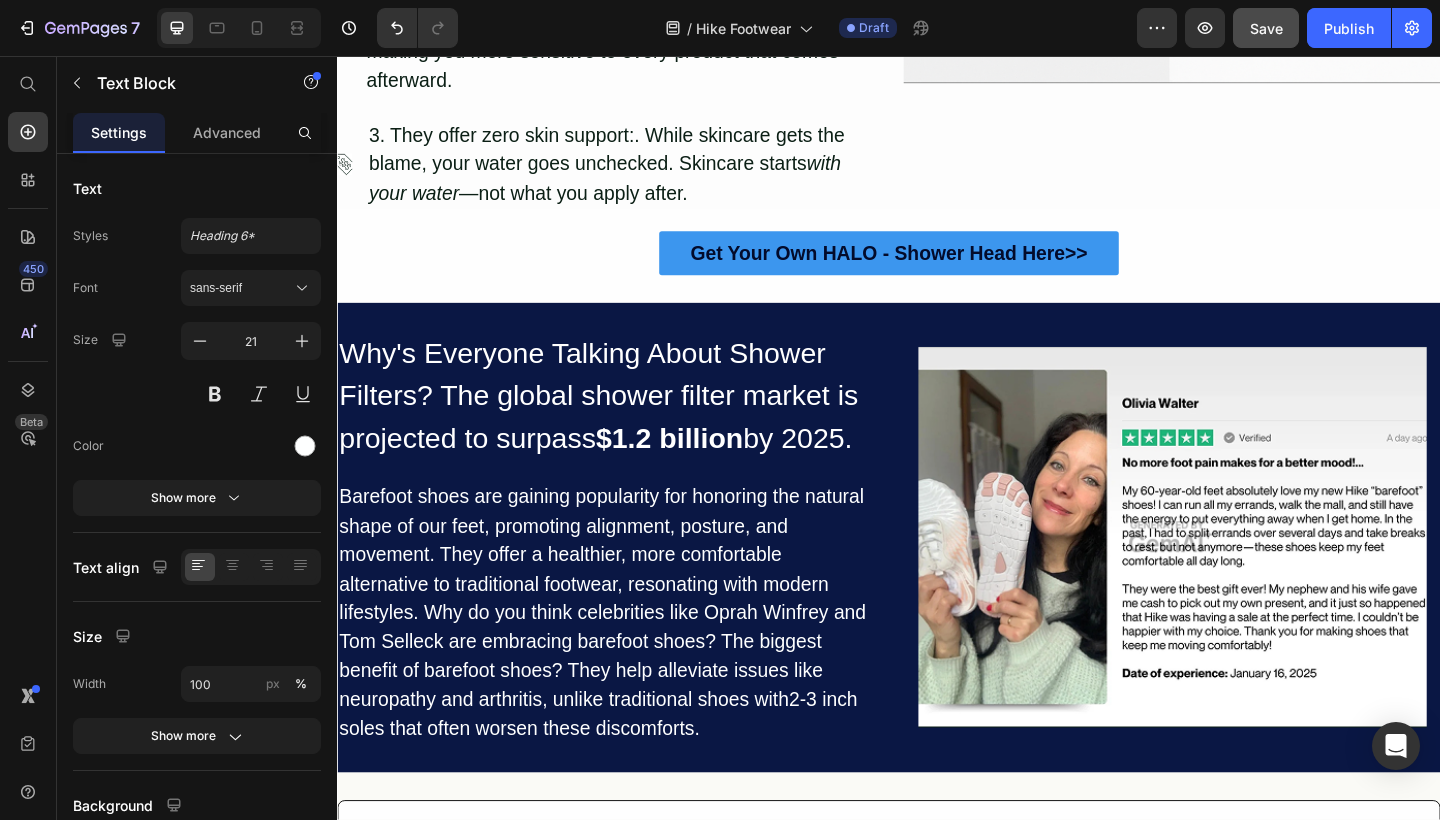 scroll, scrollTop: 1685, scrollLeft: 0, axis: vertical 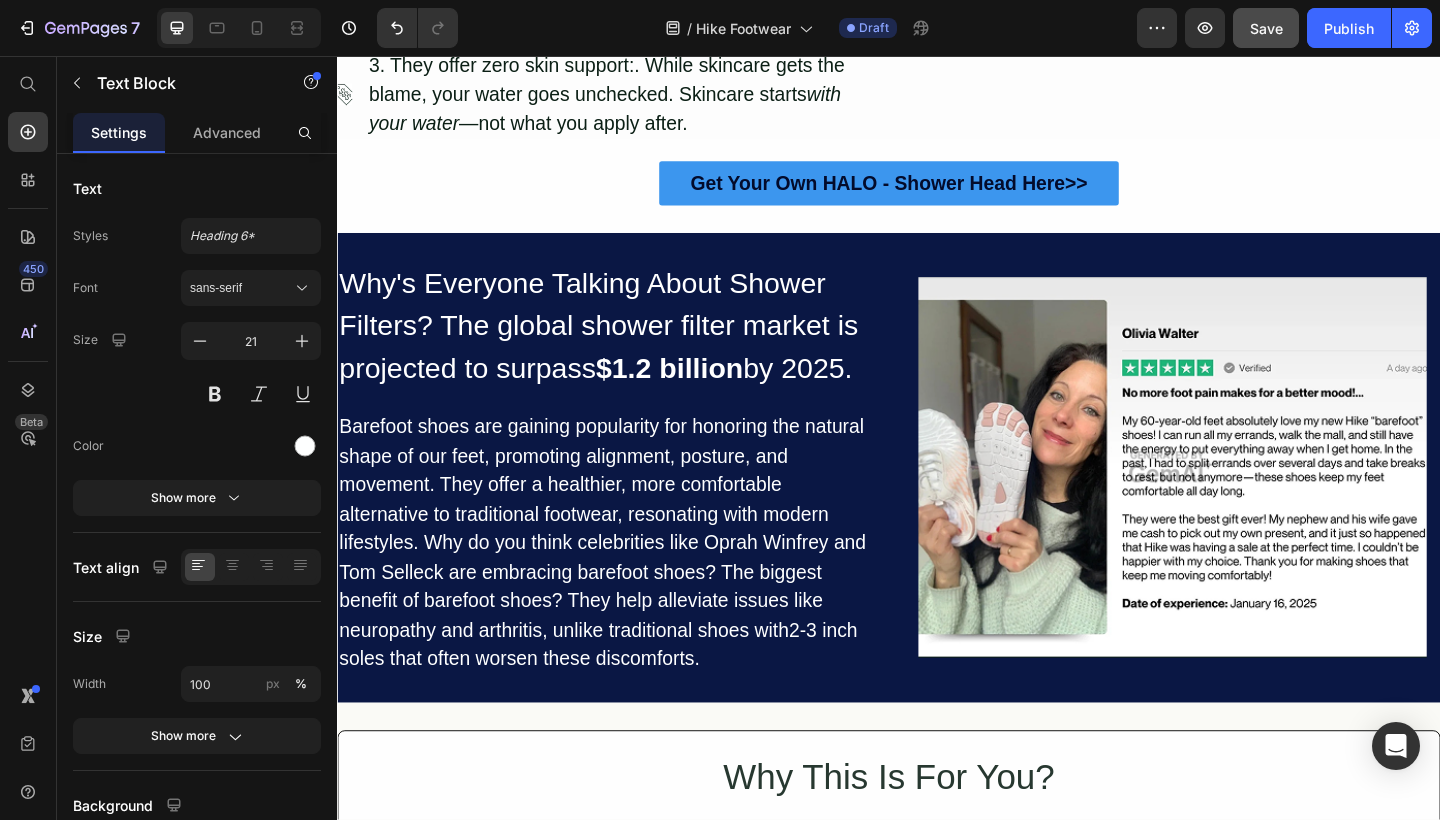 click on "Barefoot shoes are gaining popularity for honoring the natural shape of our feet, promoting alignment, posture, and movement. They offer a healthier, more comfortable alternative to traditional footwear, resonating with modern lifestyles. Why do you think celebrities like Oprah Winfrey and Tom Selleck are embracing barefoot shoes? The biggest benefit of barefoot shoes? They help alleviate issues like neuropathy and arthritis, unlike traditional shoes with2-3 inch soles that often worsen these discomforts." at bounding box center [629, 586] 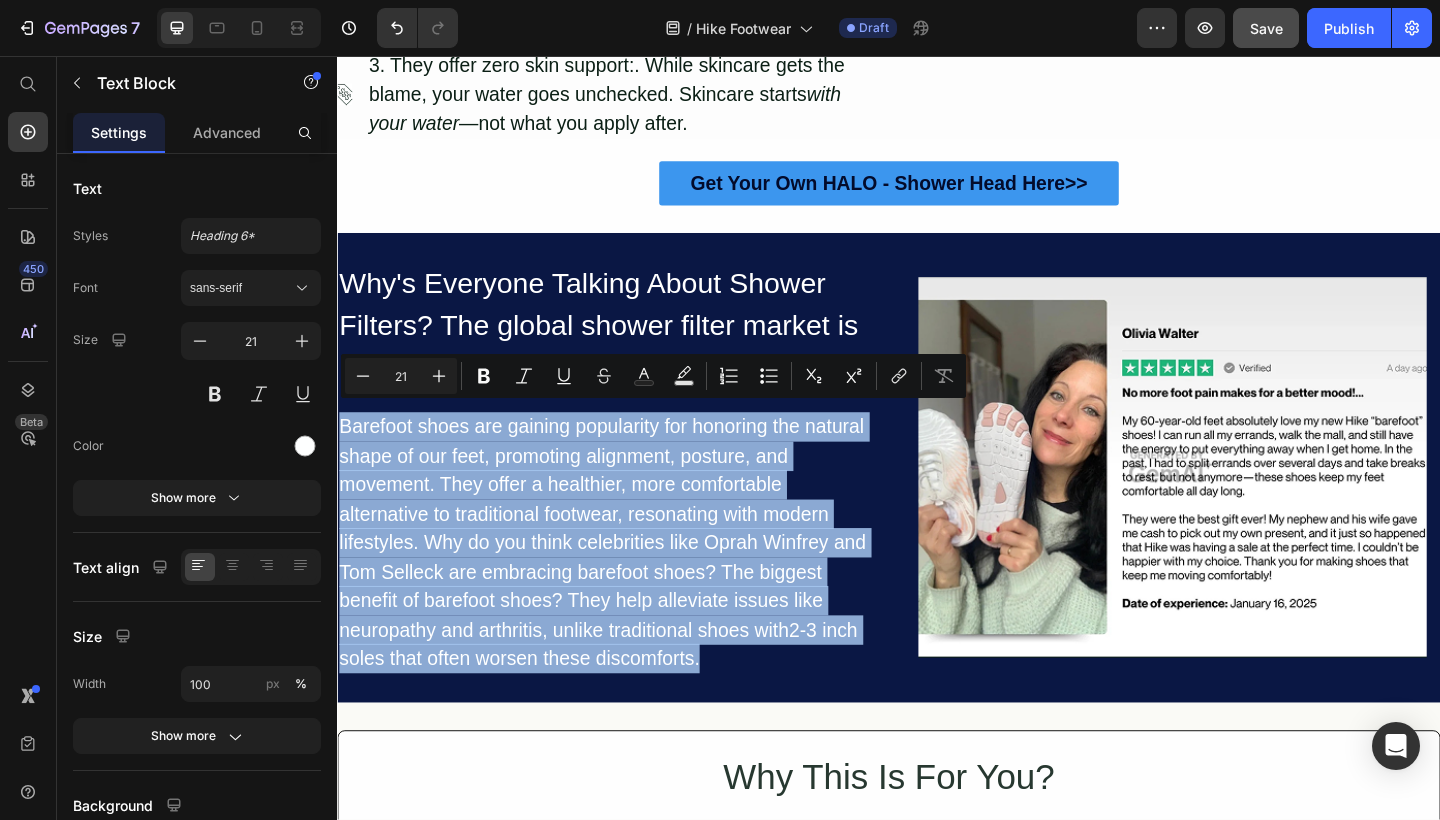 drag, startPoint x: 762, startPoint y: 695, endPoint x: 321, endPoint y: 450, distance: 504.48587 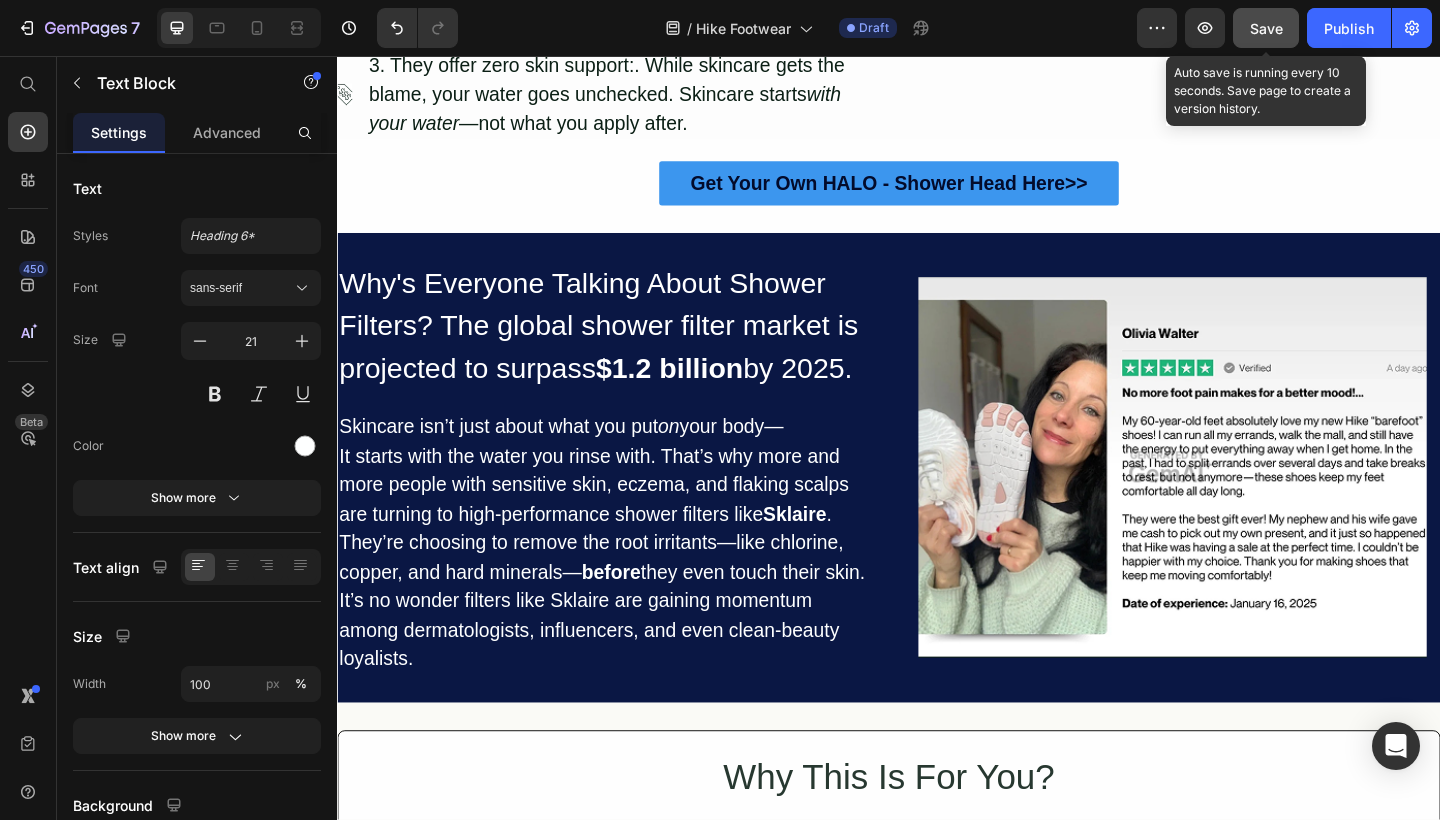 click on "Save" 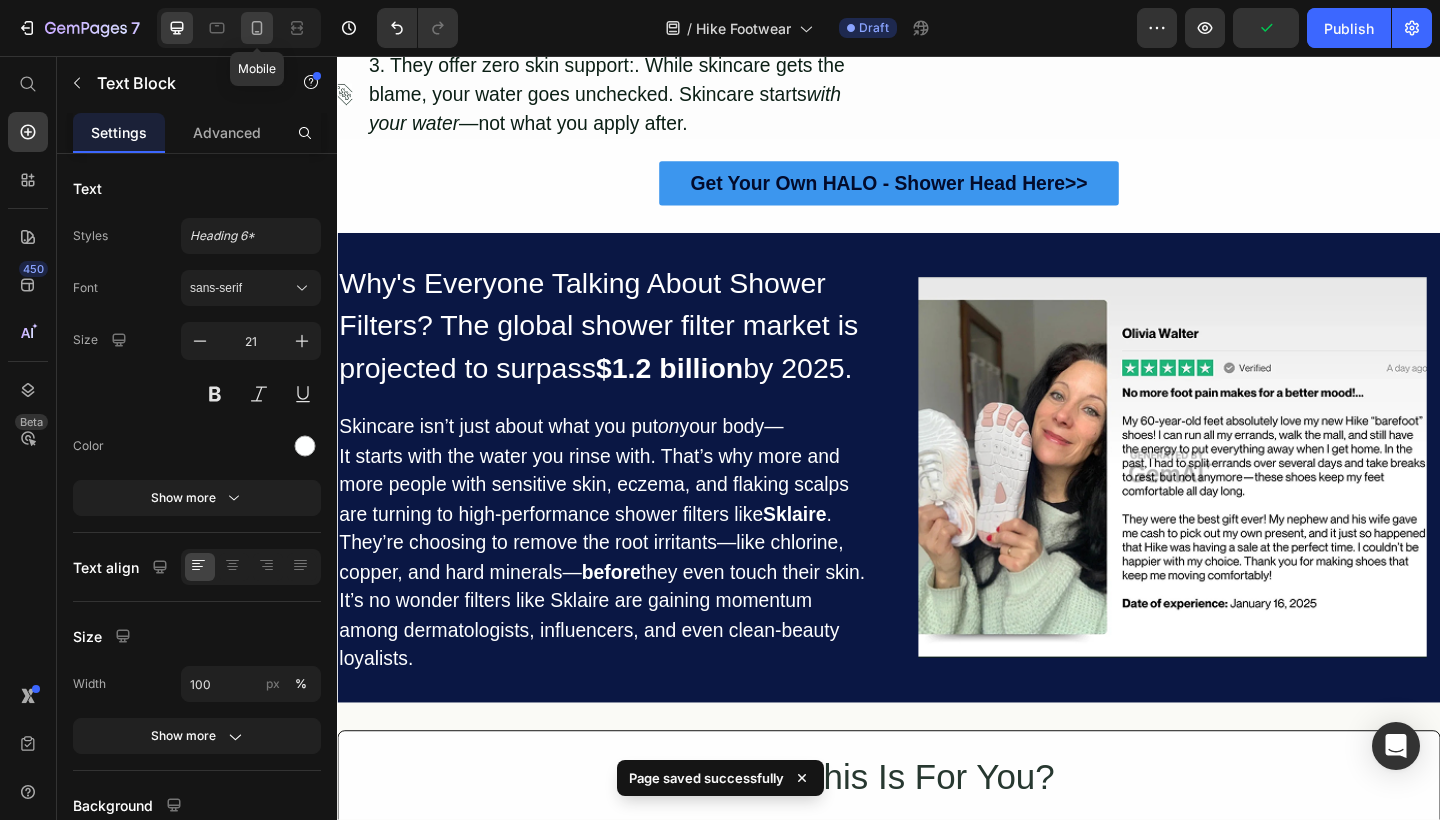 click 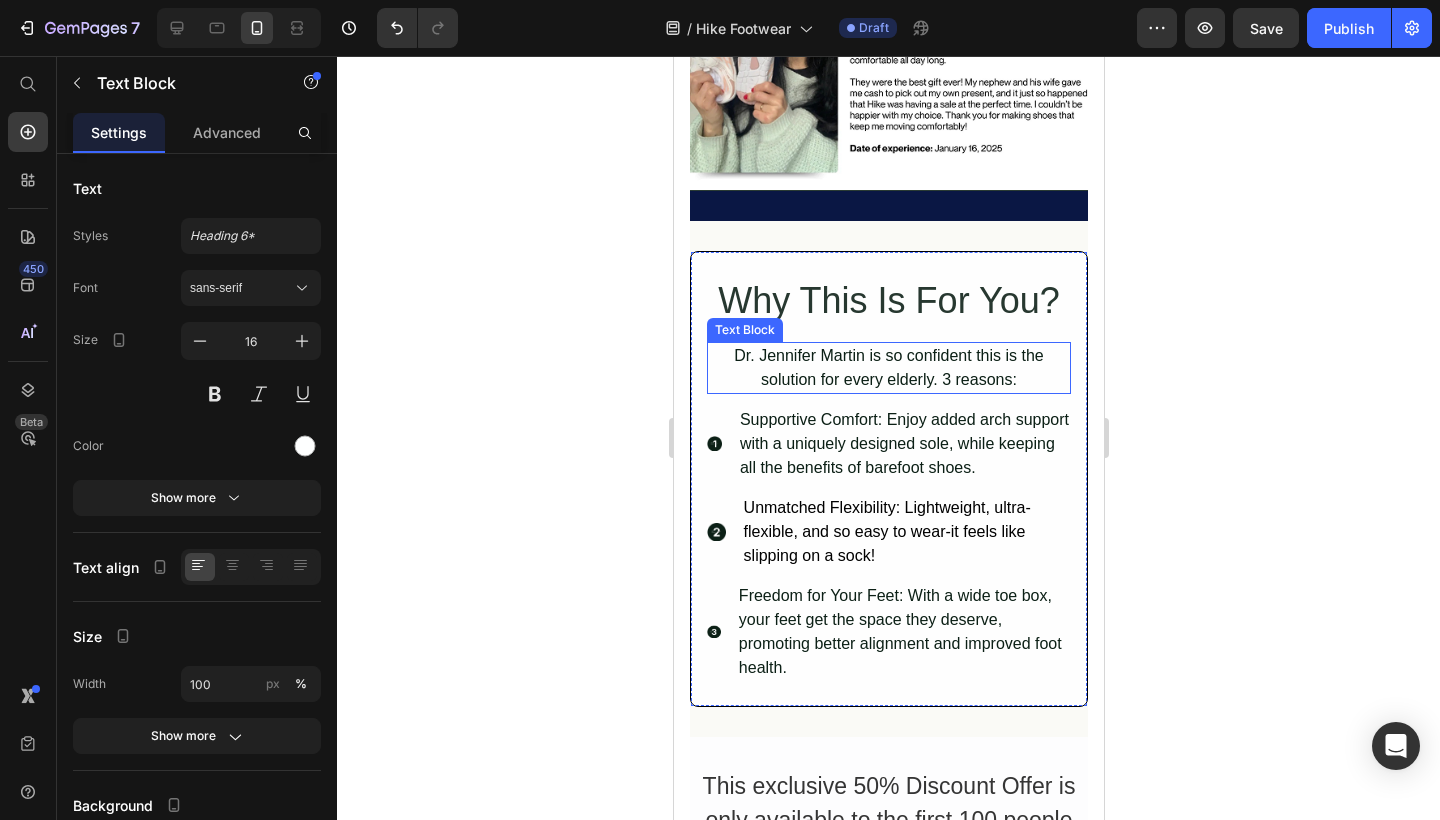 scroll, scrollTop: 2990, scrollLeft: 0, axis: vertical 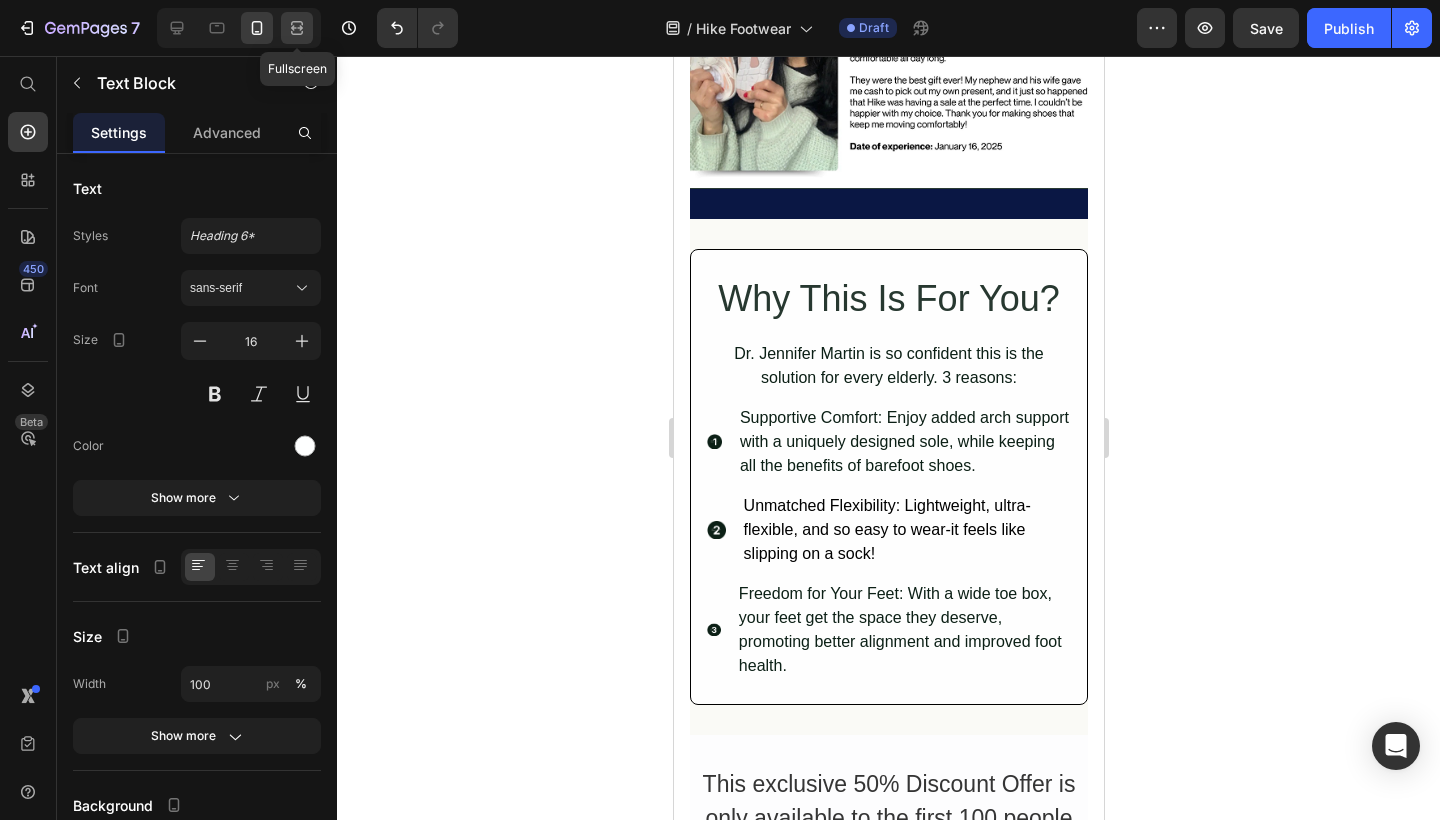 click 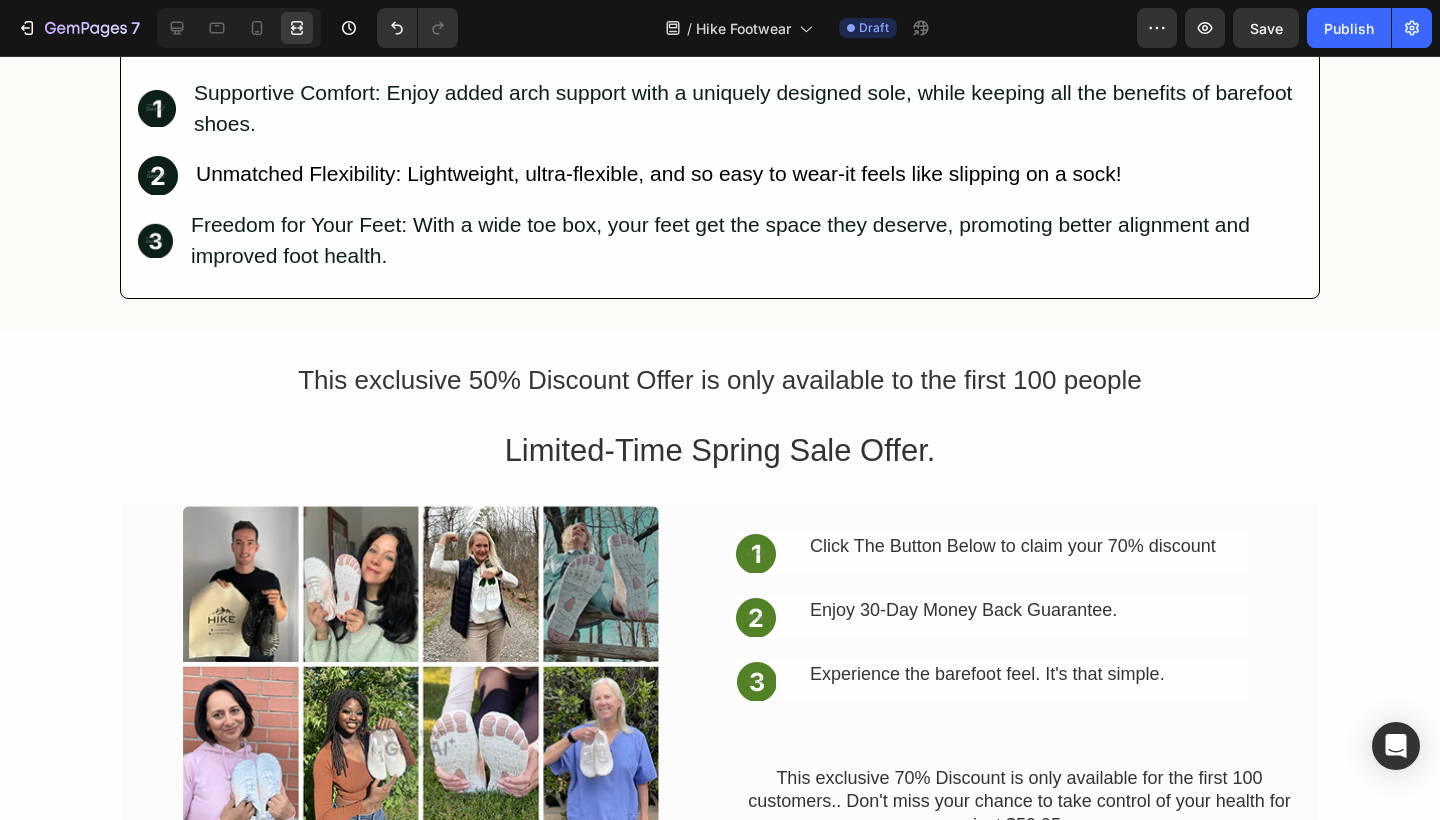 scroll, scrollTop: 2910, scrollLeft: 0, axis: vertical 